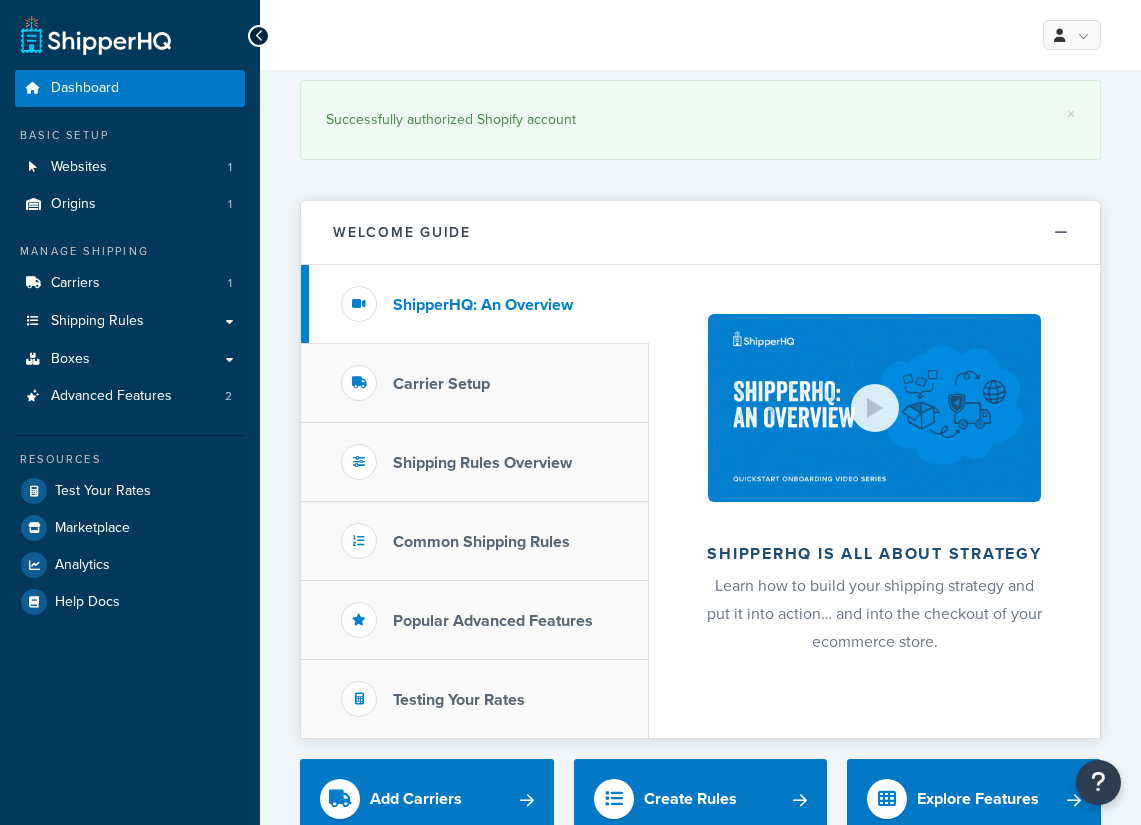 scroll, scrollTop: 0, scrollLeft: 0, axis: both 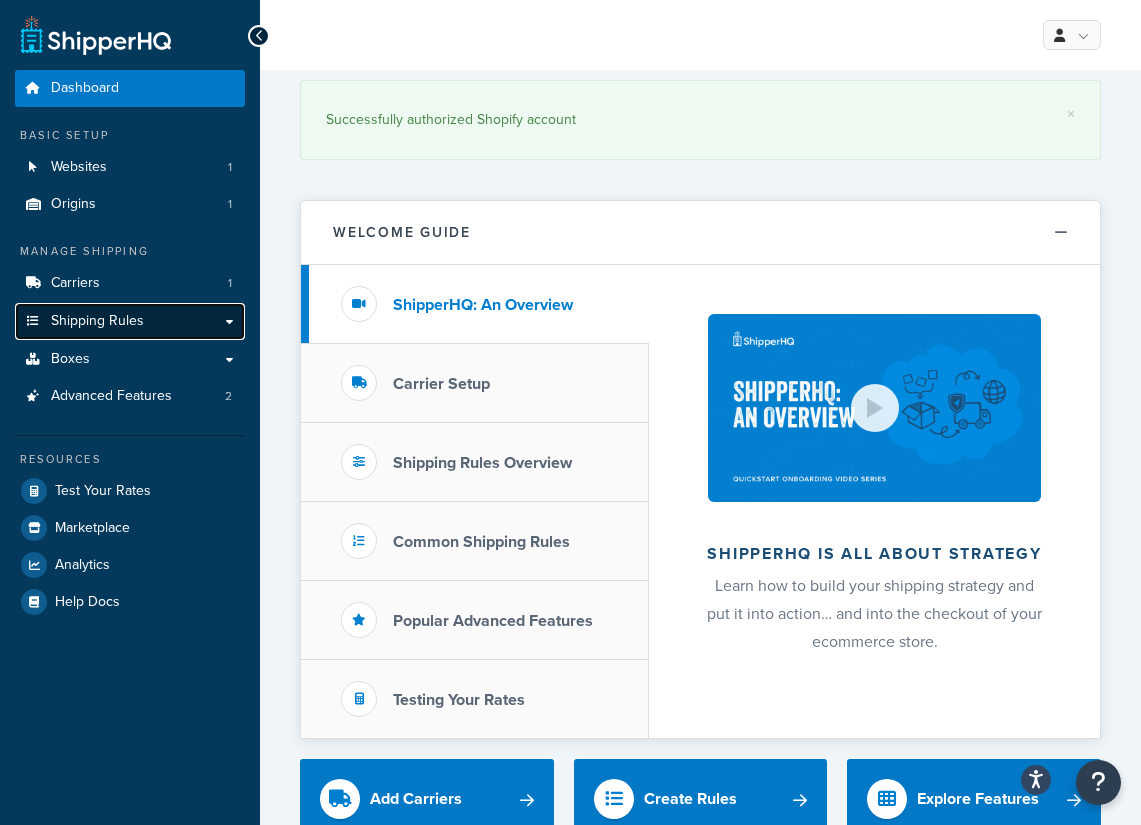 click on "Shipping Rules" at bounding box center [97, 321] 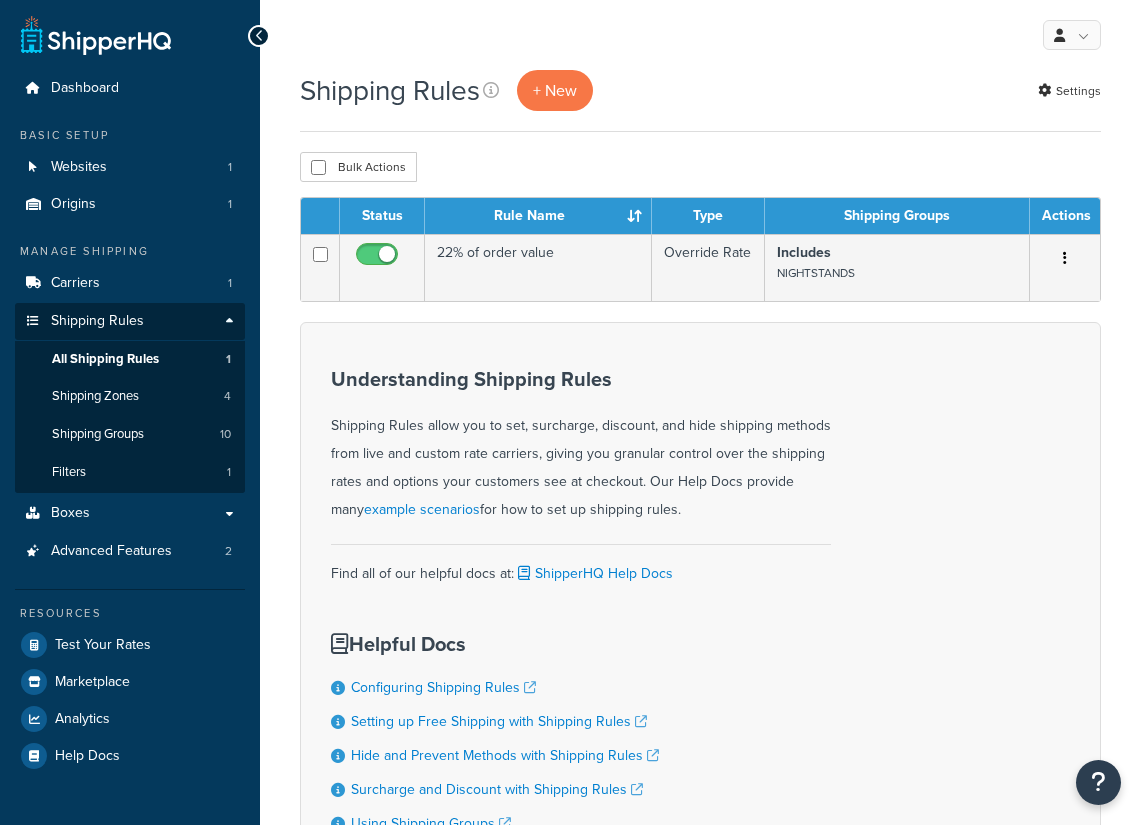 scroll, scrollTop: 0, scrollLeft: 0, axis: both 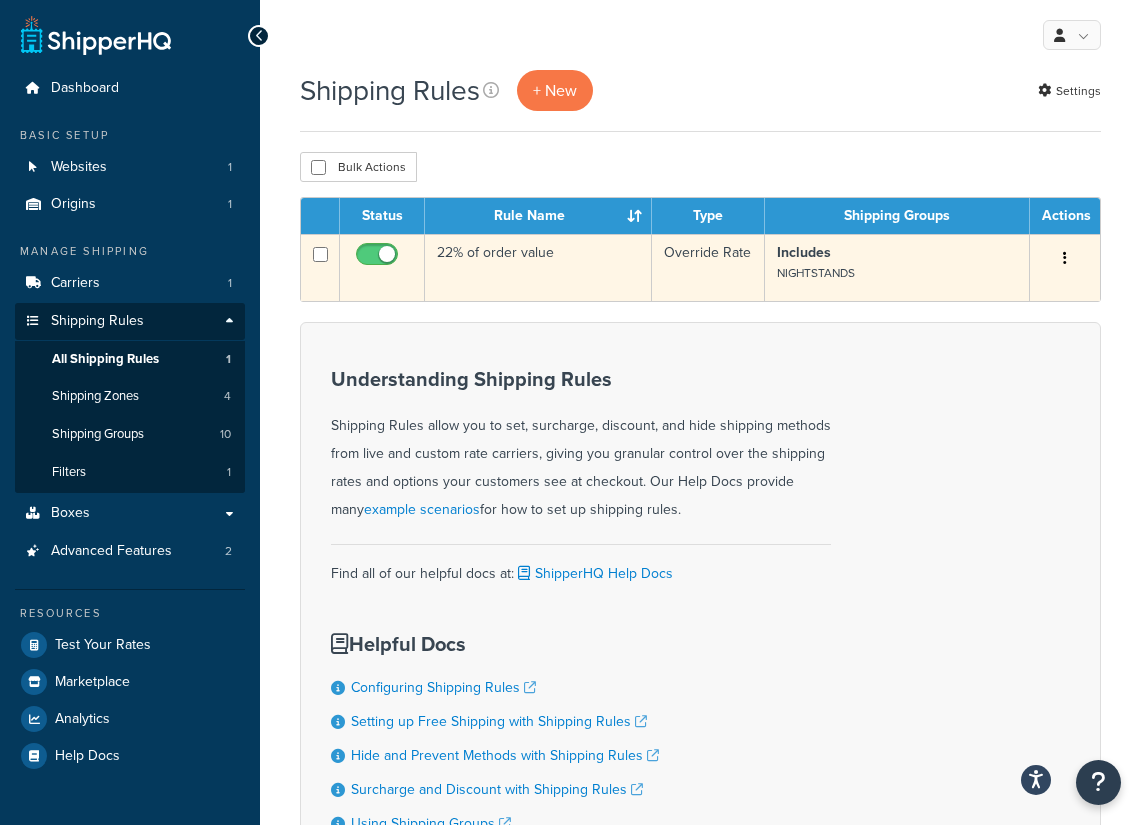 click on "22% of order value" at bounding box center [538, 267] 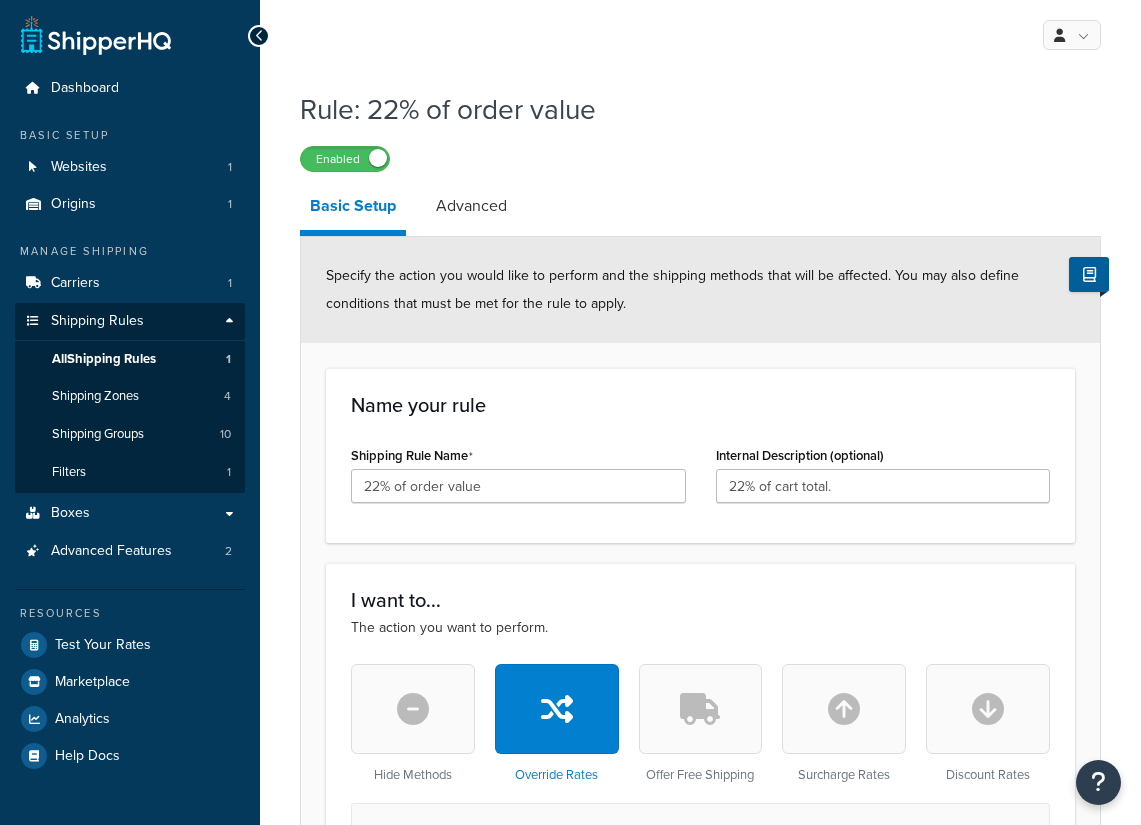 select on "PERCENTAGE" 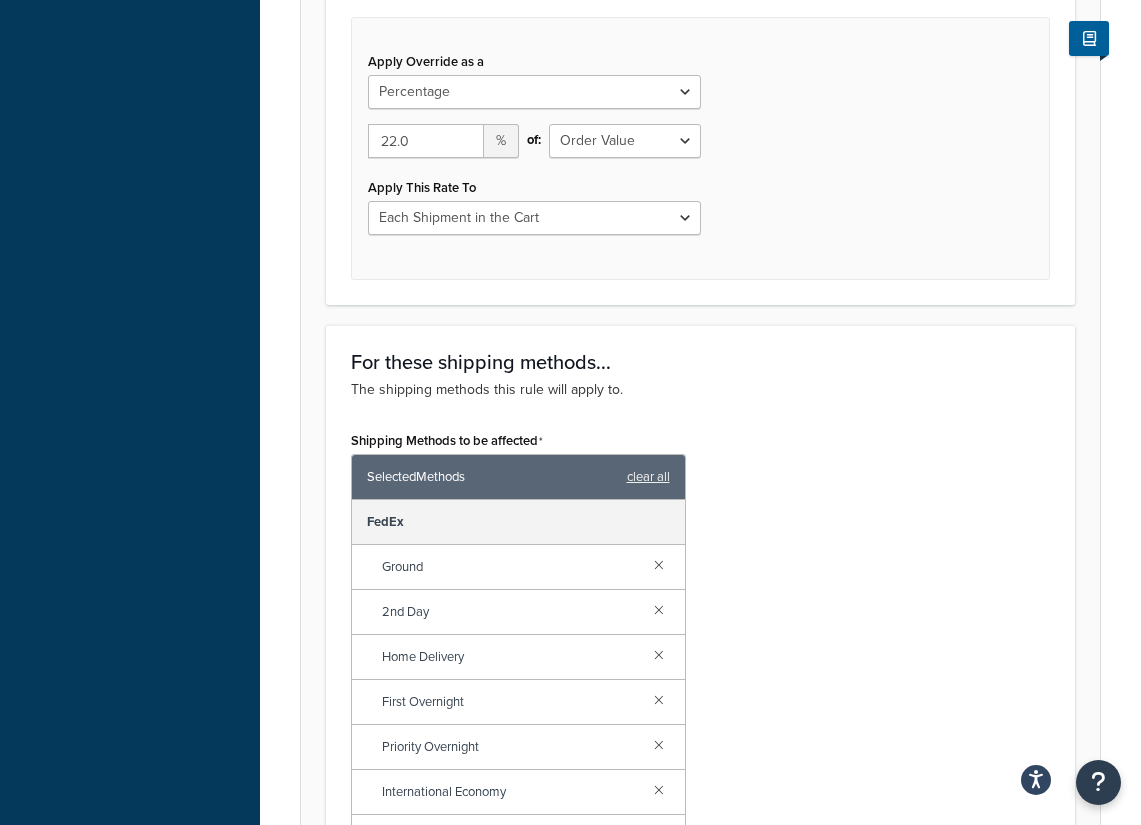 scroll, scrollTop: 992, scrollLeft: 0, axis: vertical 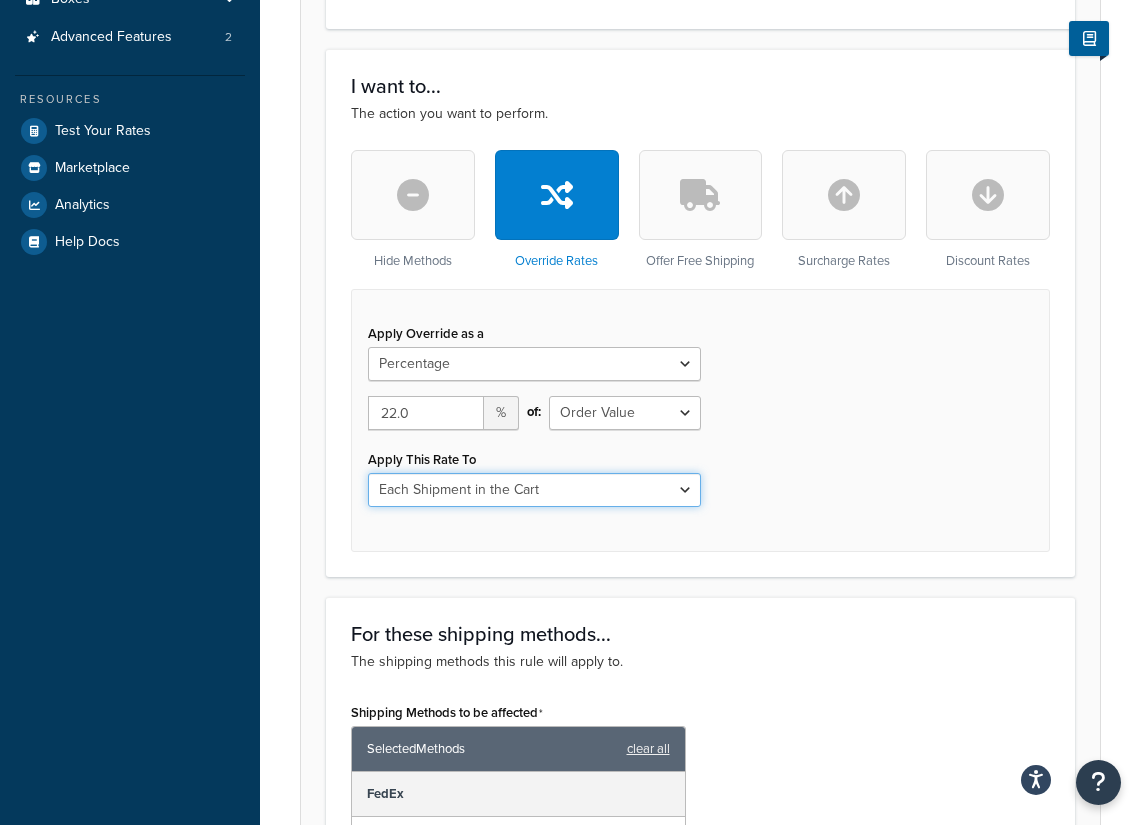 click on "Each Shipment in the Cart  Each Shipping Group in the Cart  Each Item within a Shipping Group  Each Box per Each Shipping Group" at bounding box center [534, 490] 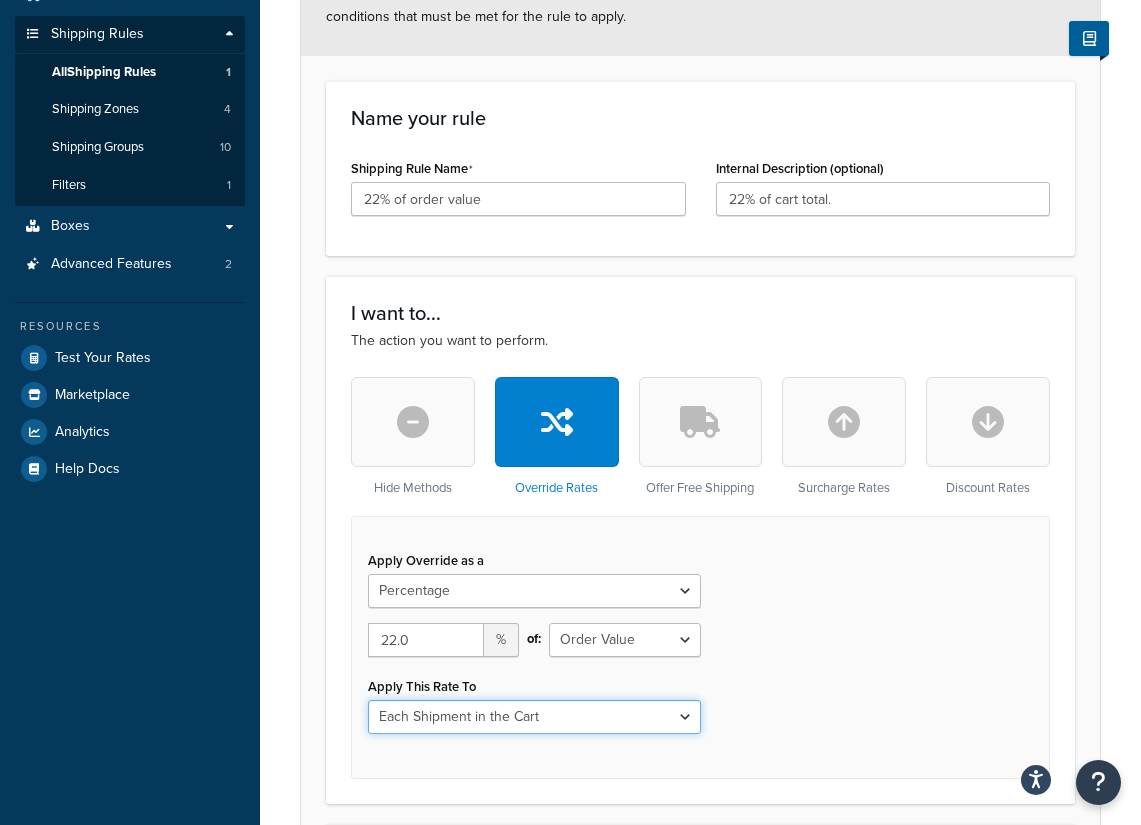 scroll, scrollTop: 67, scrollLeft: 0, axis: vertical 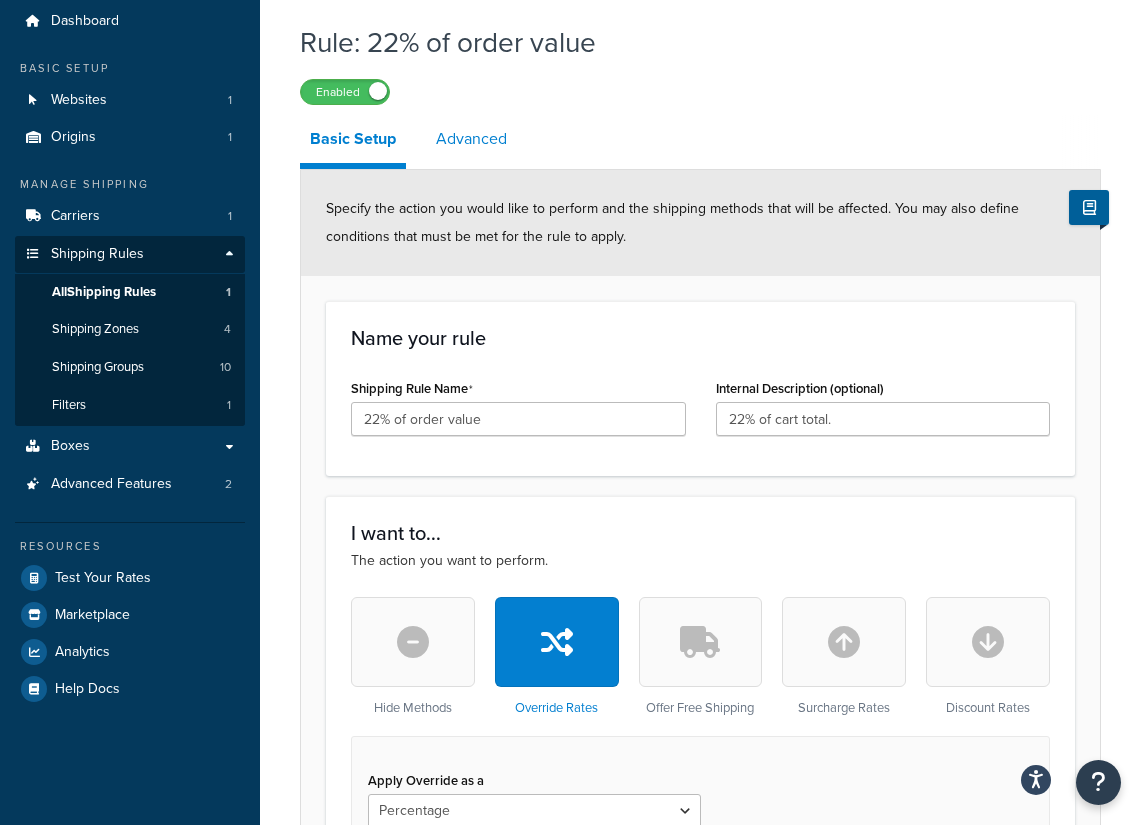 click on "Advanced" at bounding box center [471, 139] 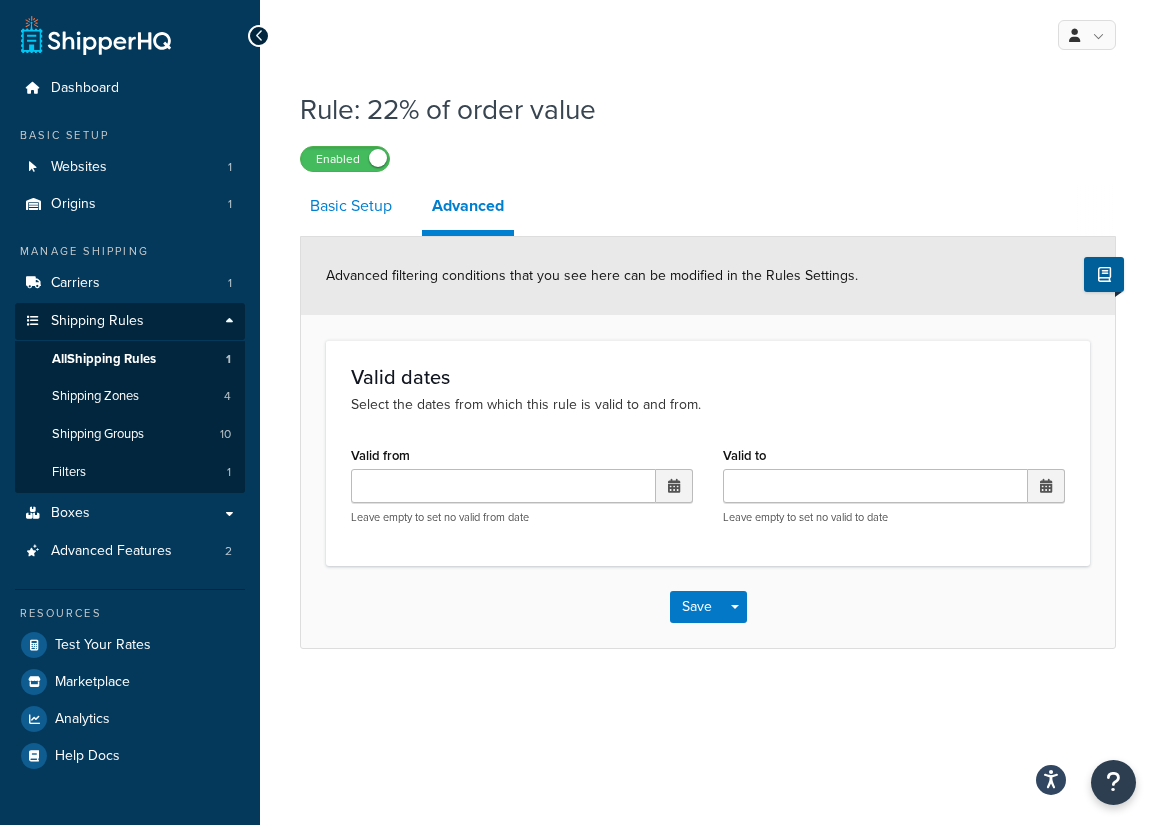 click on "Basic Setup" at bounding box center (351, 206) 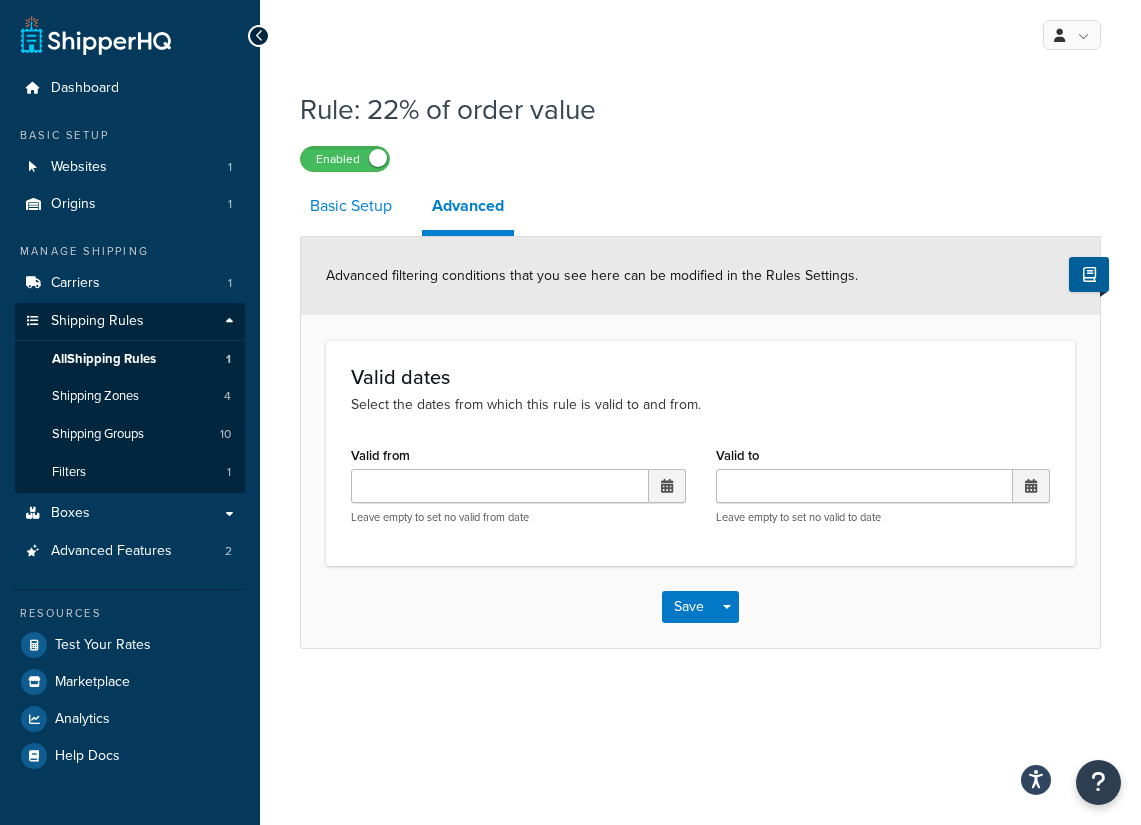 select on "PERCENTAGE" 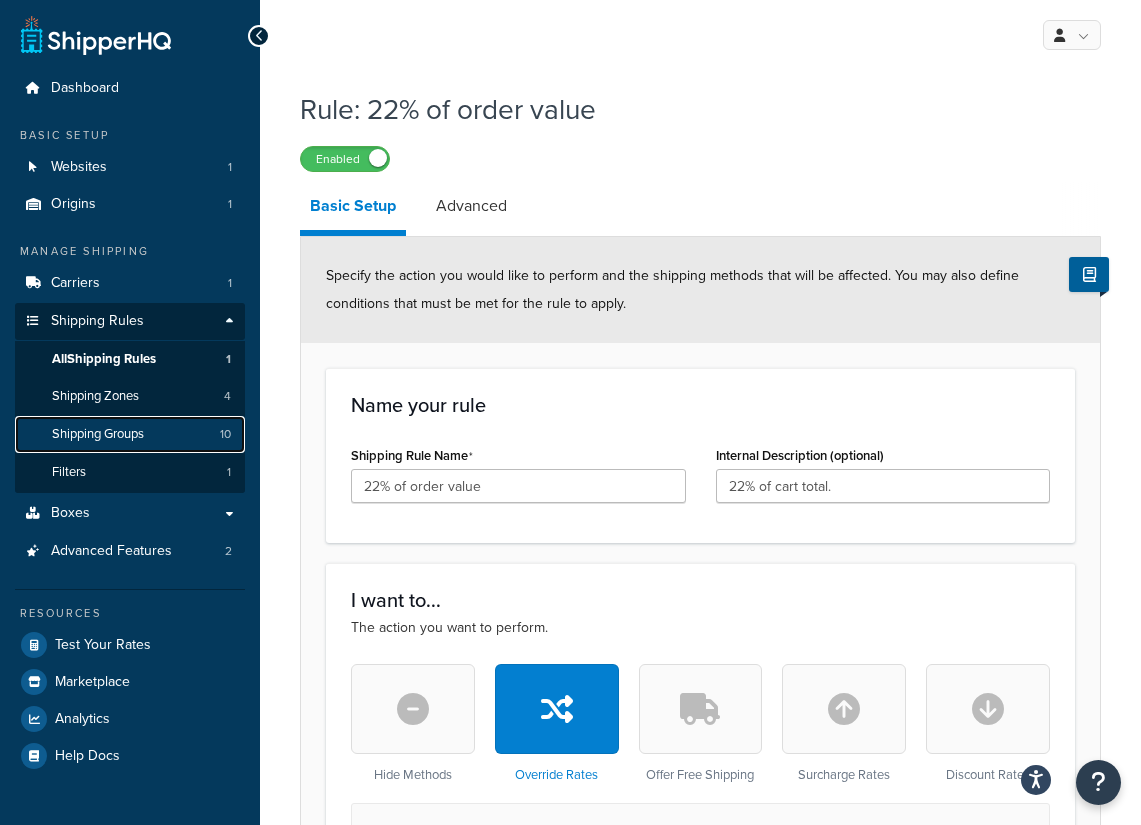 click on "Shipping Groups 10" at bounding box center (130, 434) 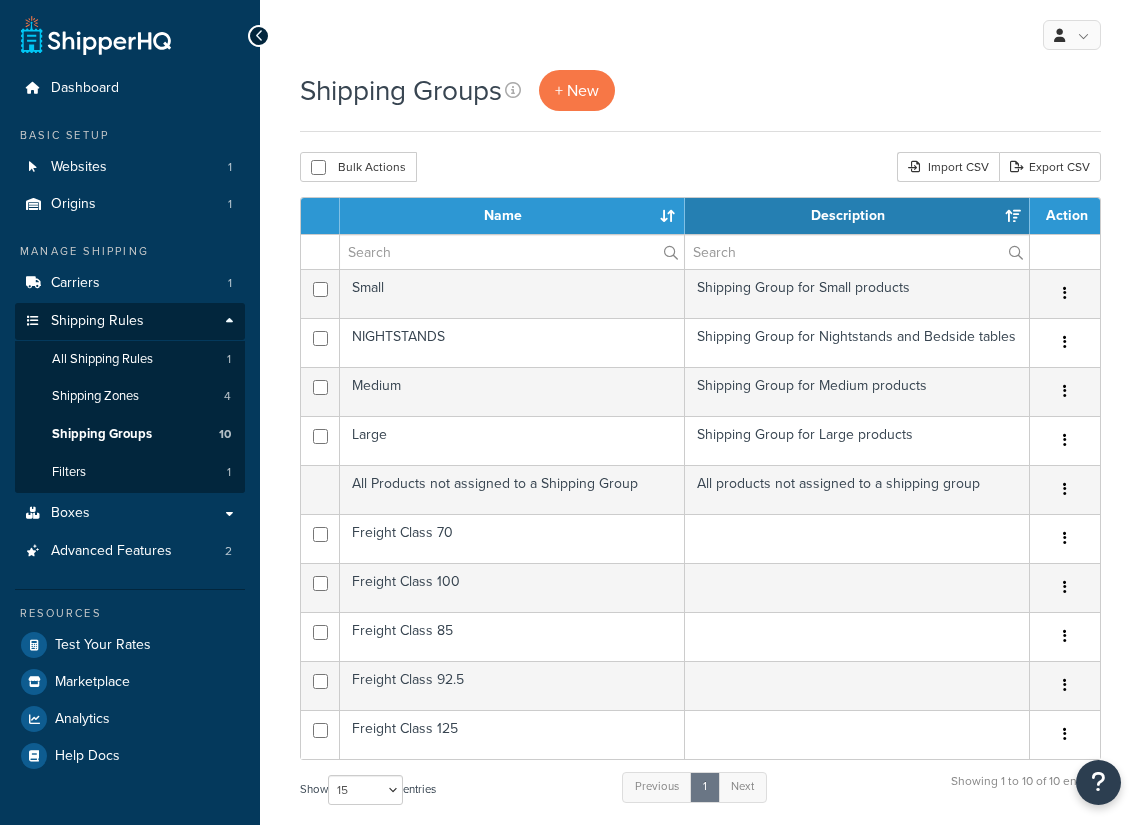 select on "15" 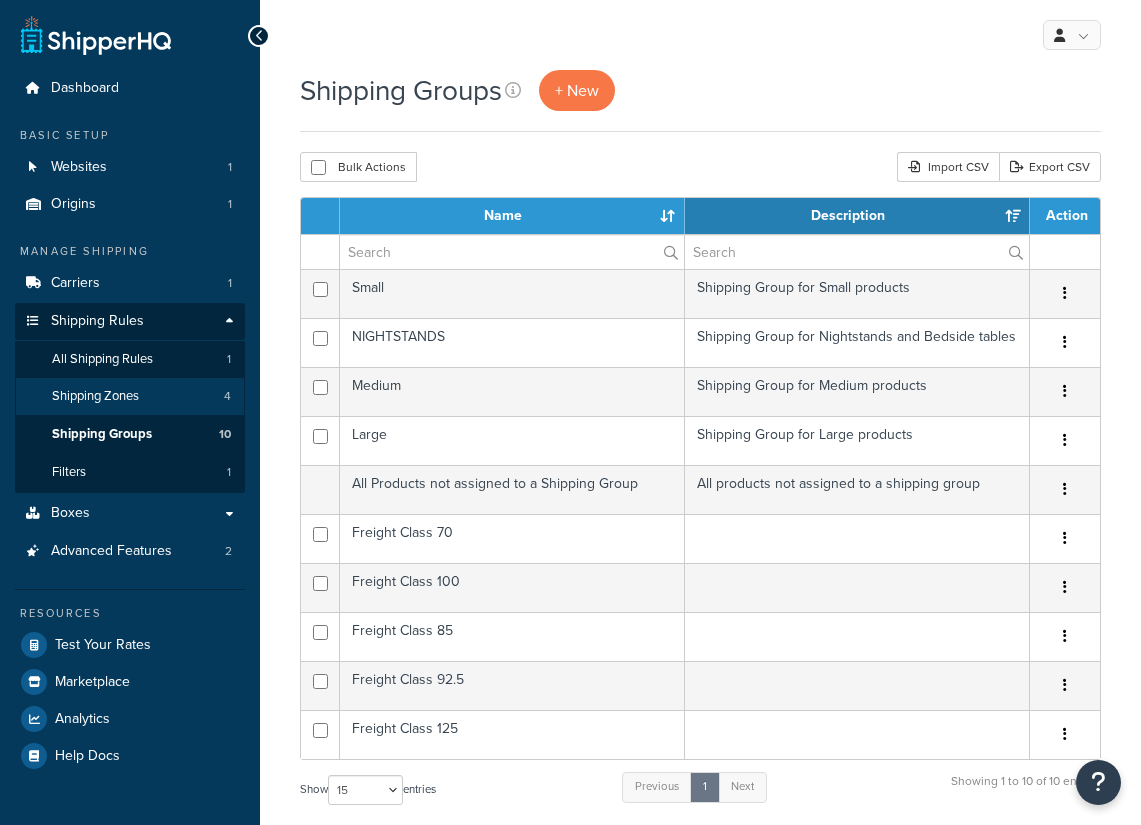 scroll, scrollTop: 0, scrollLeft: 0, axis: both 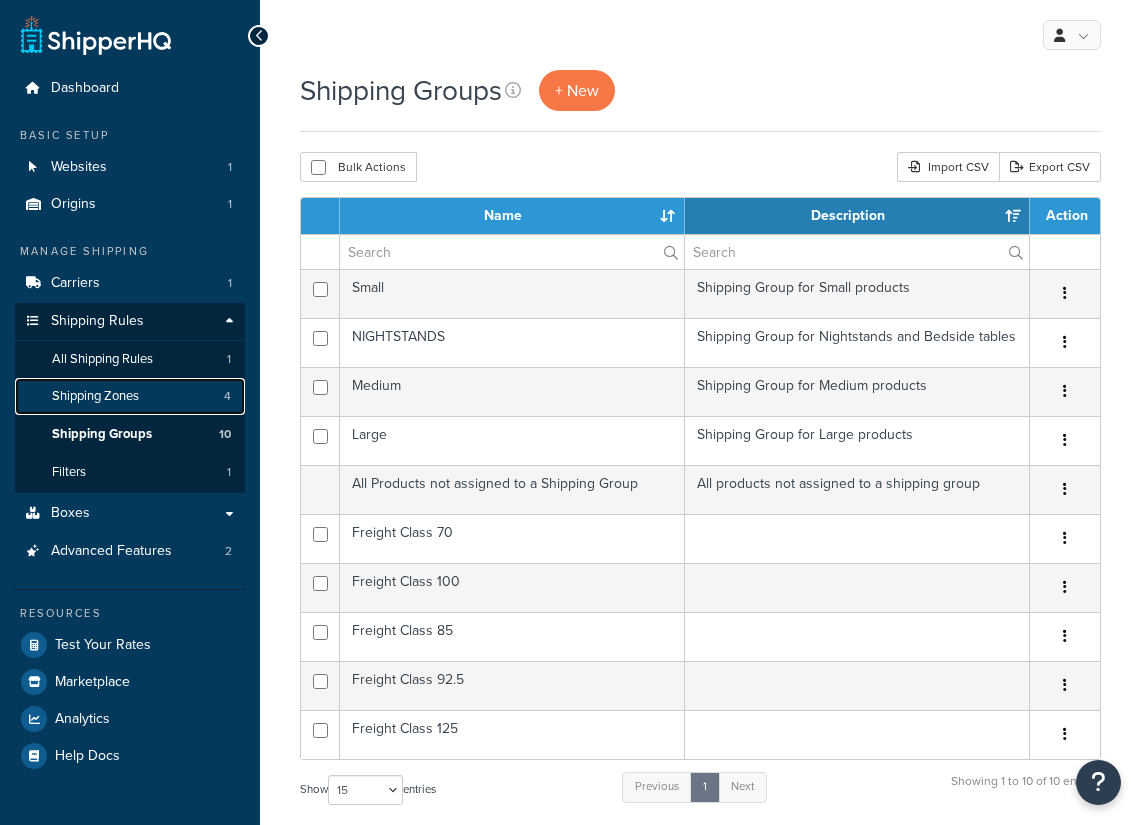 click on "Shipping Zones
4" at bounding box center [130, 396] 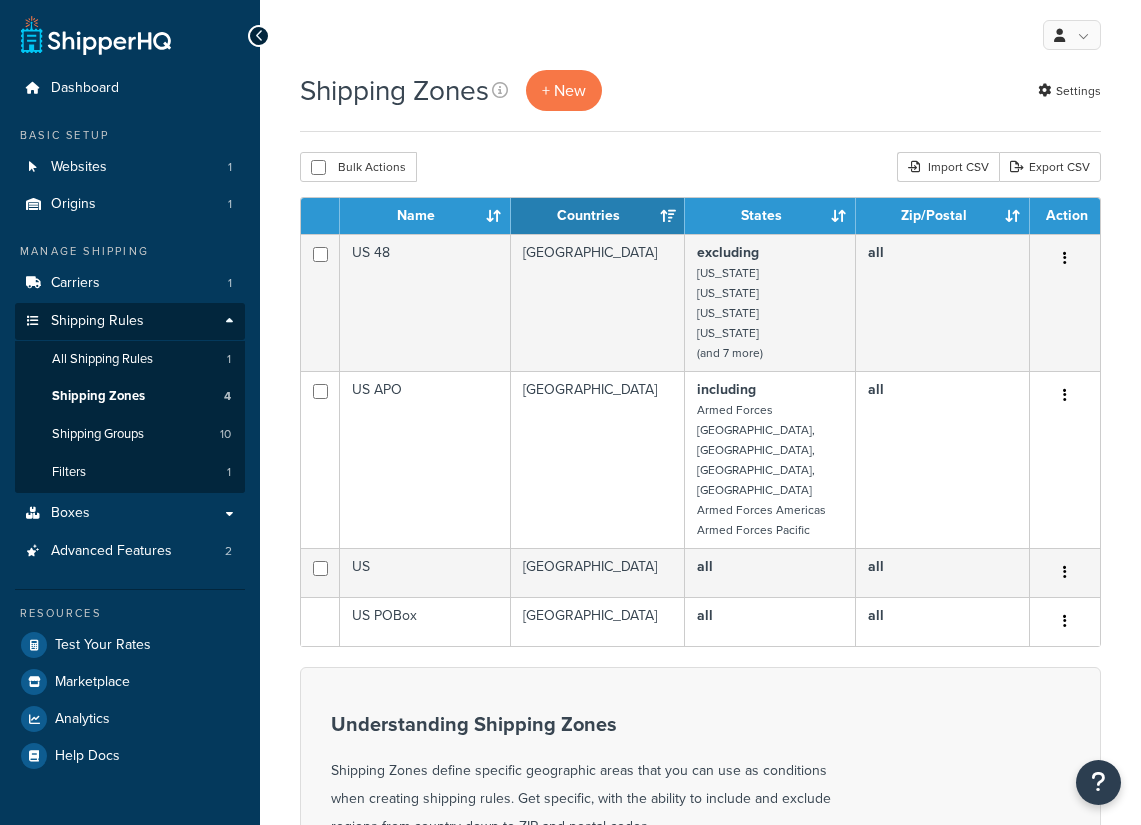 scroll, scrollTop: 0, scrollLeft: 0, axis: both 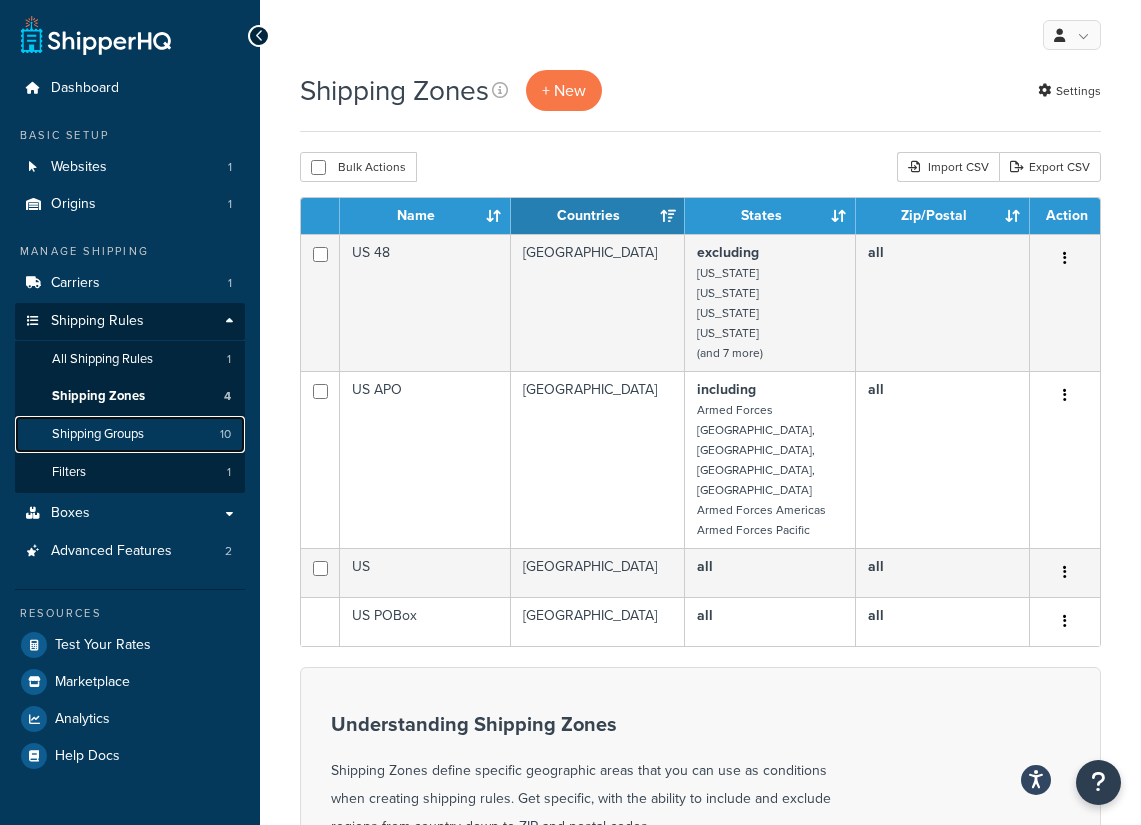 click on "Shipping Groups
10" at bounding box center (130, 434) 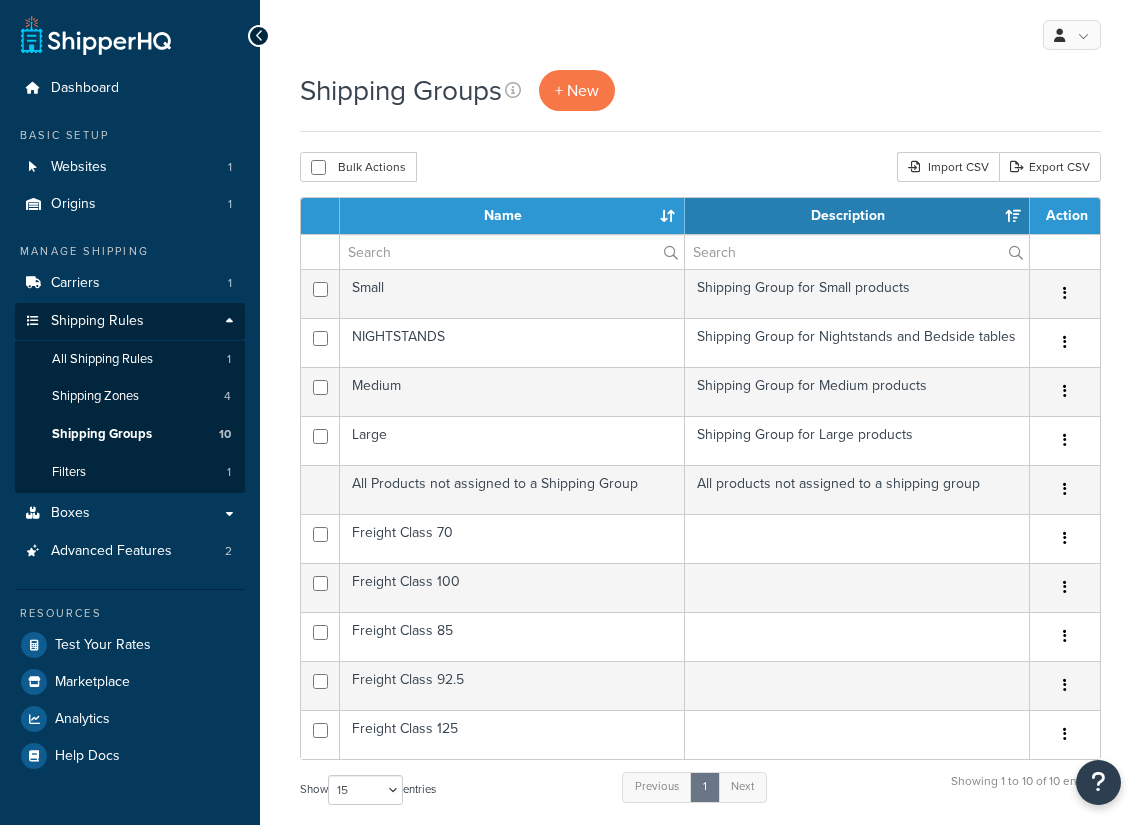 select on "15" 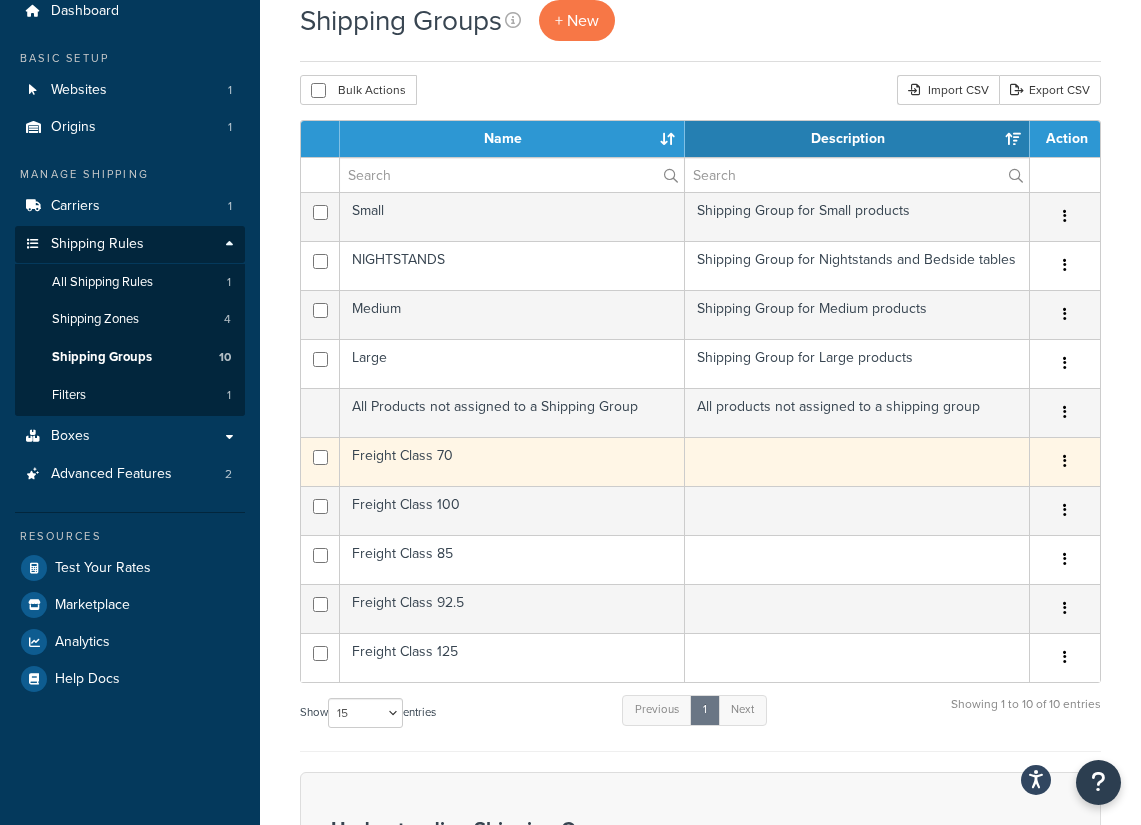 scroll, scrollTop: 90, scrollLeft: 0, axis: vertical 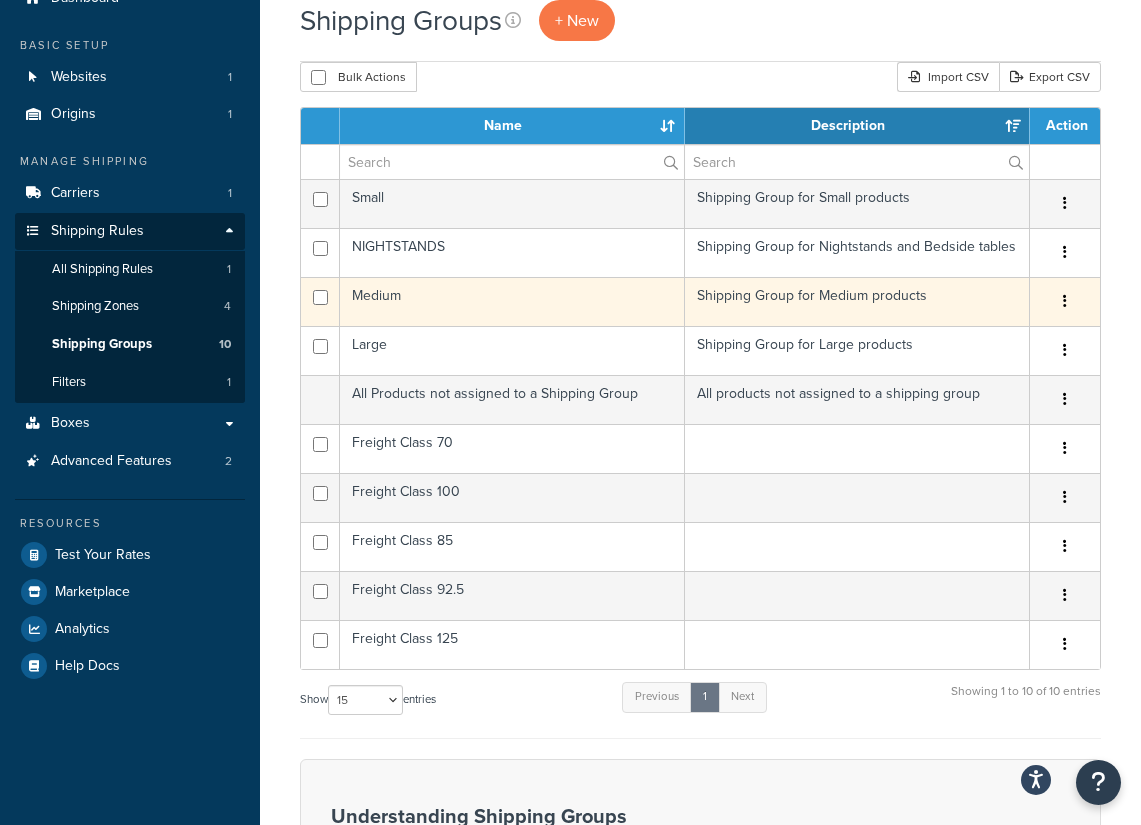 click on "Medium" at bounding box center [512, 301] 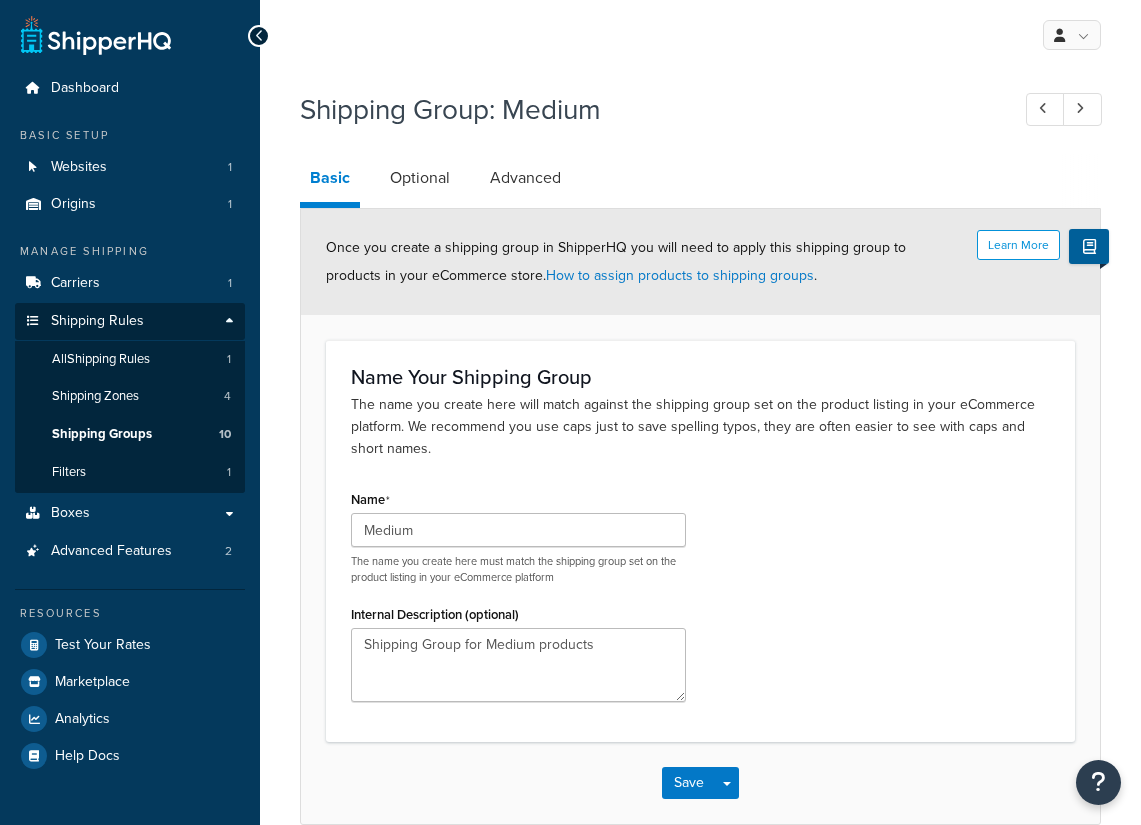 scroll, scrollTop: 0, scrollLeft: 0, axis: both 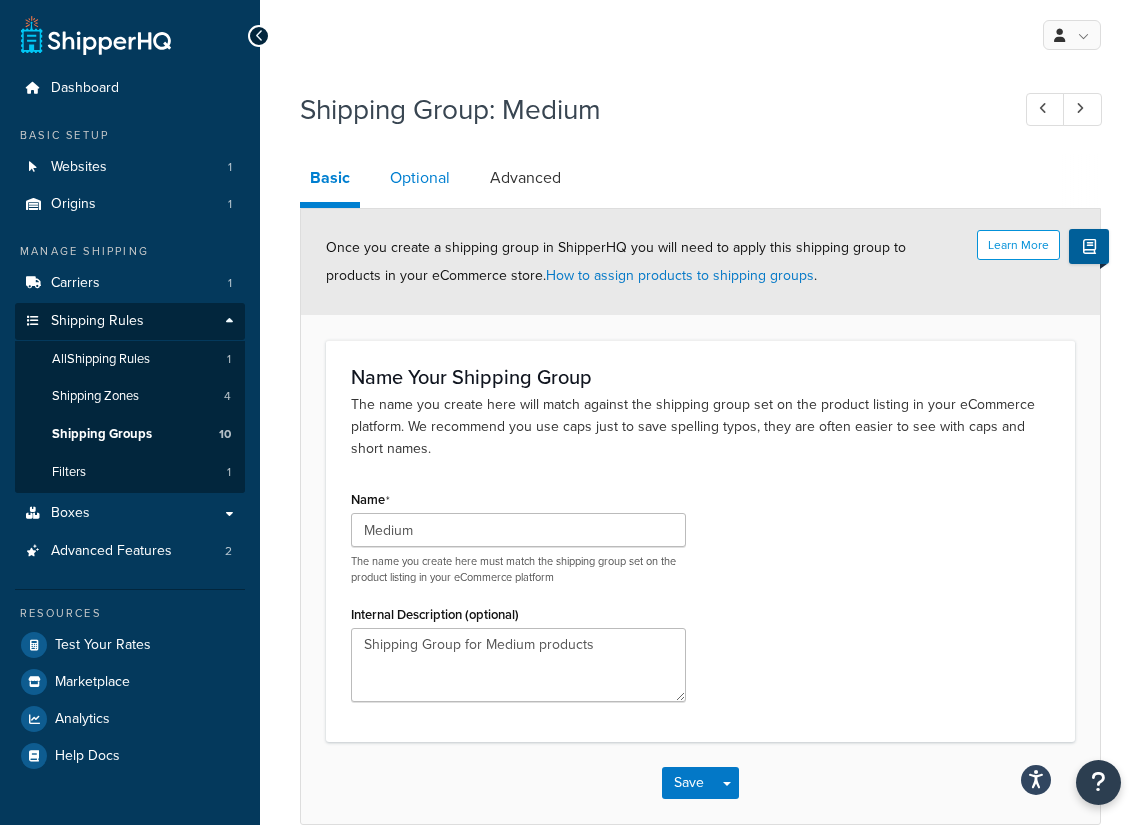 click on "Optional" at bounding box center [420, 178] 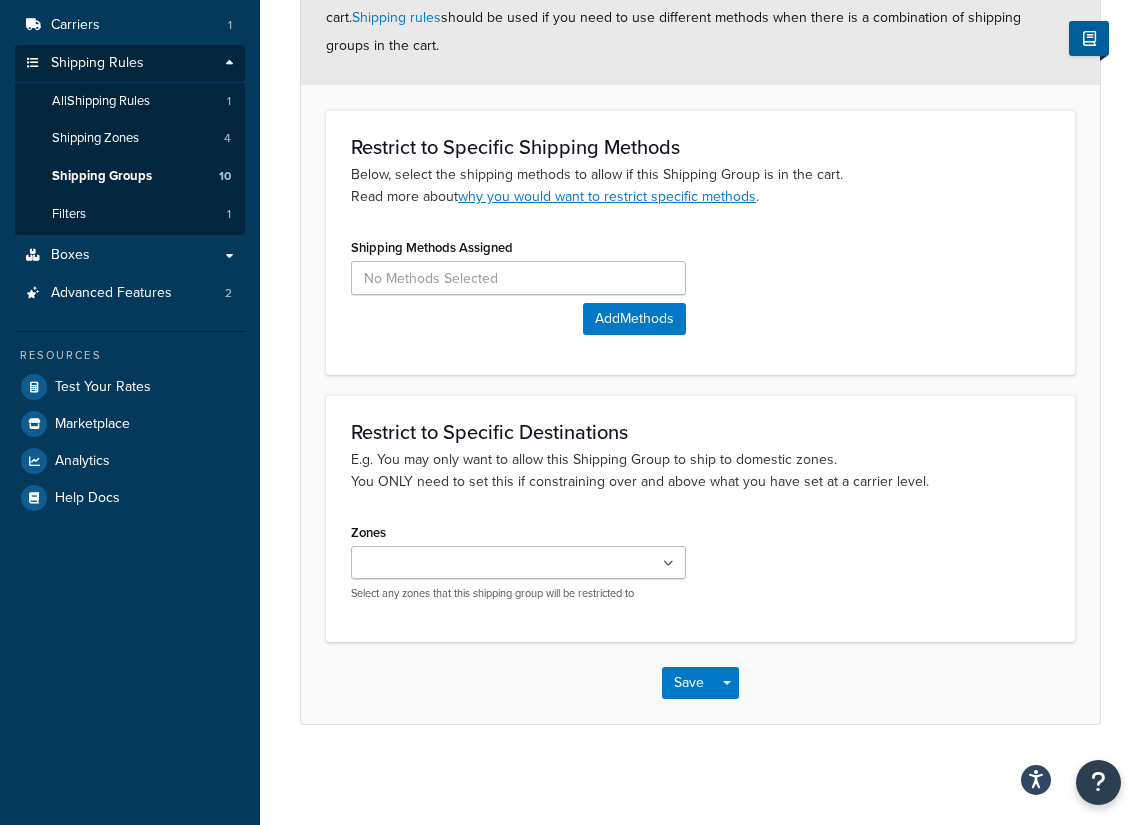 scroll, scrollTop: 0, scrollLeft: 0, axis: both 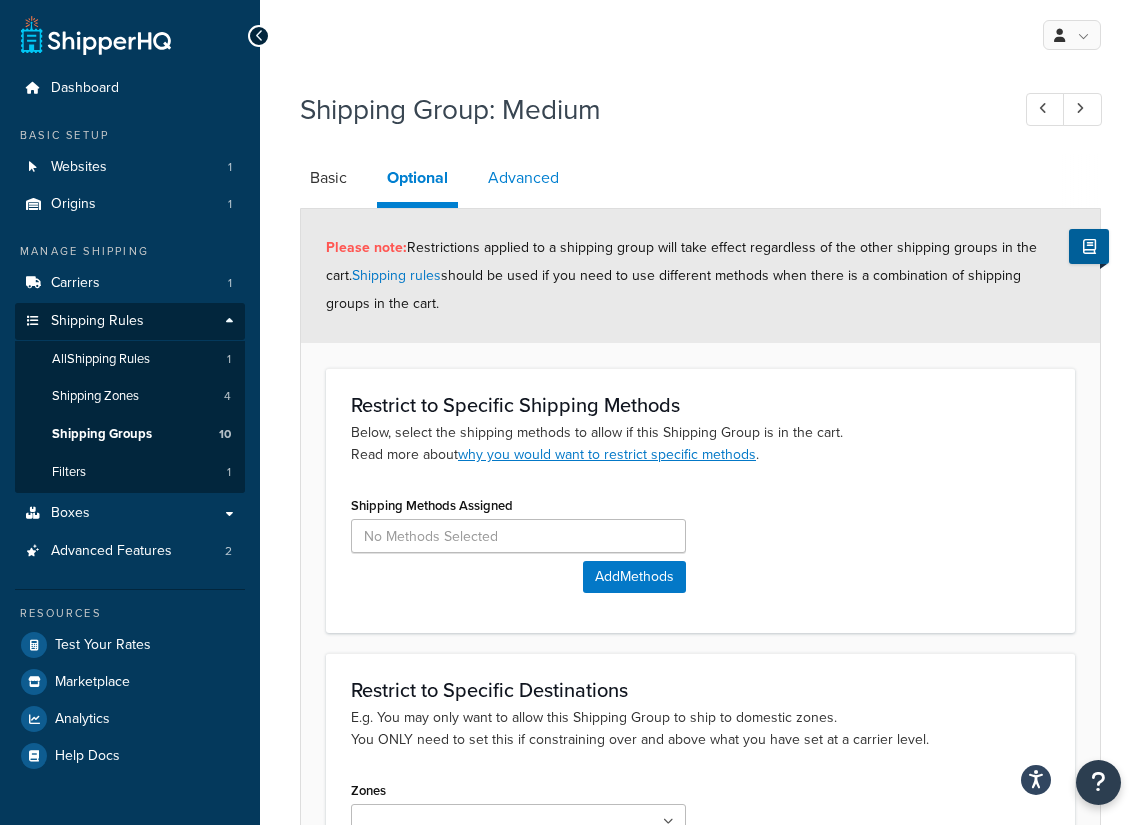 click on "Advanced" at bounding box center (523, 178) 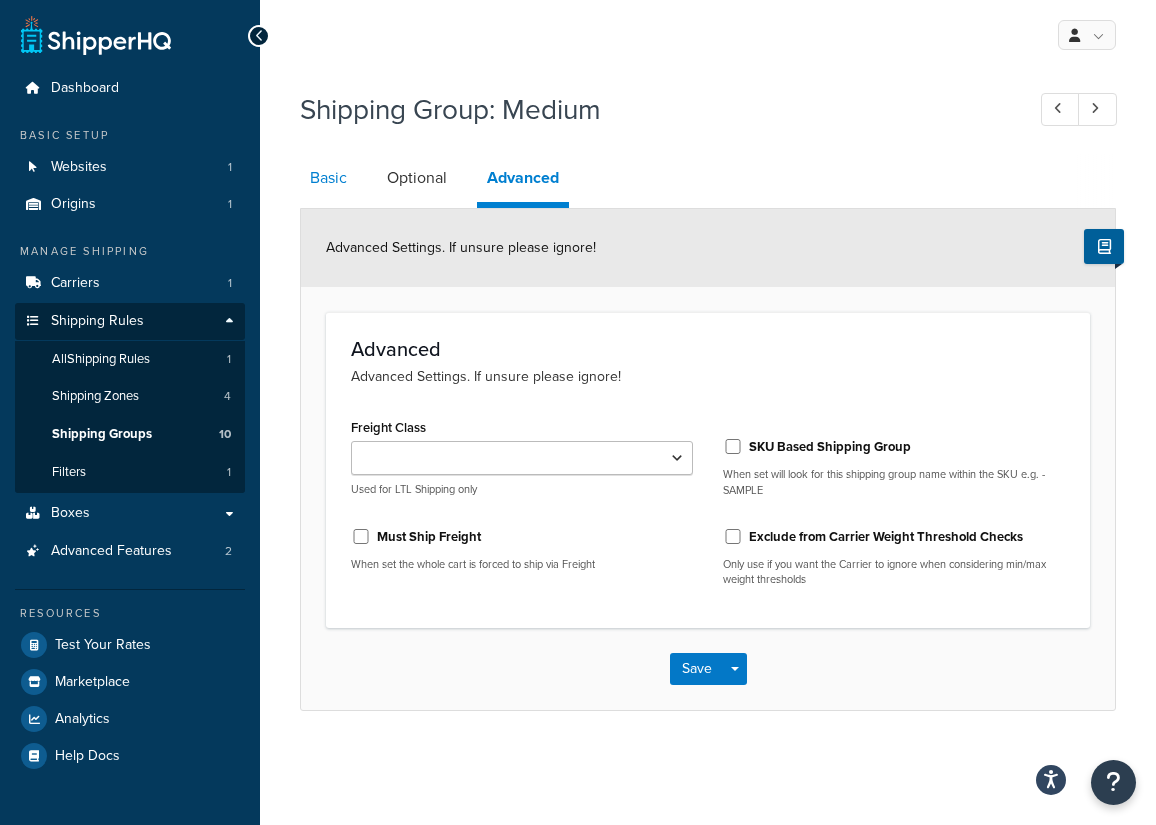 click on "Basic" at bounding box center [328, 178] 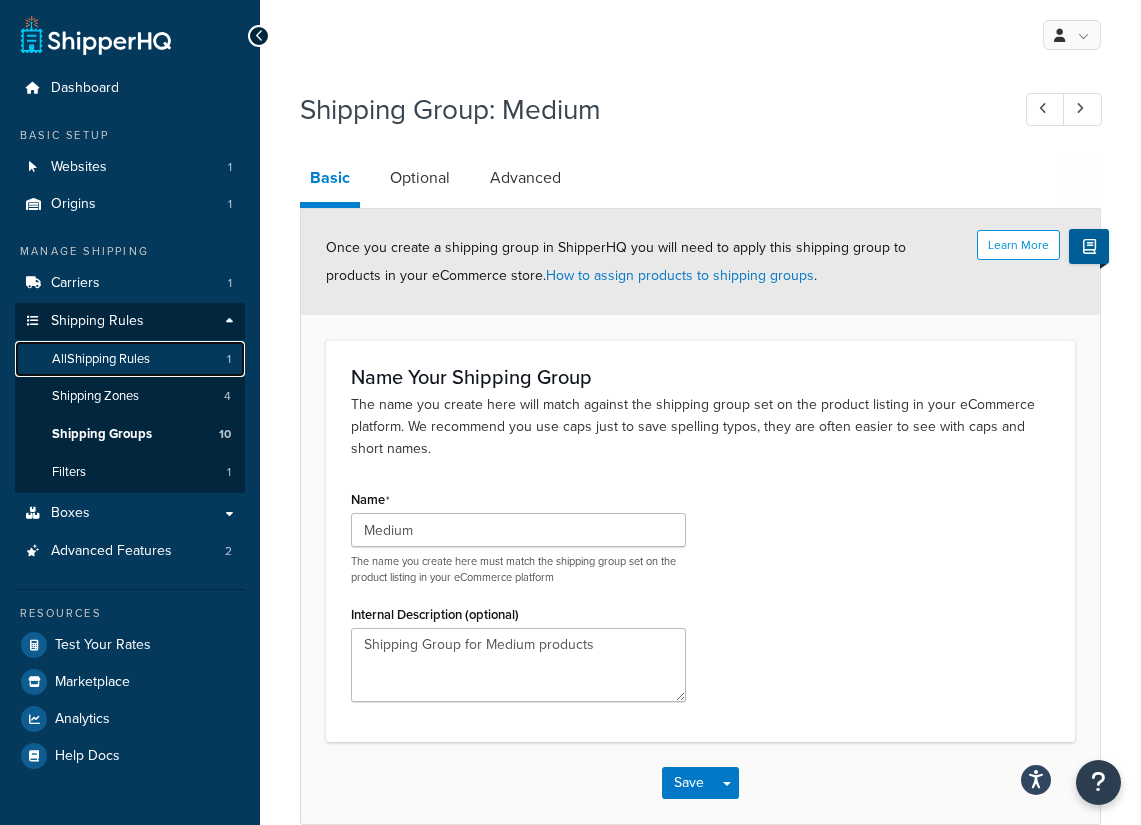 click on "All  Shipping Rules 1" at bounding box center (130, 359) 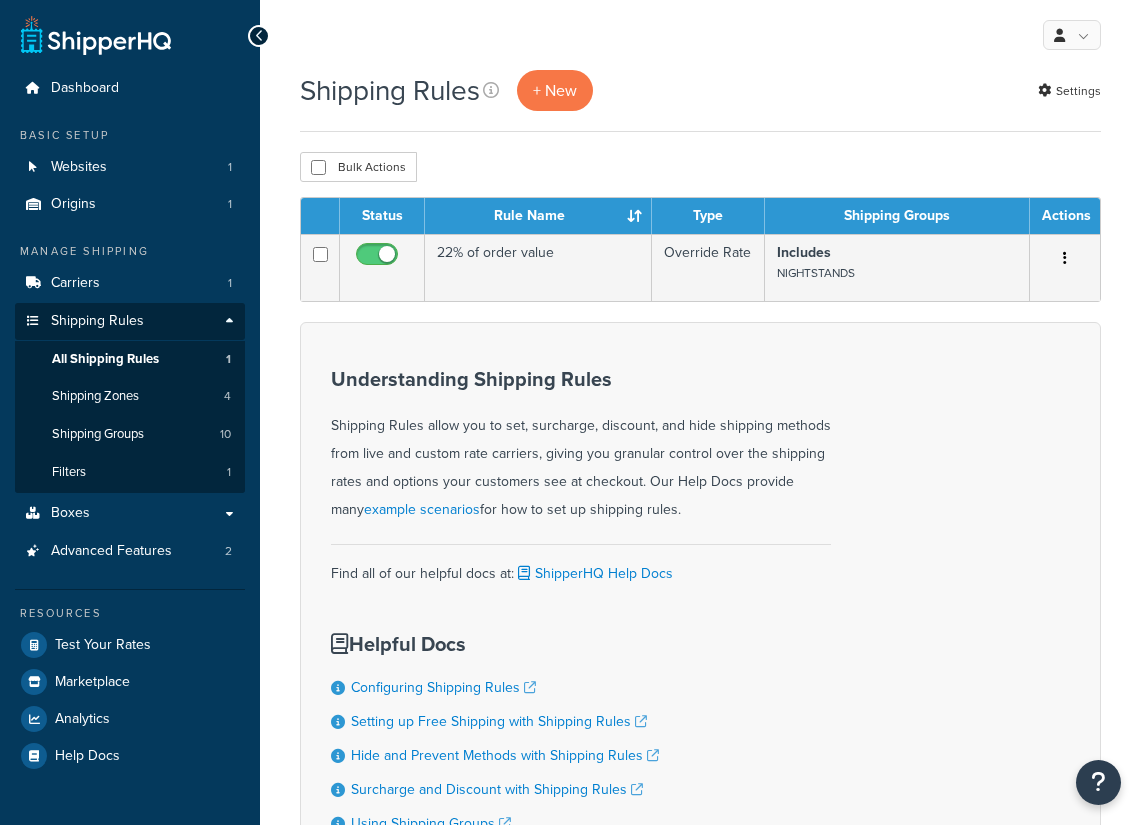 scroll, scrollTop: 0, scrollLeft: 0, axis: both 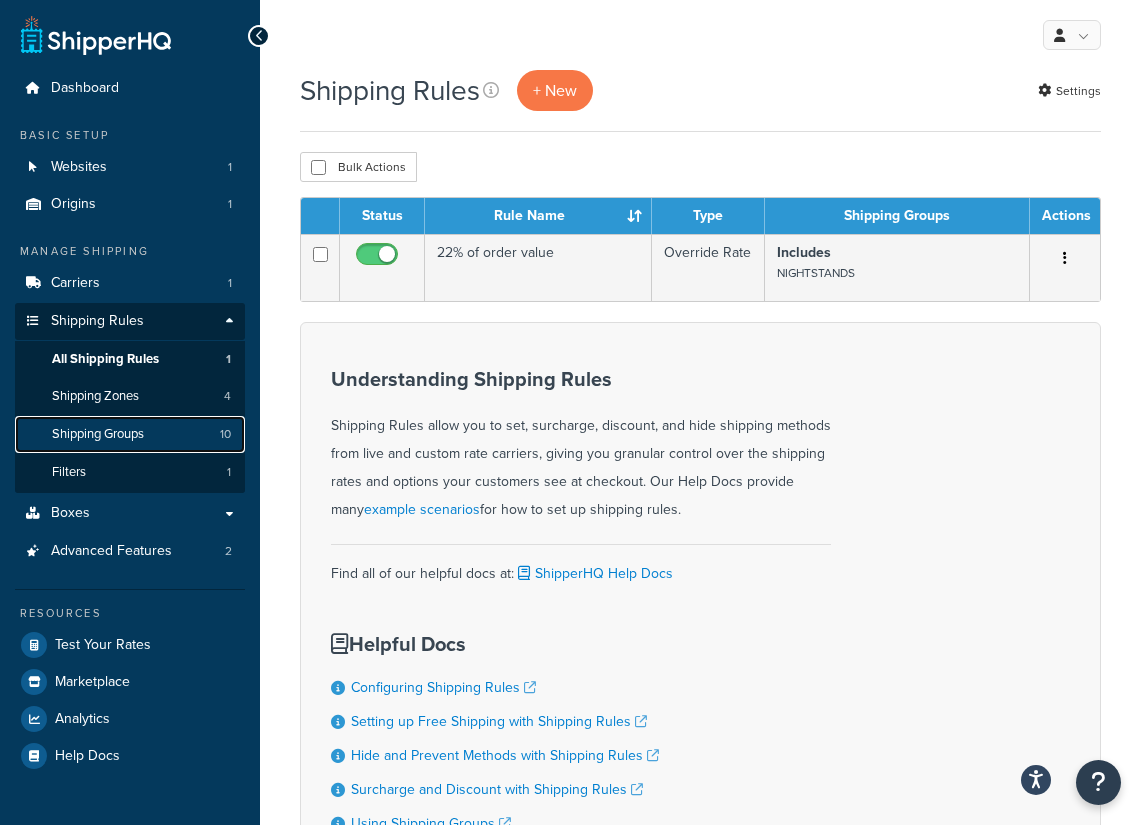 click on "Shipping Groups
10" at bounding box center [130, 434] 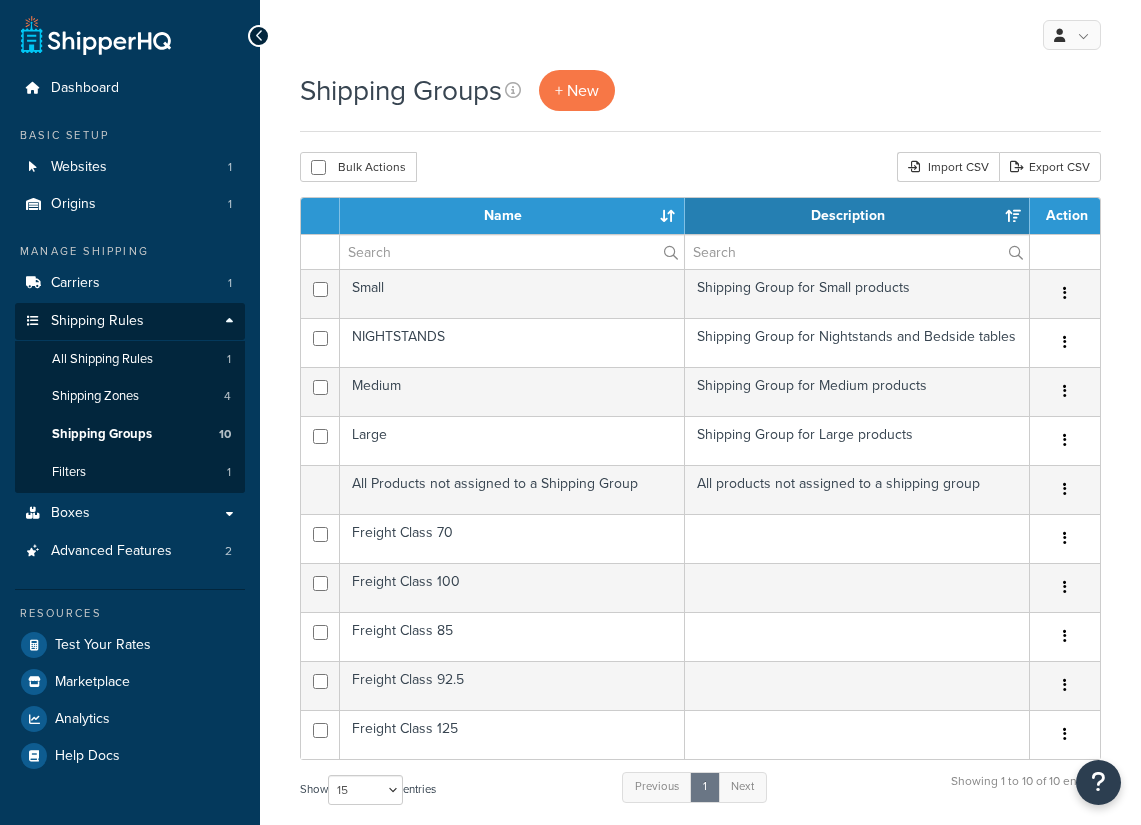select on "15" 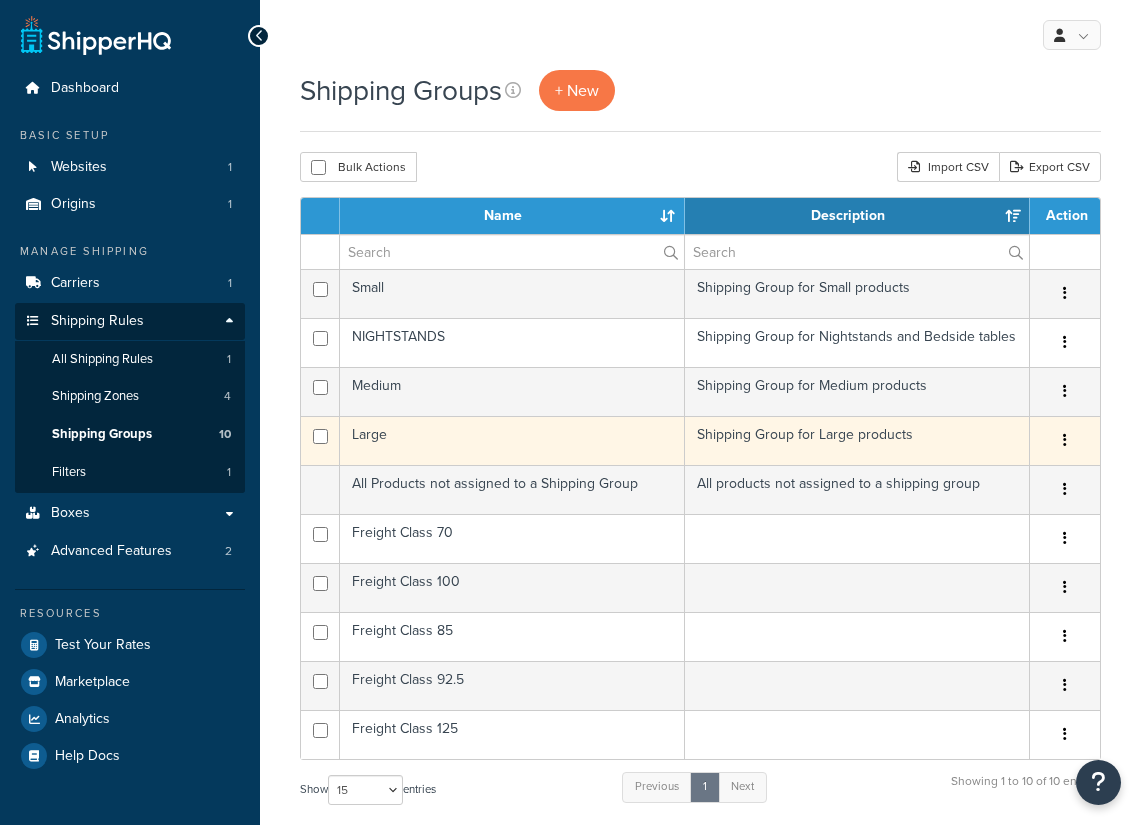 scroll, scrollTop: 0, scrollLeft: 0, axis: both 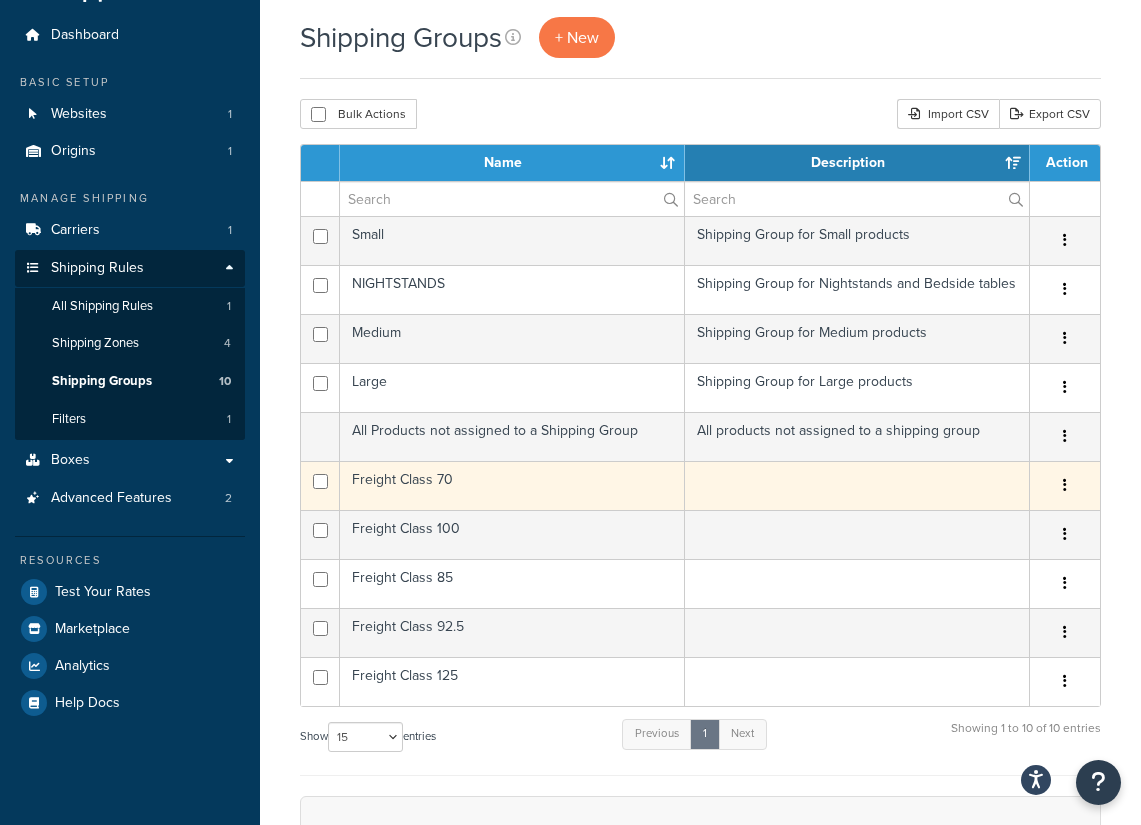 click on "Freight Class 70" at bounding box center [512, 485] 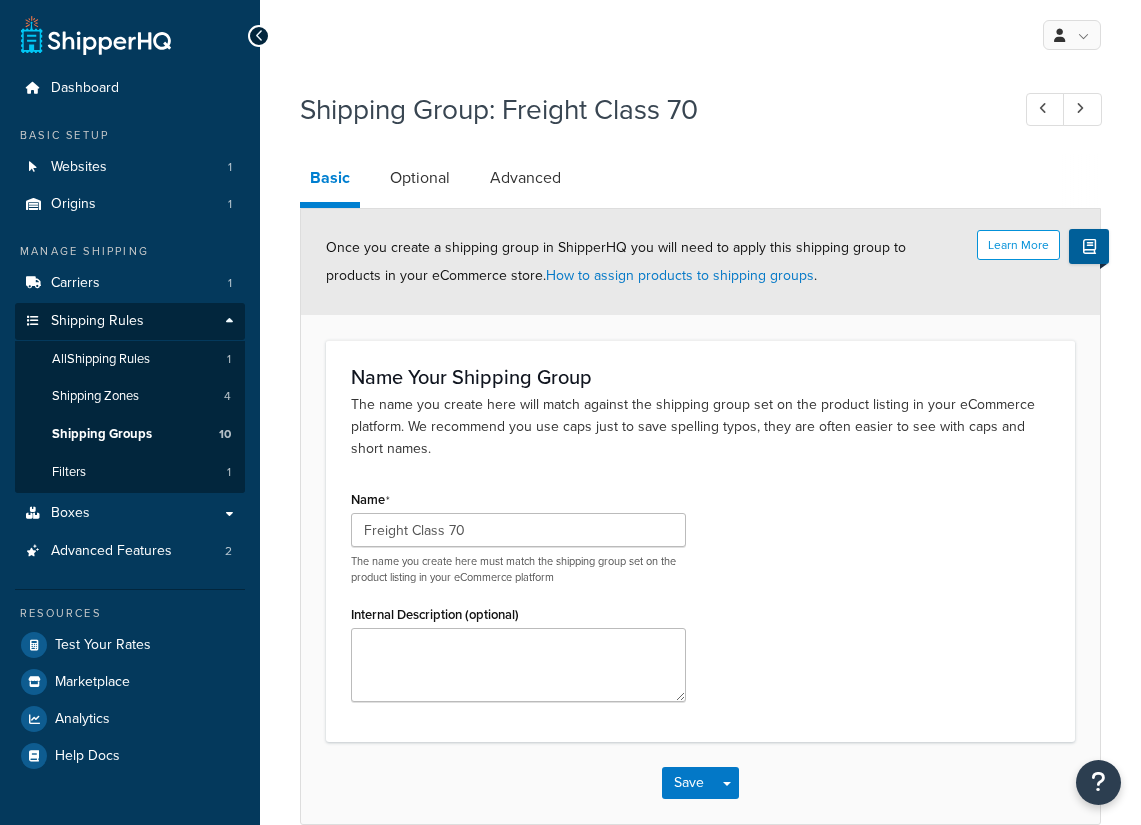 scroll, scrollTop: 0, scrollLeft: 0, axis: both 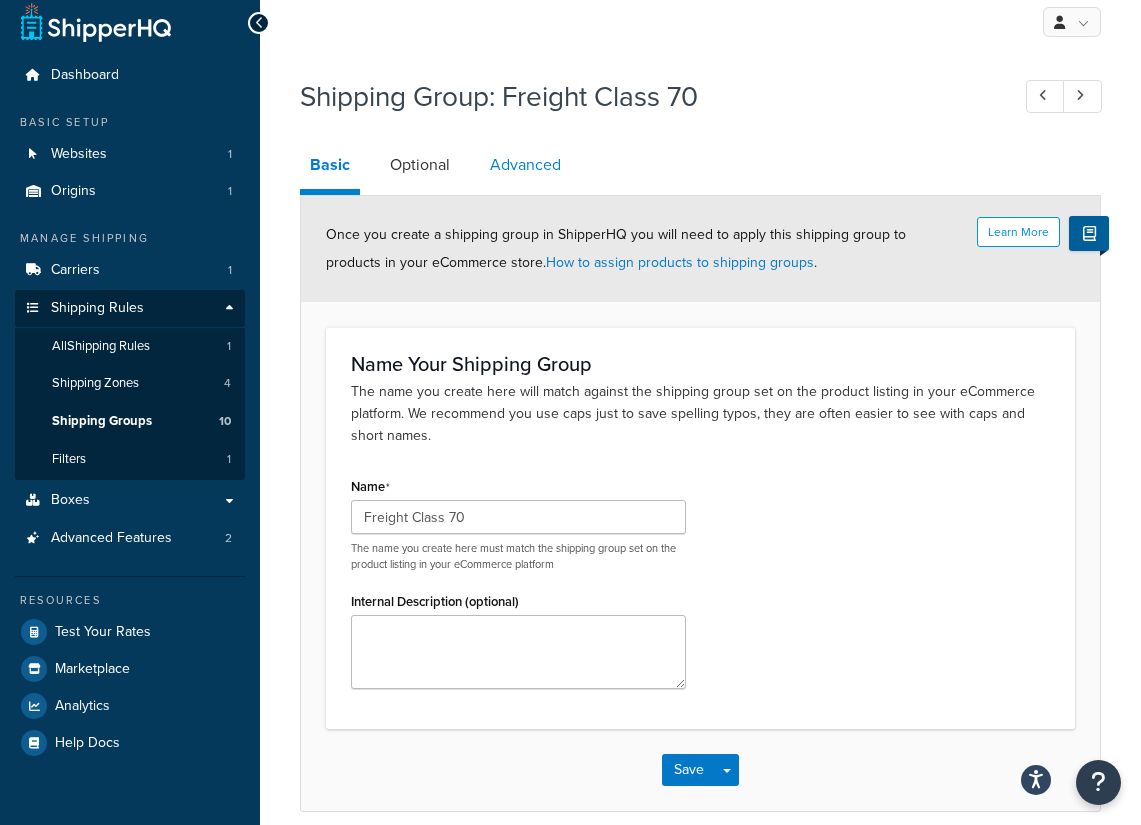 click on "Advanced" at bounding box center [525, 165] 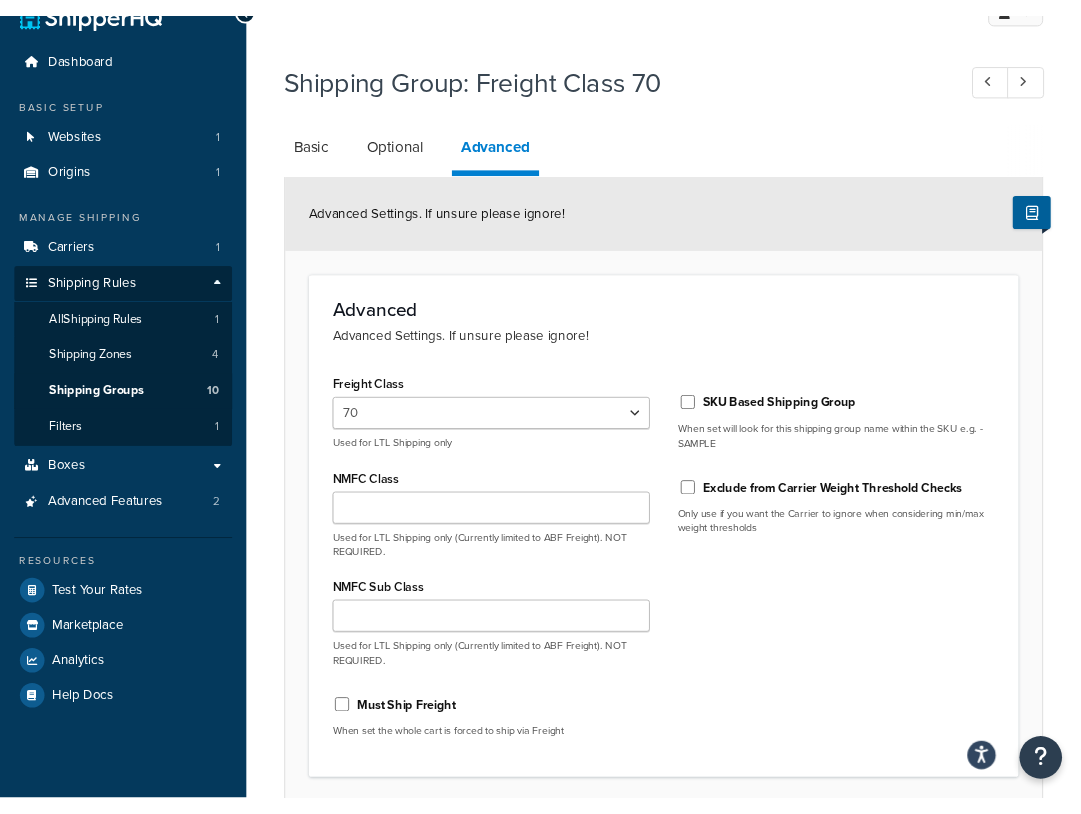 scroll, scrollTop: 52, scrollLeft: 0, axis: vertical 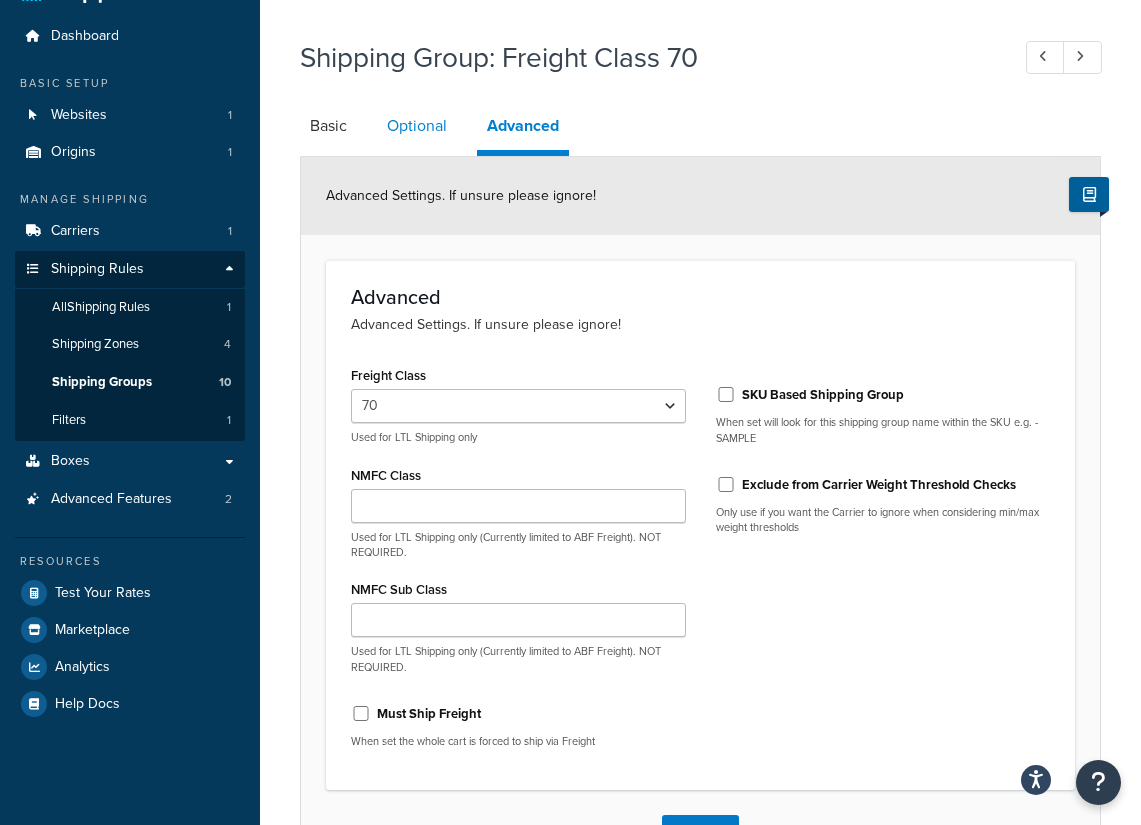 click on "Optional" at bounding box center (417, 126) 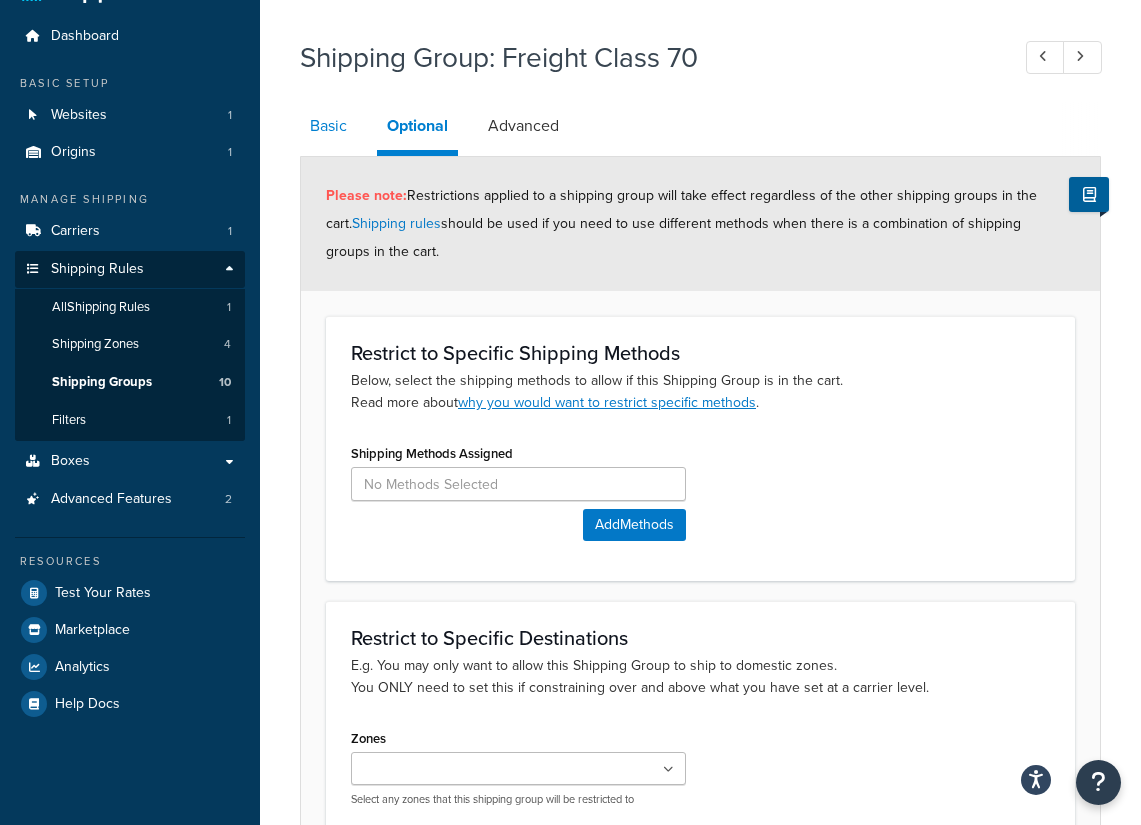 click on "Basic" at bounding box center (328, 126) 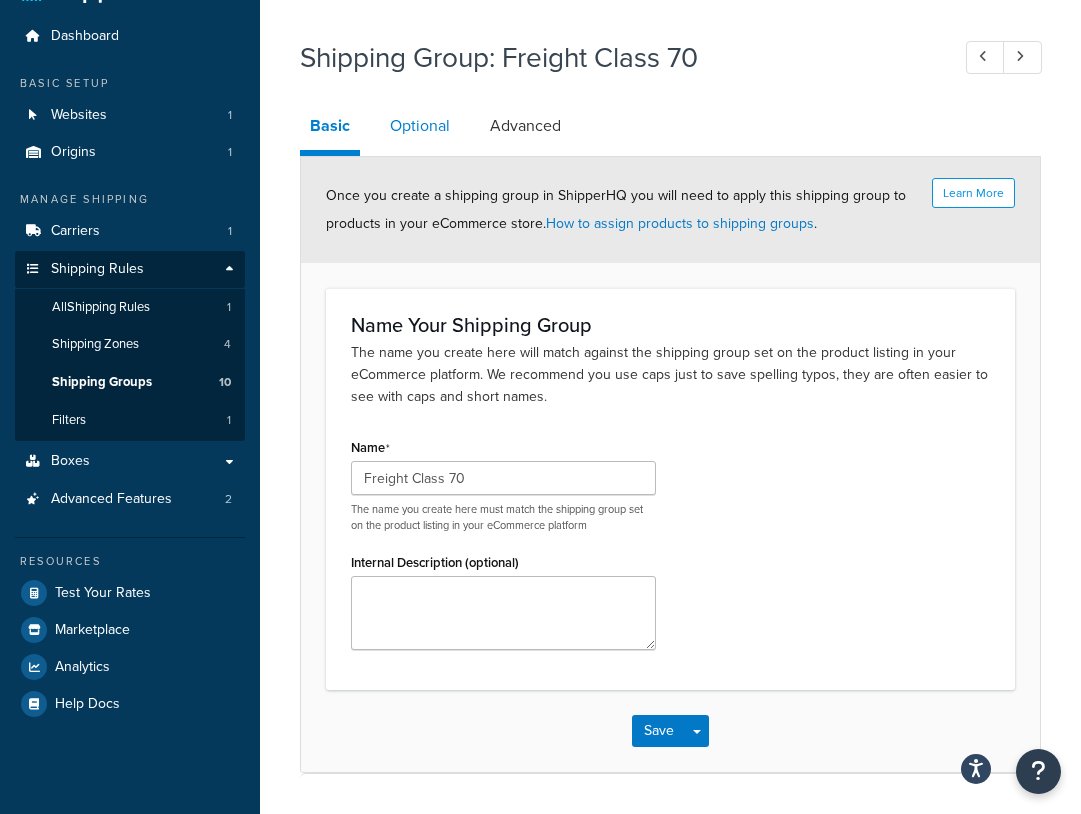 click on "Optional" at bounding box center (420, 126) 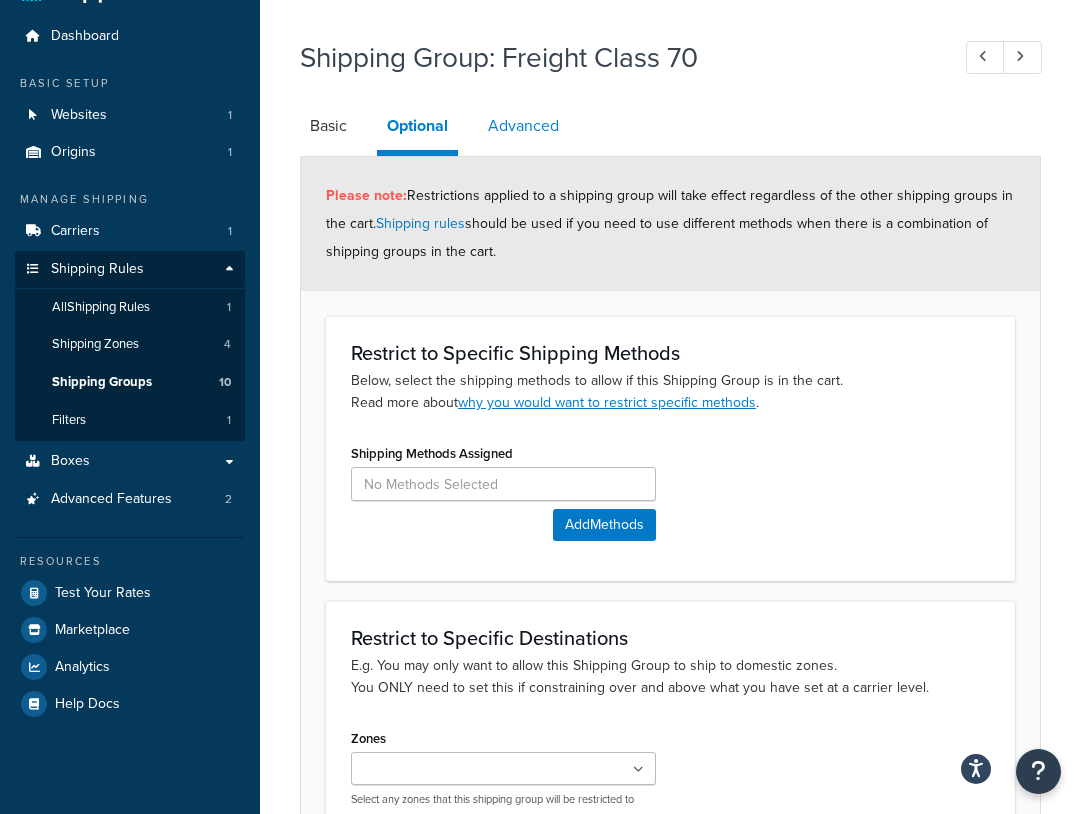 click on "Advanced" at bounding box center (523, 126) 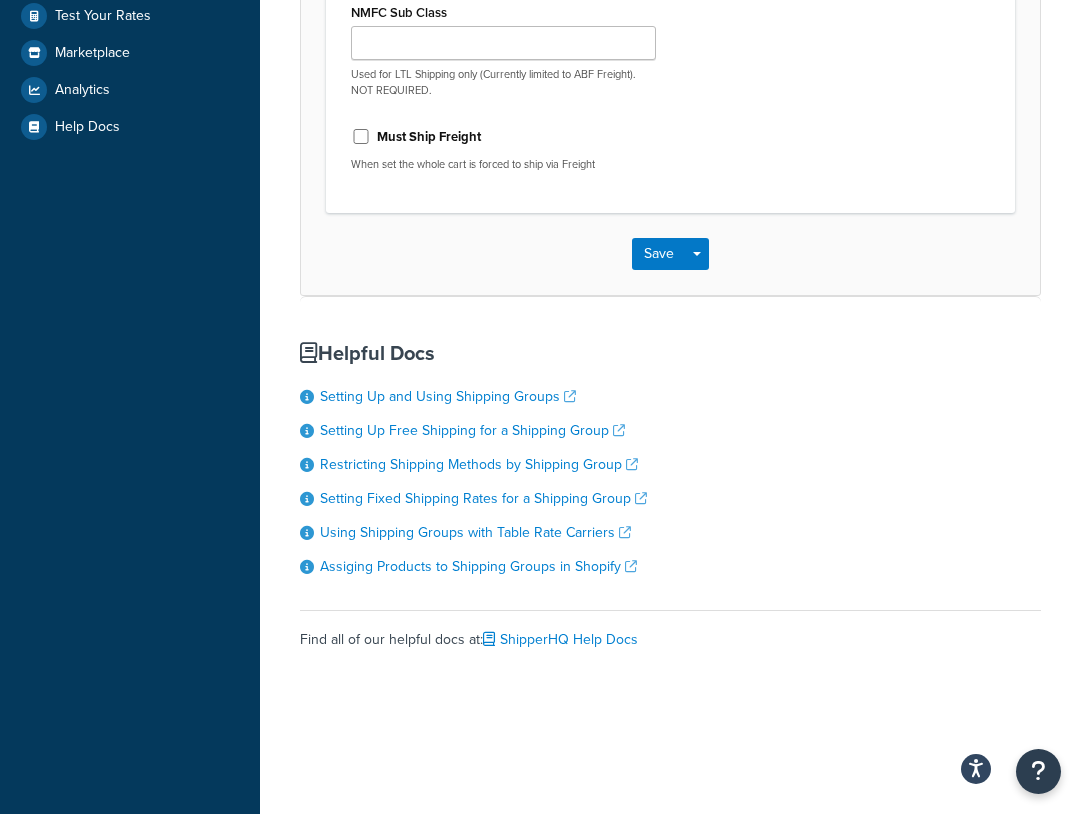 scroll, scrollTop: 0, scrollLeft: 0, axis: both 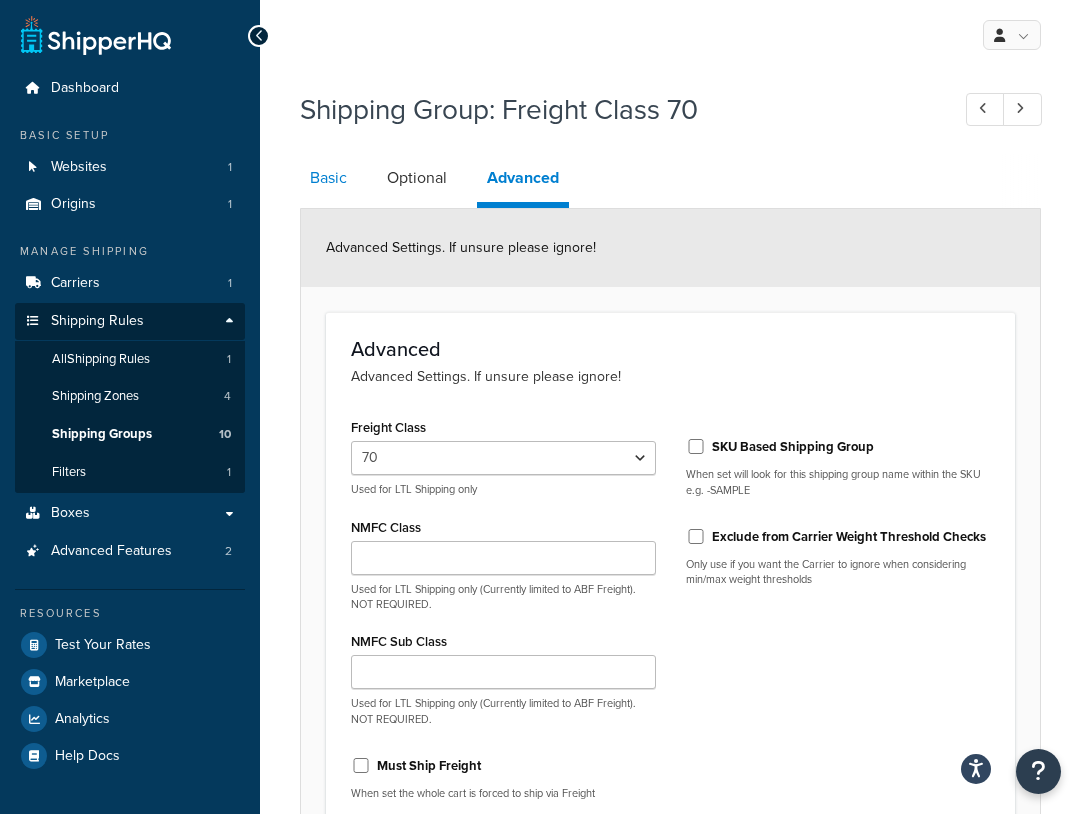 click on "Basic" at bounding box center [328, 178] 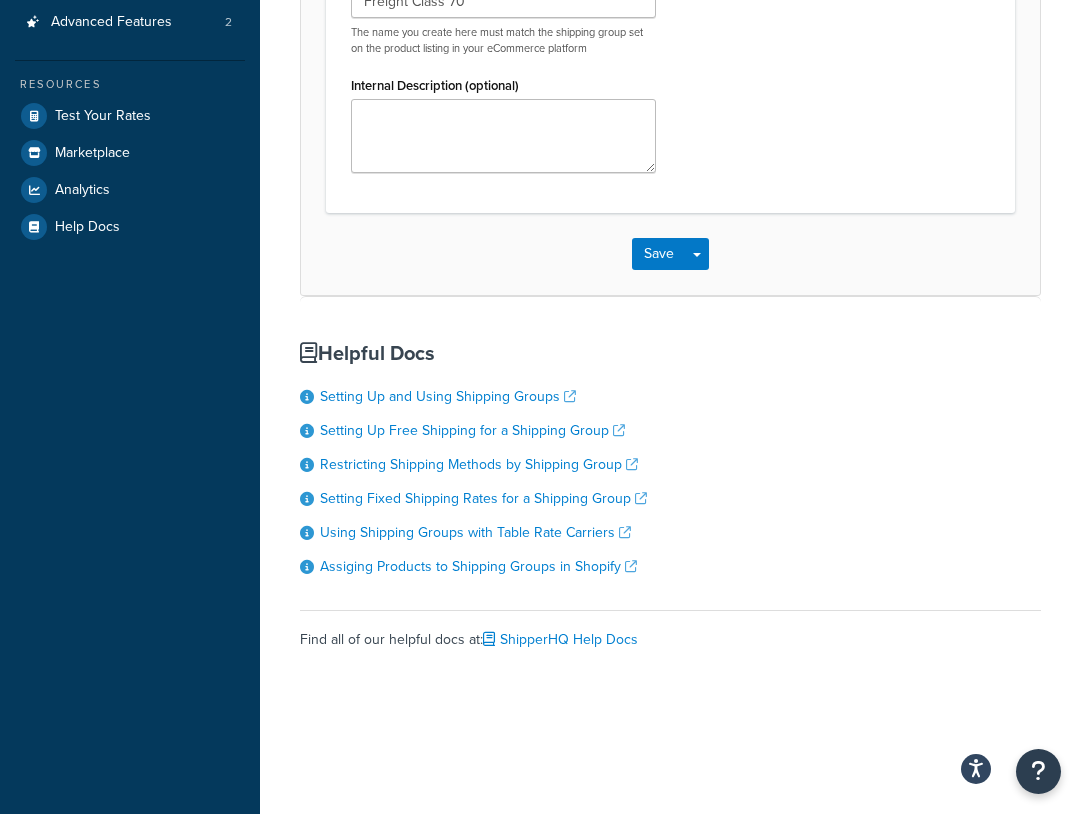 scroll, scrollTop: 0, scrollLeft: 0, axis: both 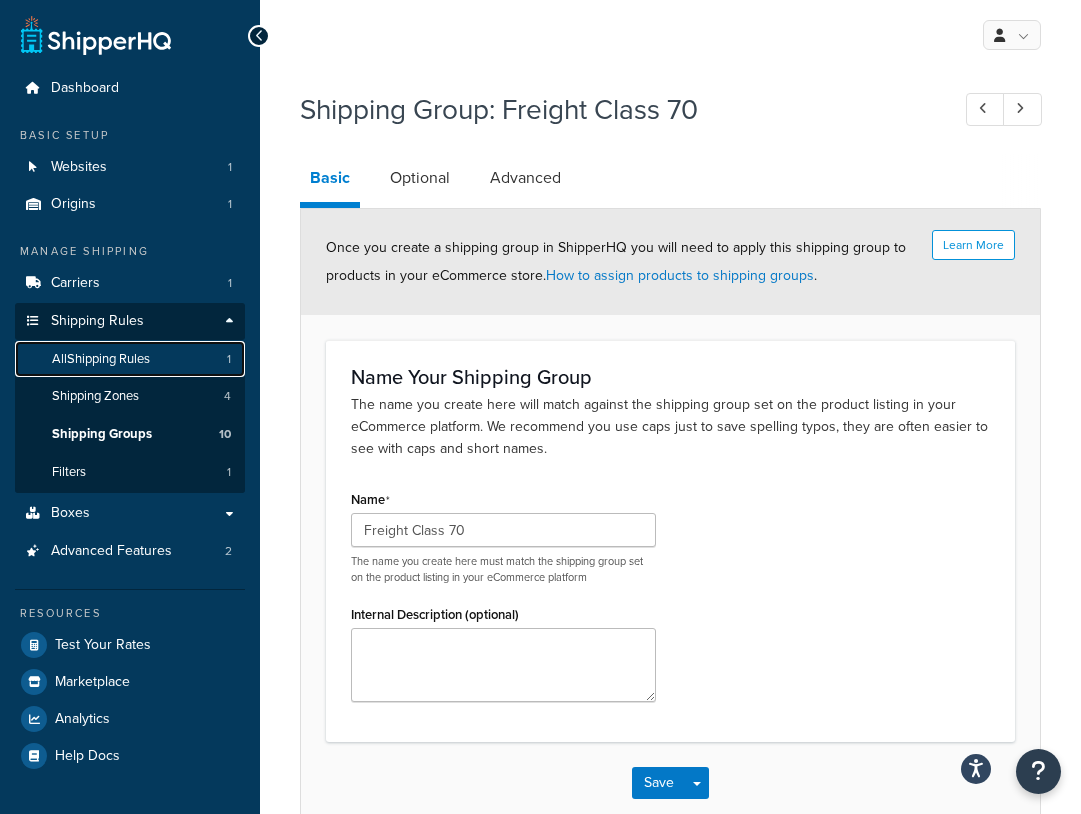 click on "All  Shipping Rules" at bounding box center (101, 359) 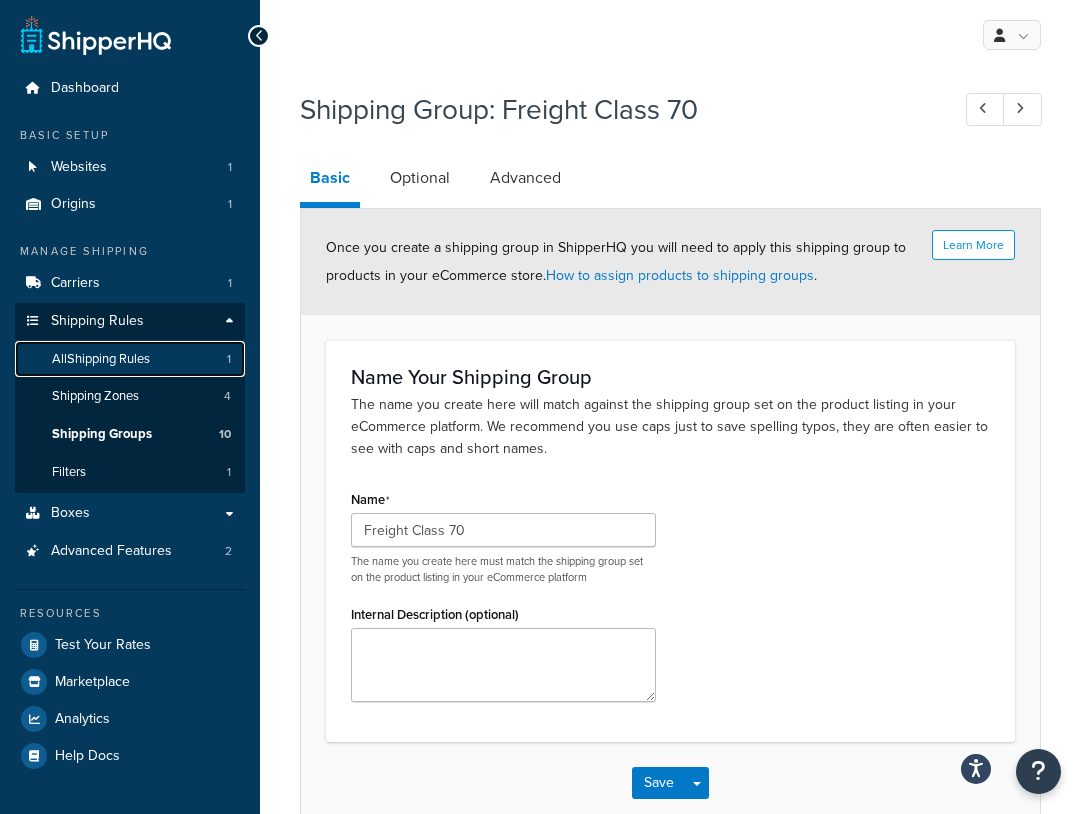 click on "All  Shipping Rules" at bounding box center (101, 359) 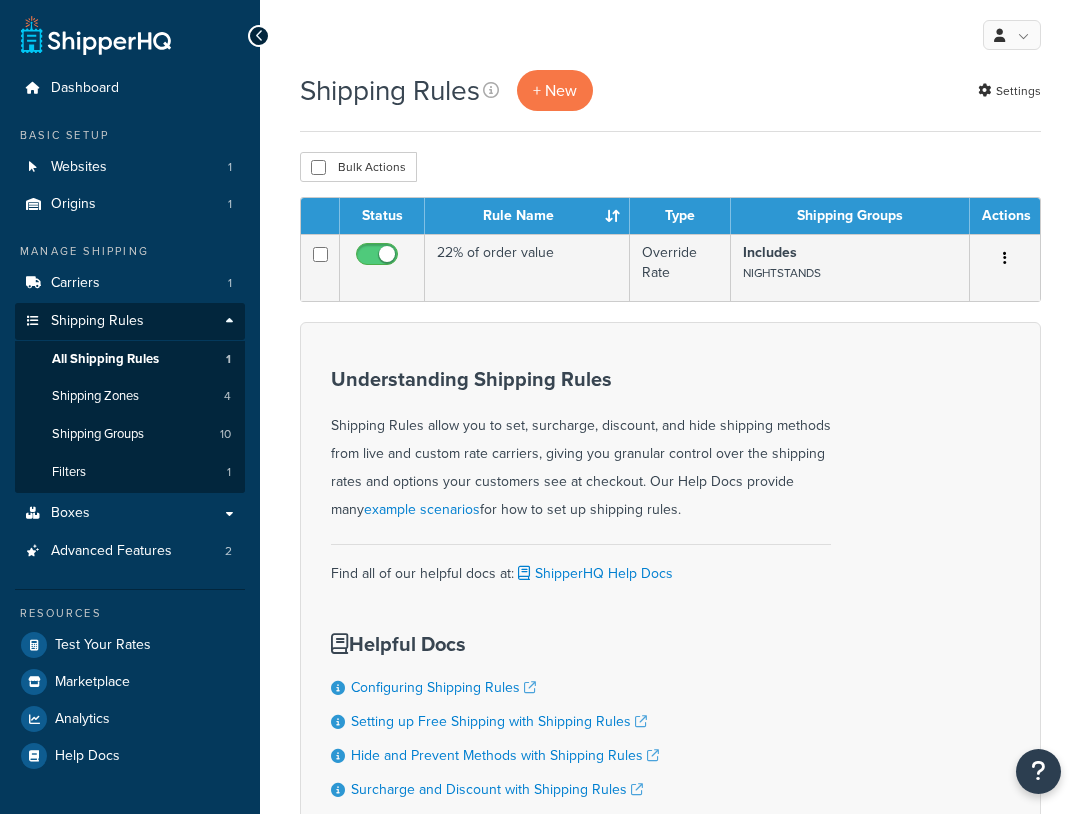 scroll, scrollTop: 0, scrollLeft: 0, axis: both 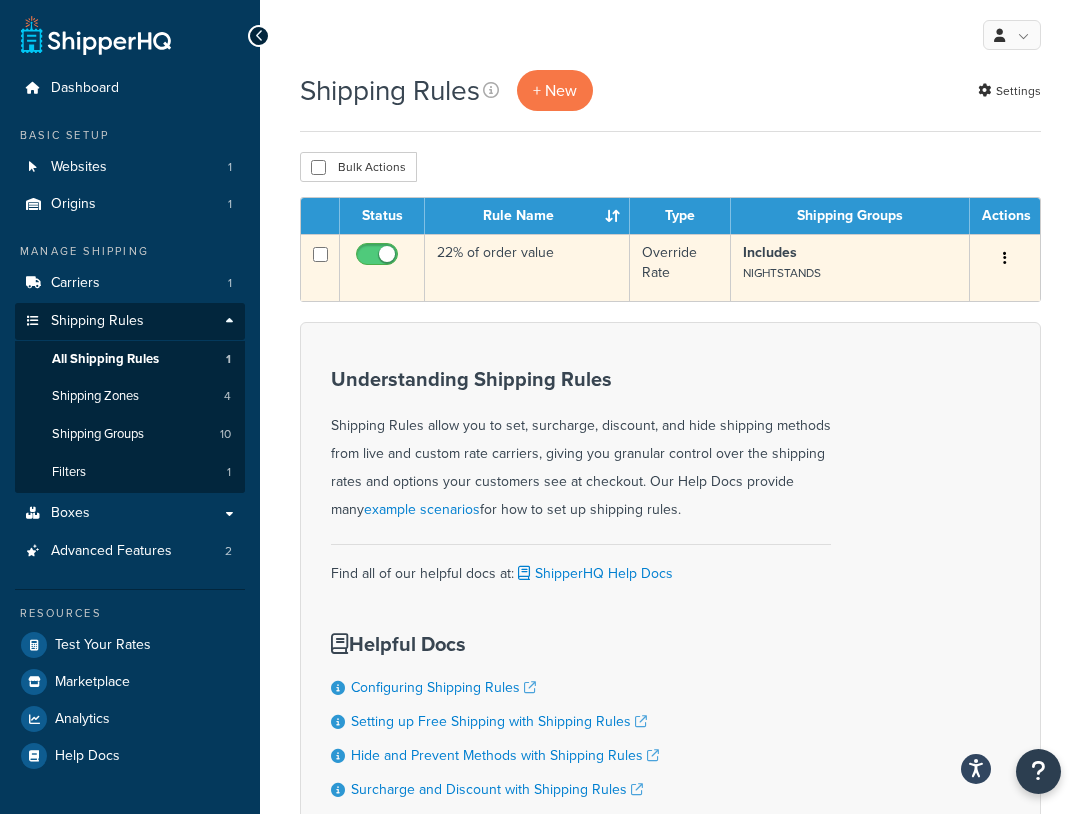 click on "22% of order value" at bounding box center (527, 267) 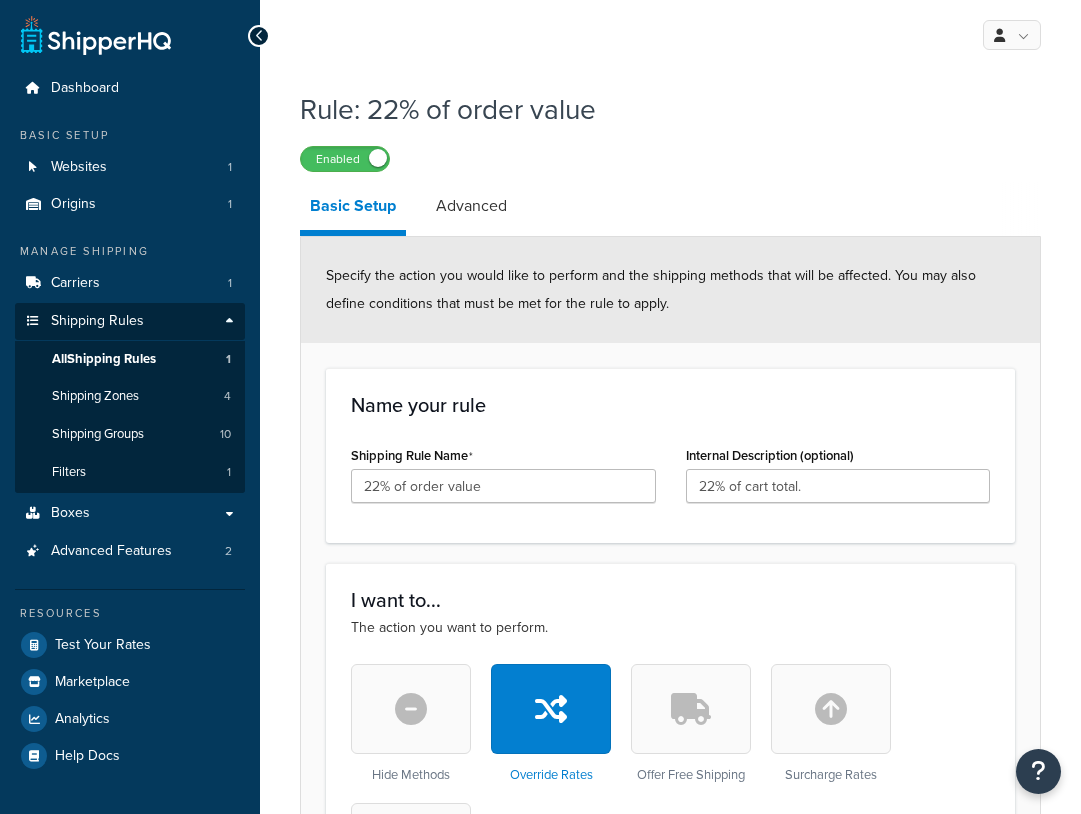 select on "PERCENTAGE" 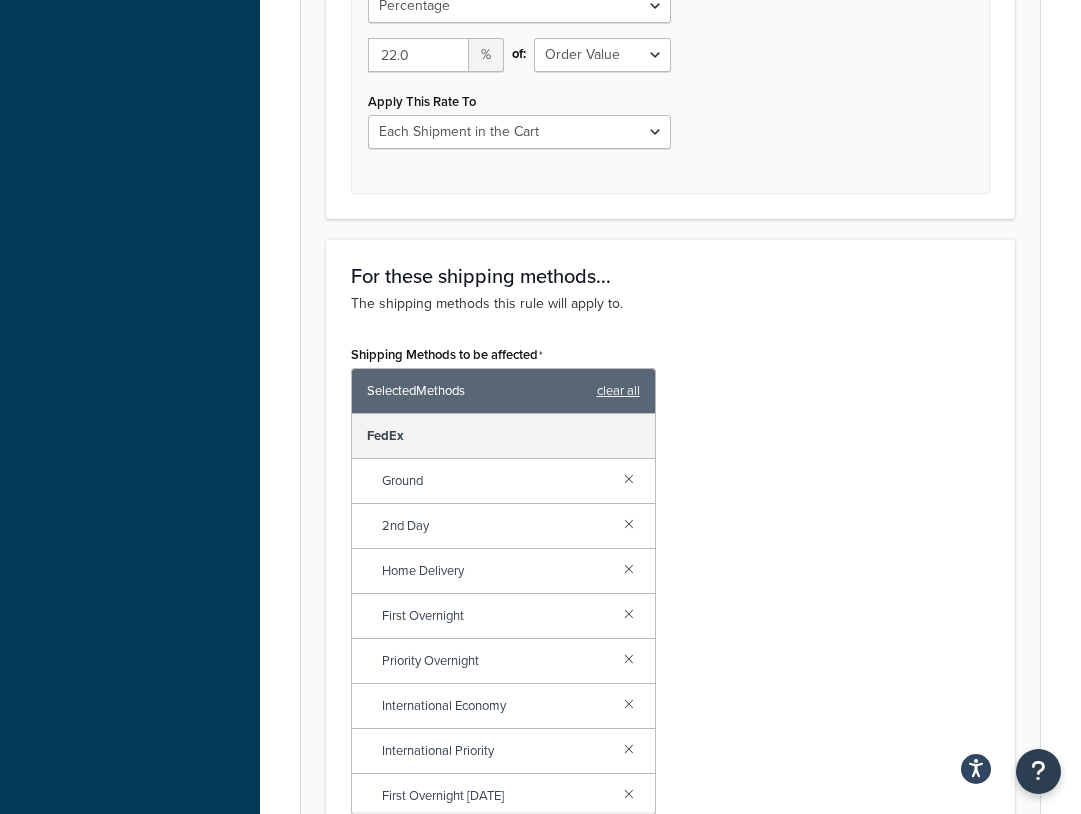 scroll, scrollTop: 1114, scrollLeft: 0, axis: vertical 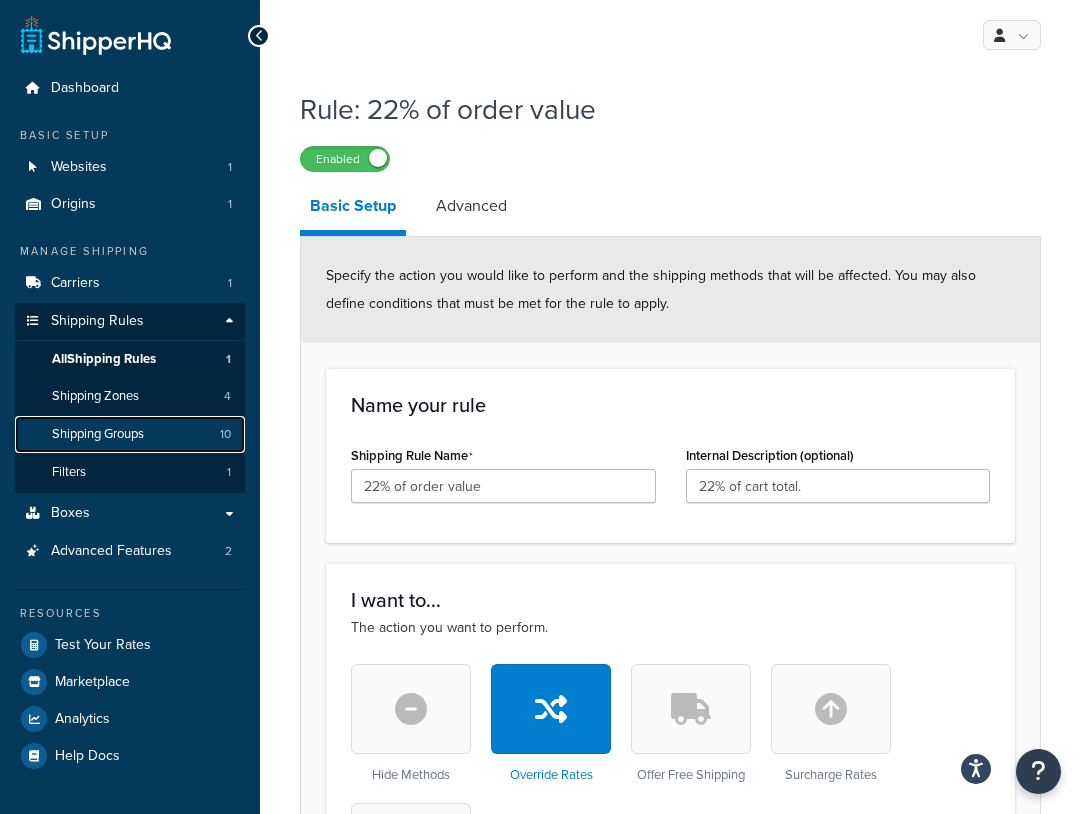 click on "Shipping Groups" at bounding box center [98, 434] 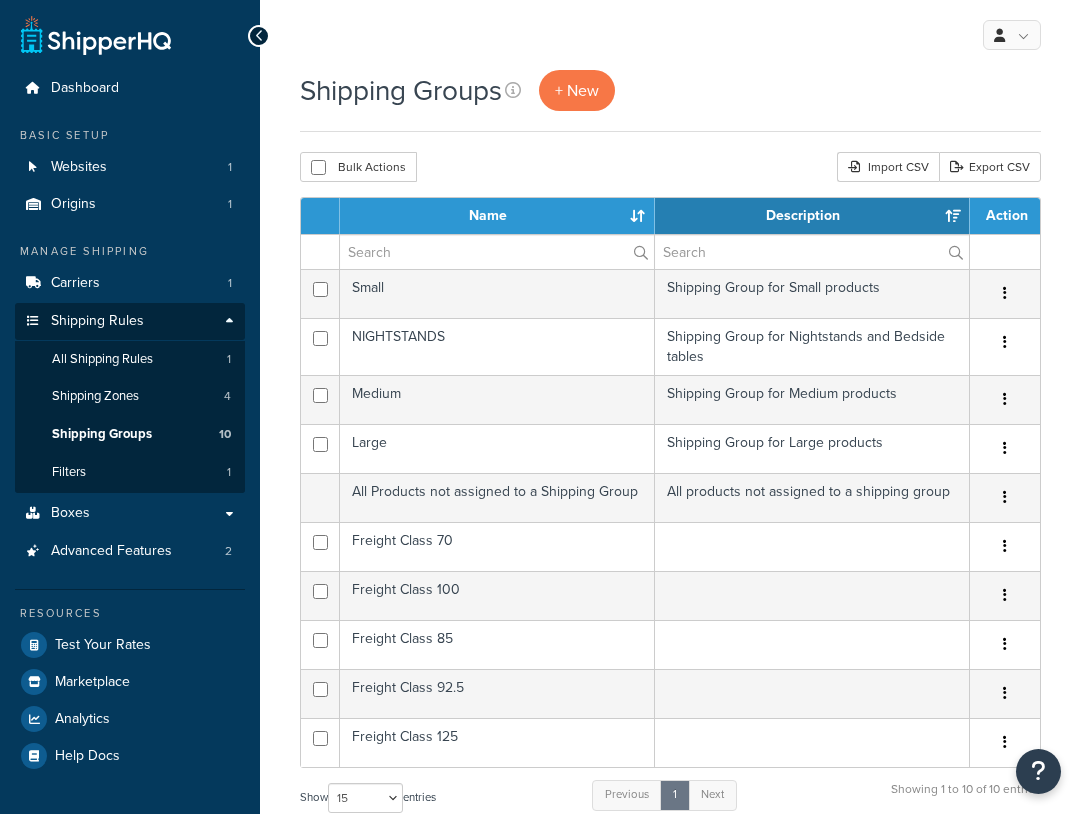 select on "15" 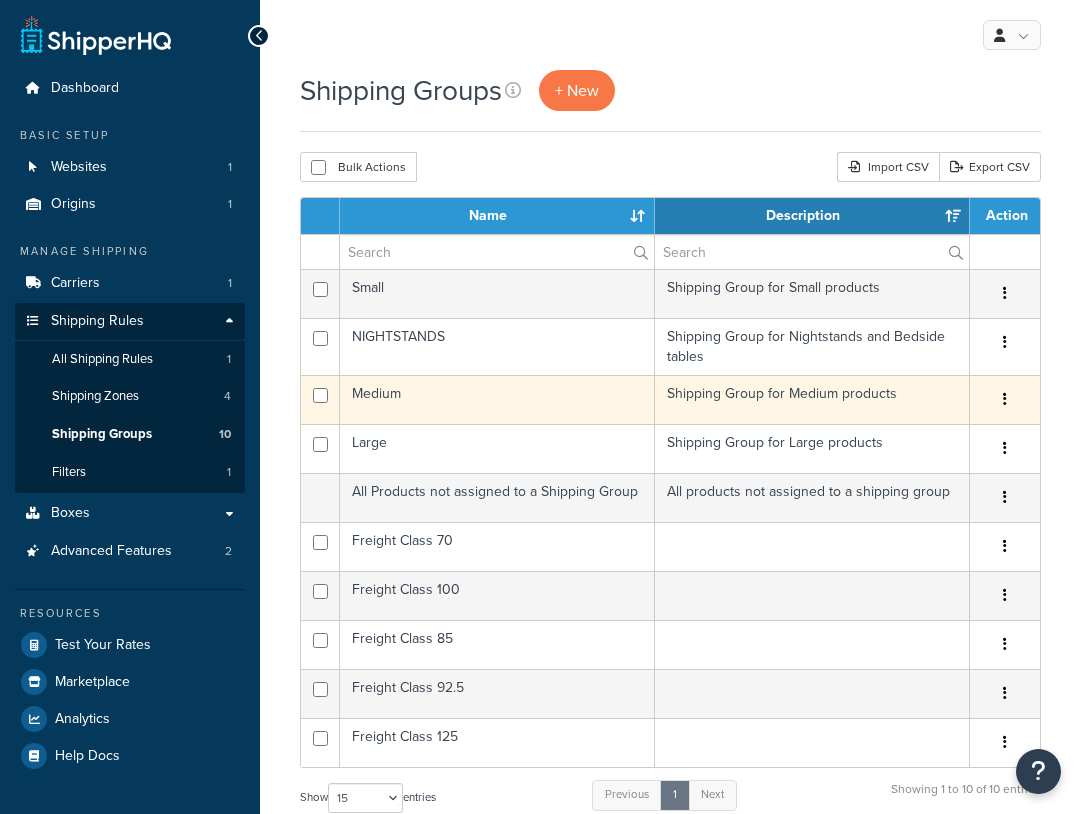scroll, scrollTop: 0, scrollLeft: 0, axis: both 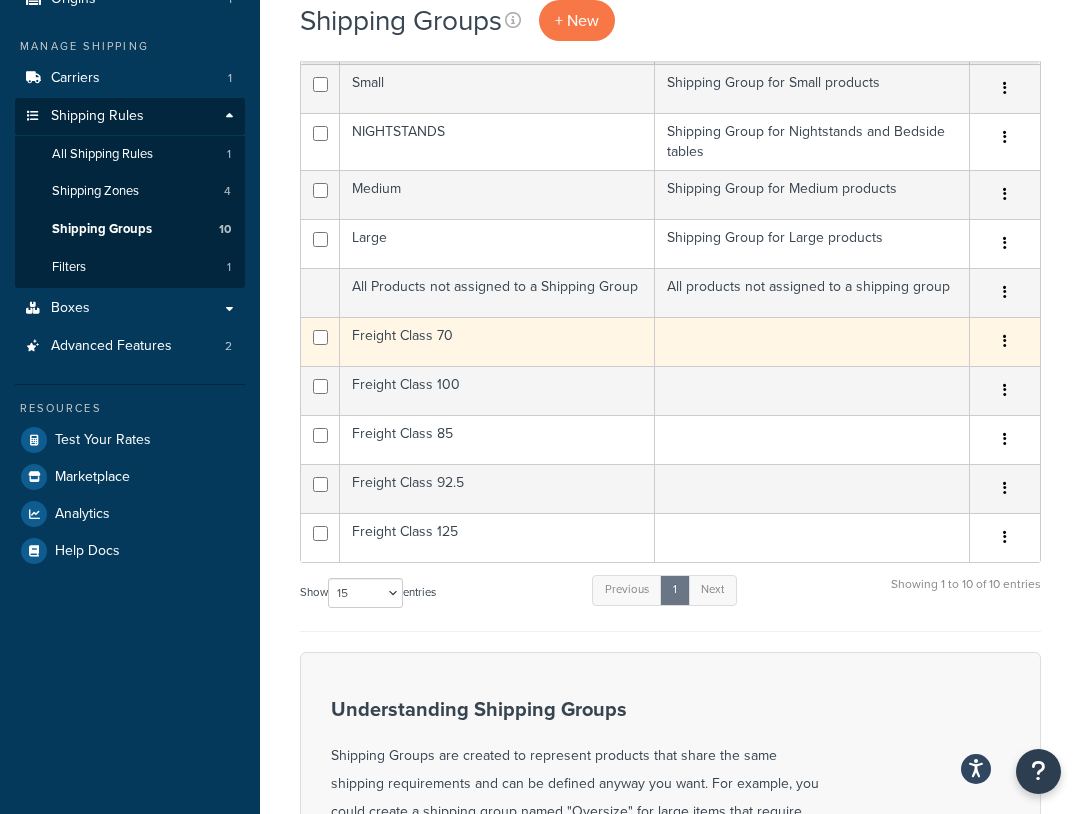 click on "Freight Class 70" at bounding box center [497, 341] 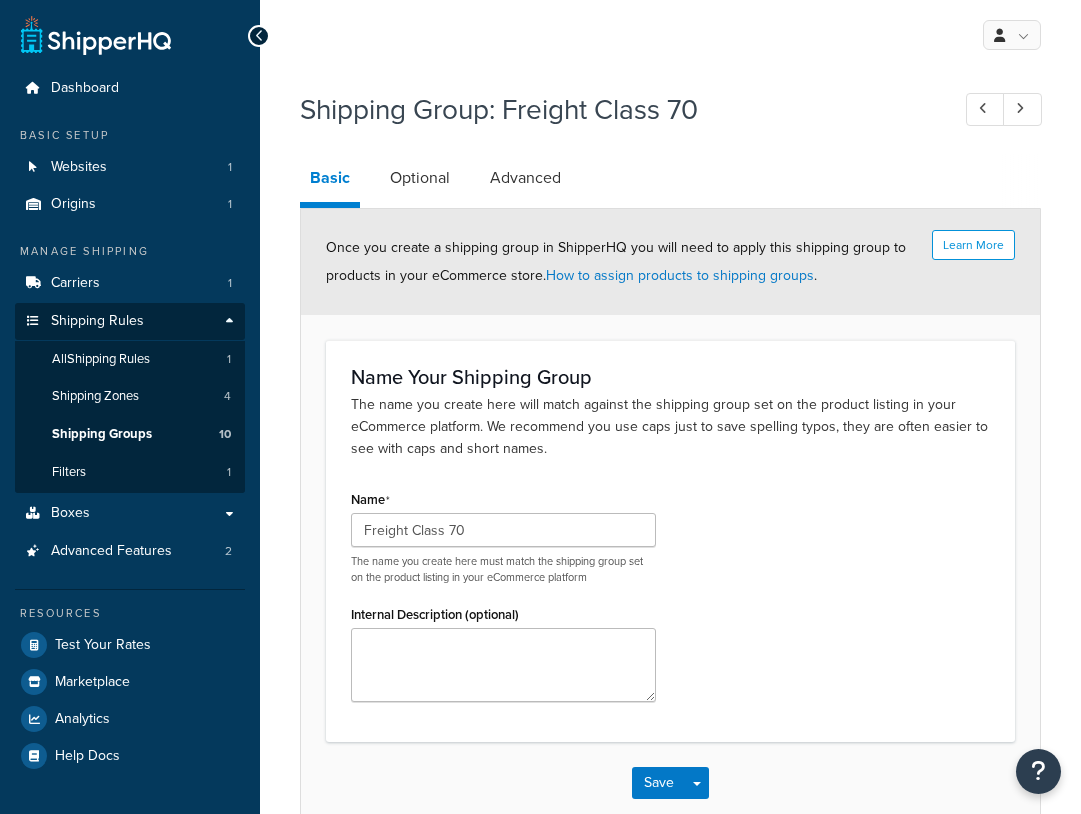 scroll, scrollTop: 0, scrollLeft: 0, axis: both 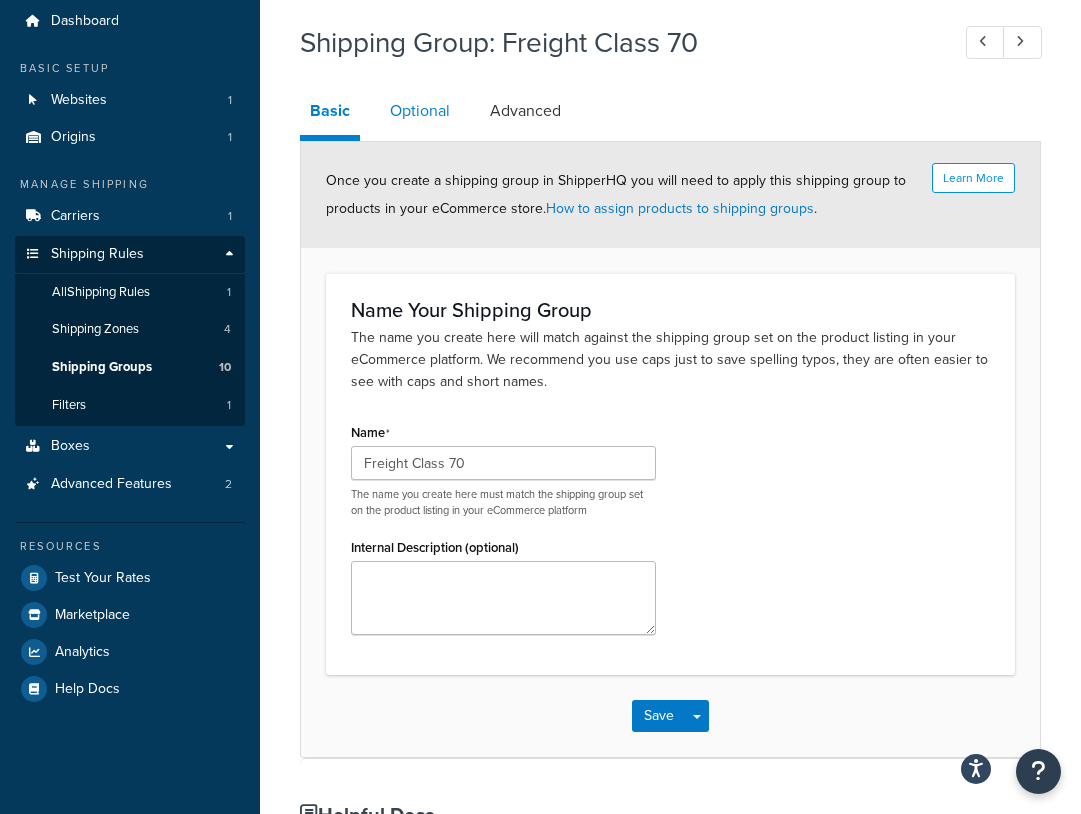 click on "Optional" at bounding box center (420, 111) 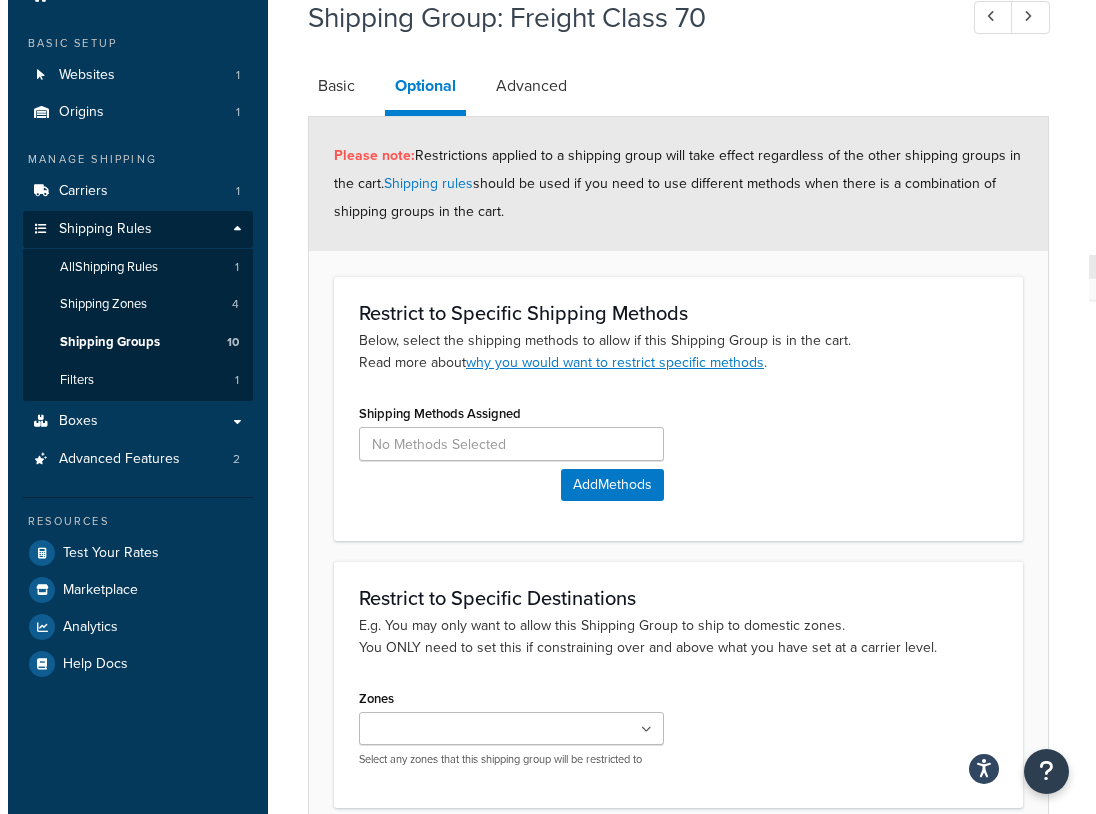 scroll, scrollTop: 207, scrollLeft: 0, axis: vertical 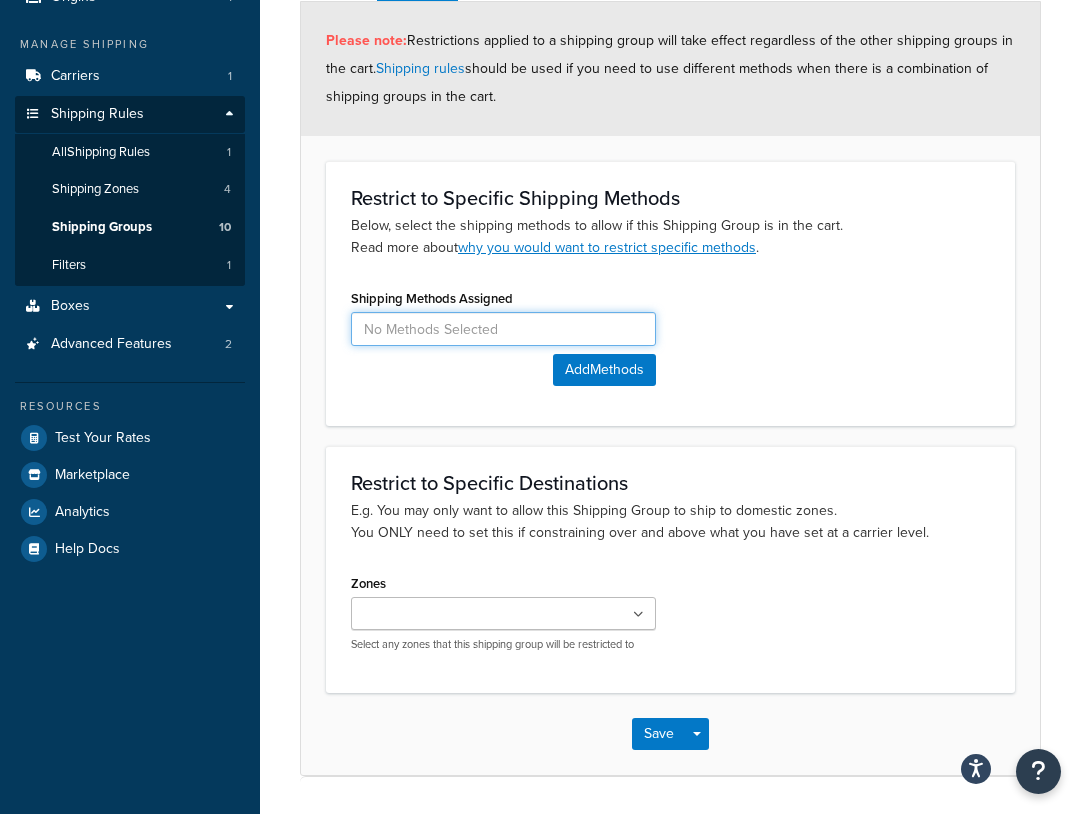 click at bounding box center (503, 329) 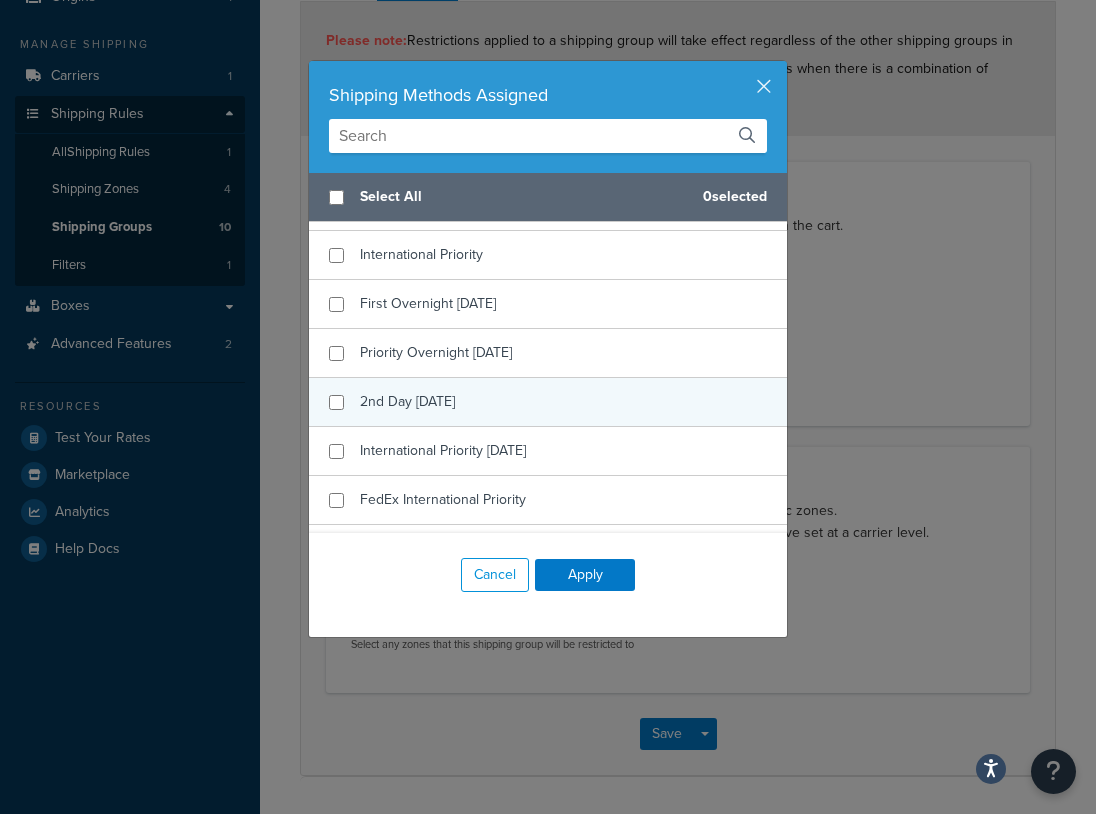 scroll, scrollTop: 371, scrollLeft: 0, axis: vertical 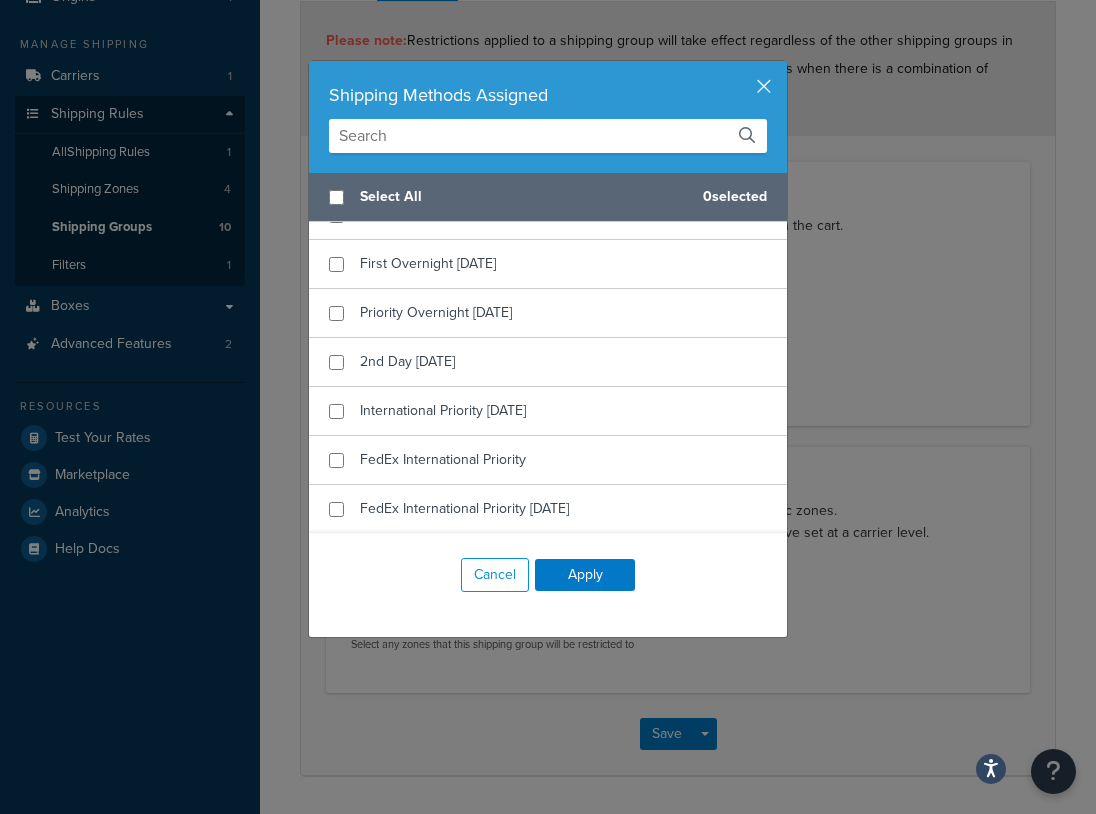 click at bounding box center [548, 136] 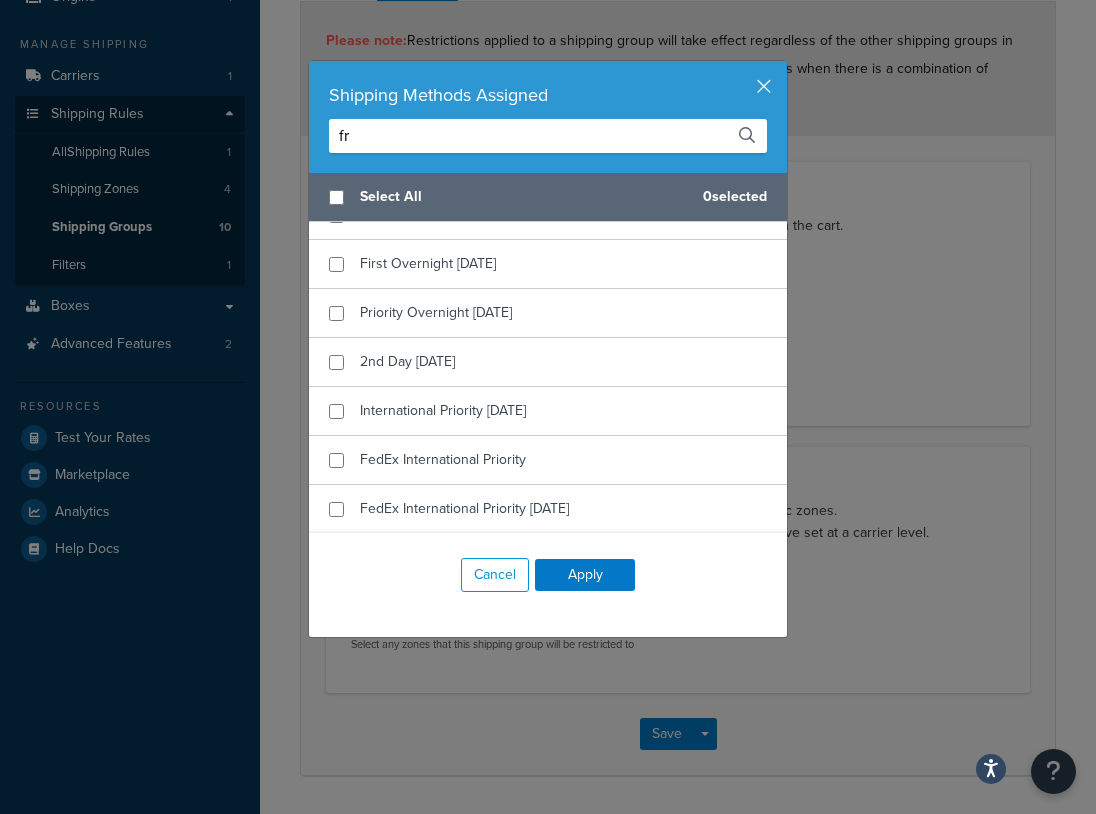 scroll, scrollTop: 0, scrollLeft: 0, axis: both 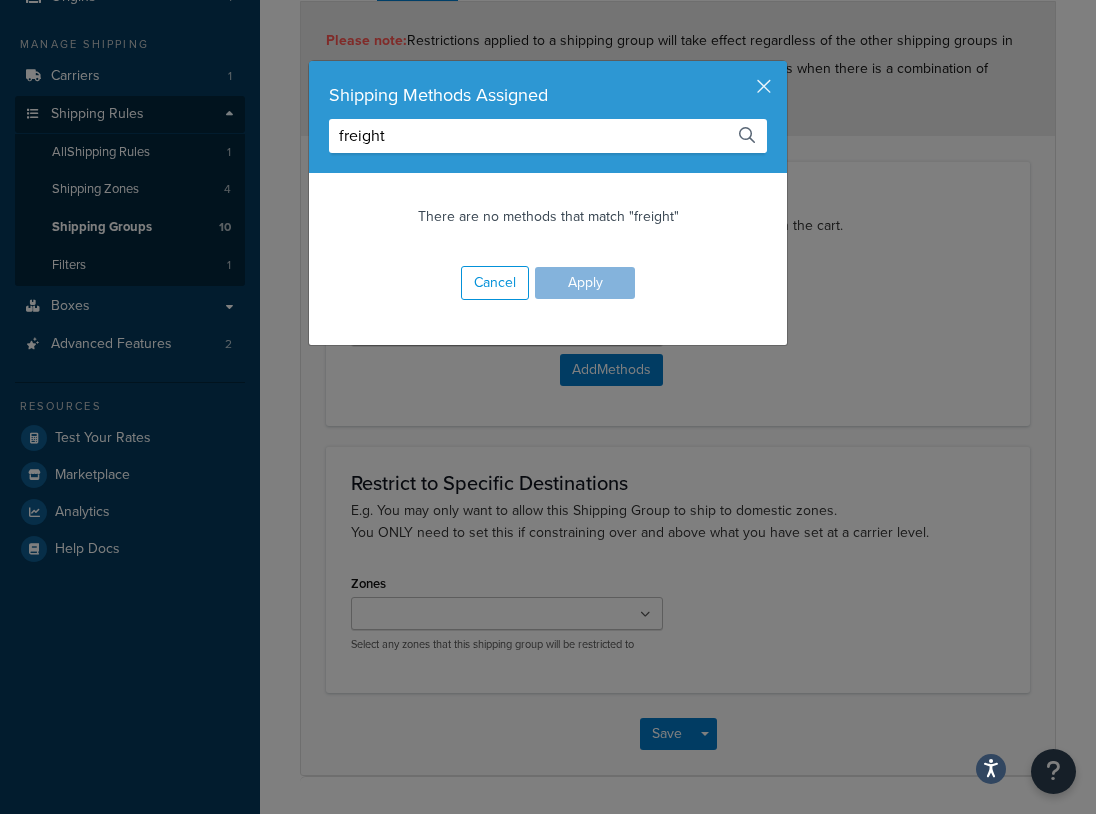 type on "freight" 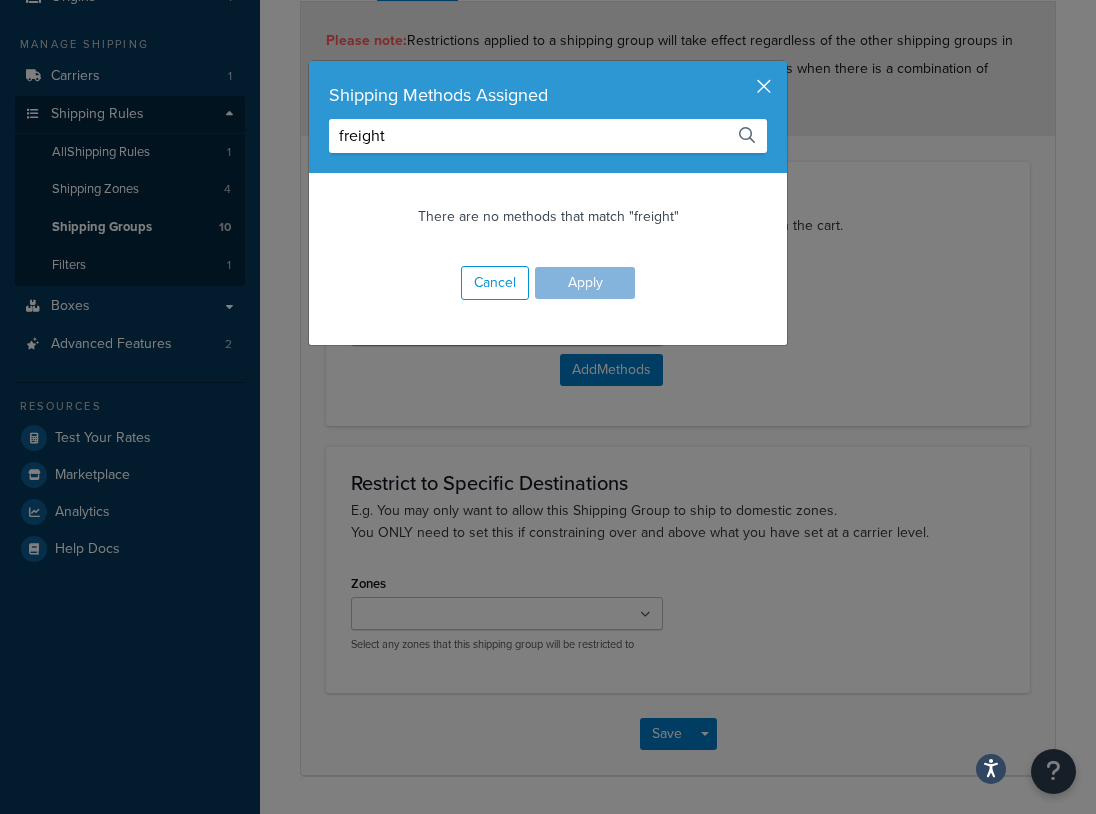 click on "Shipping Methods Assigned freight There are no methods that match "freight" Cancel Apply" at bounding box center [548, 203] 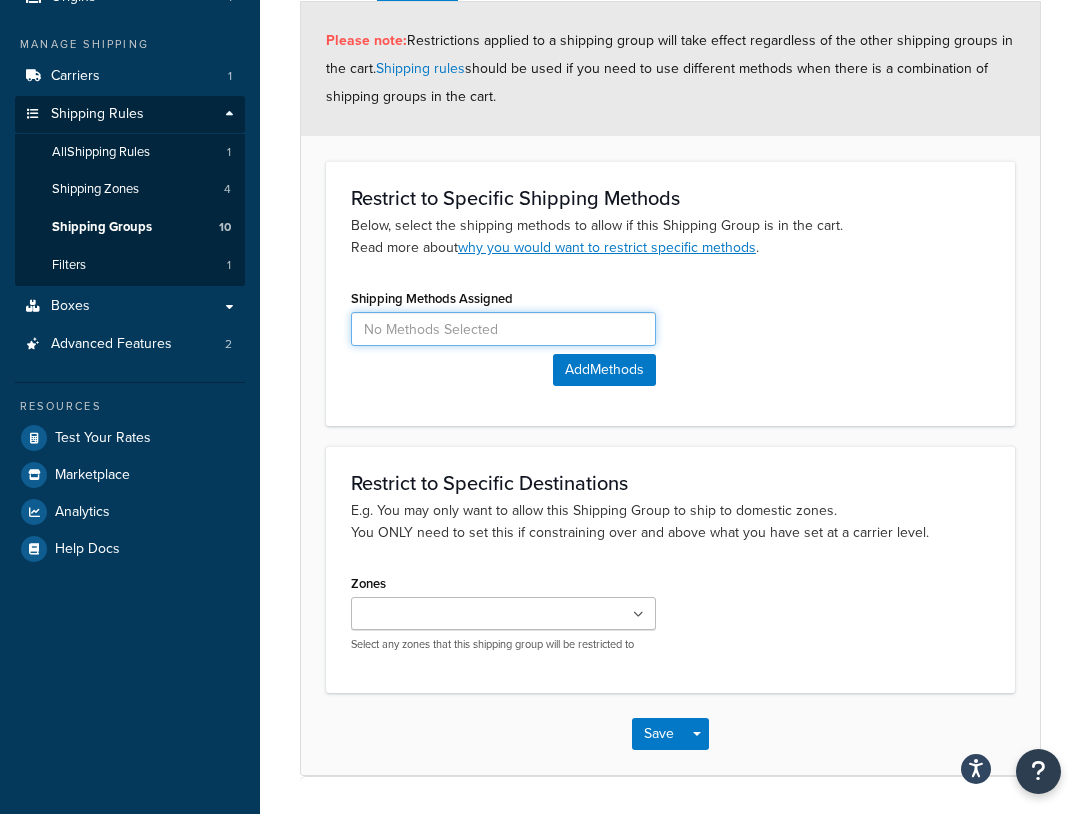 click at bounding box center [503, 329] 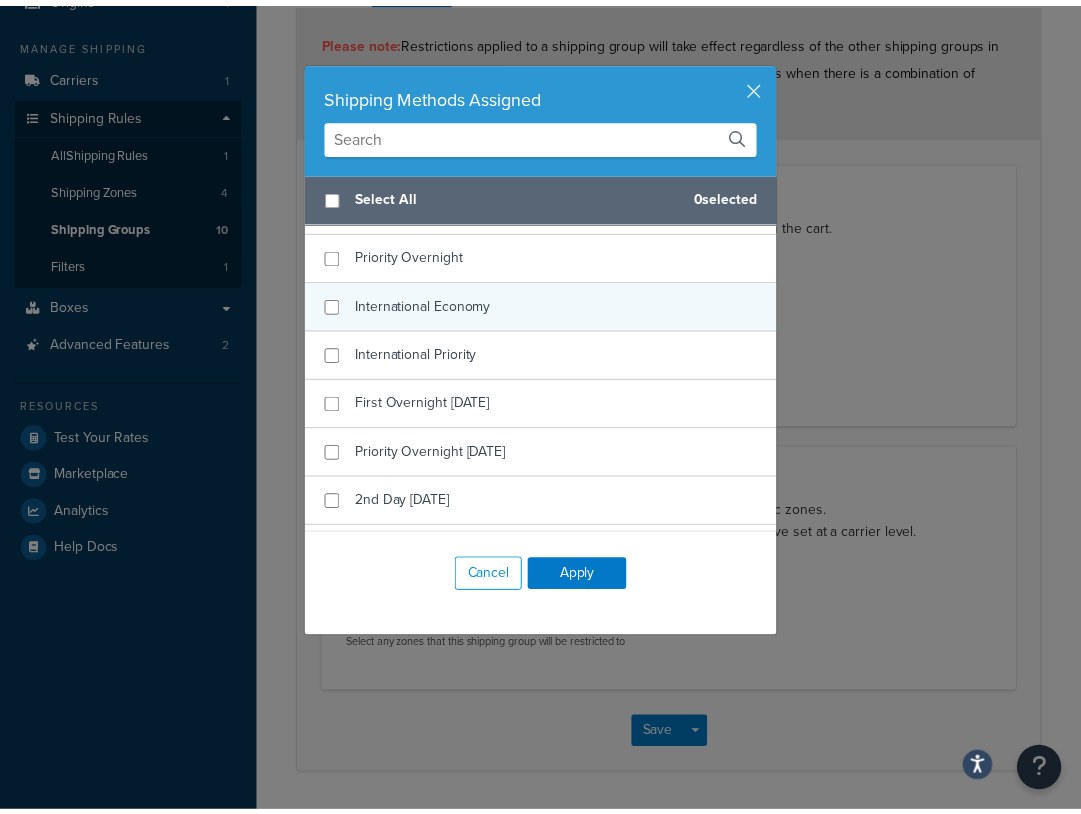 scroll, scrollTop: 371, scrollLeft: 0, axis: vertical 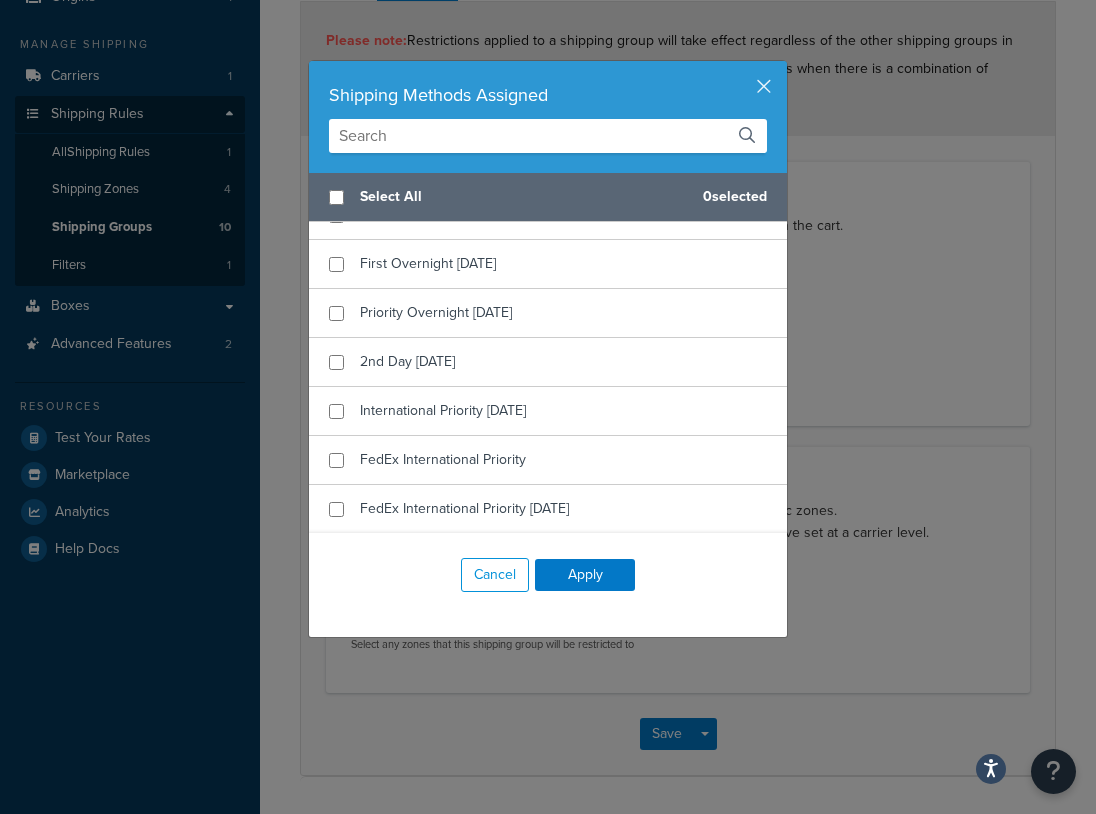click on "Shipping Methods Assigned" at bounding box center [548, 117] 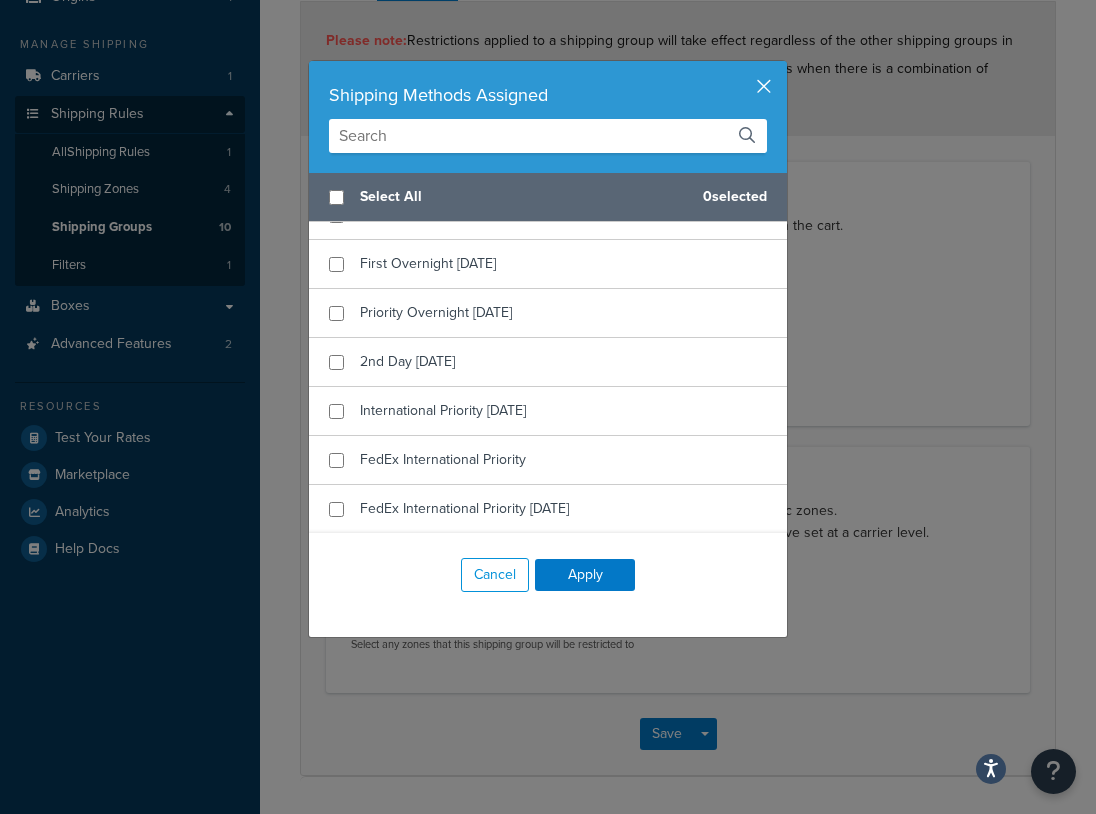 click at bounding box center (784, 63) 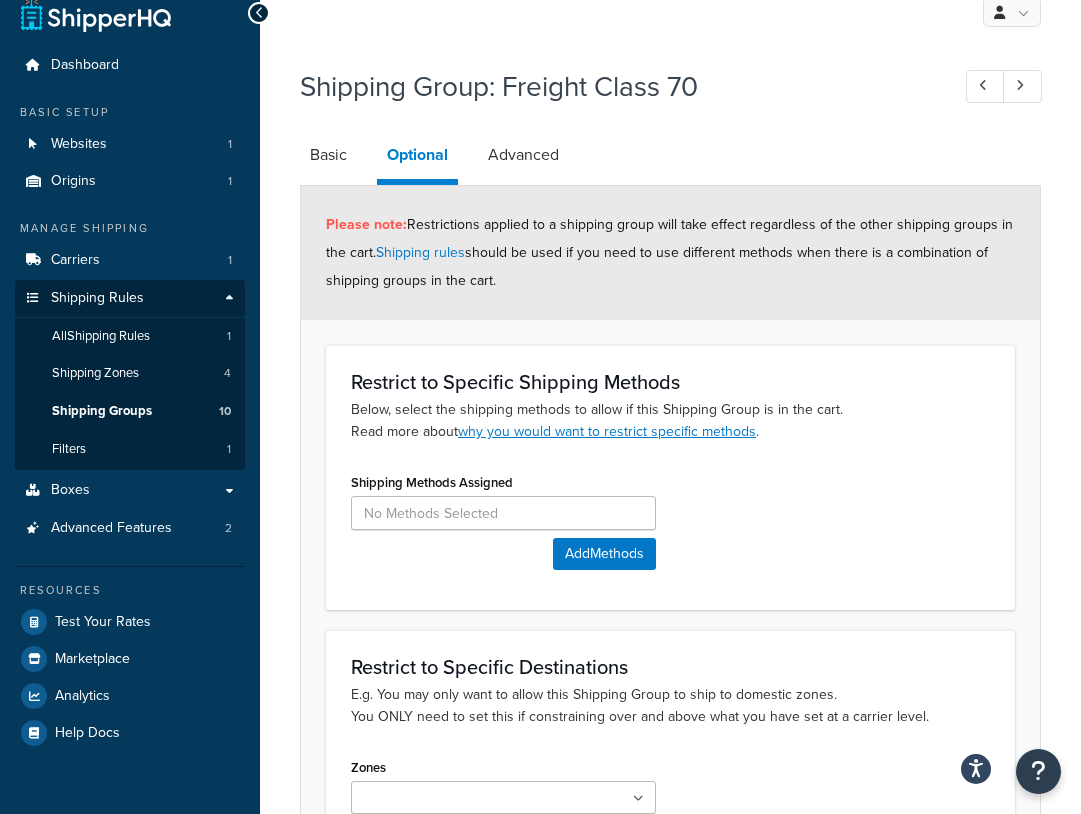 scroll, scrollTop: 0, scrollLeft: 0, axis: both 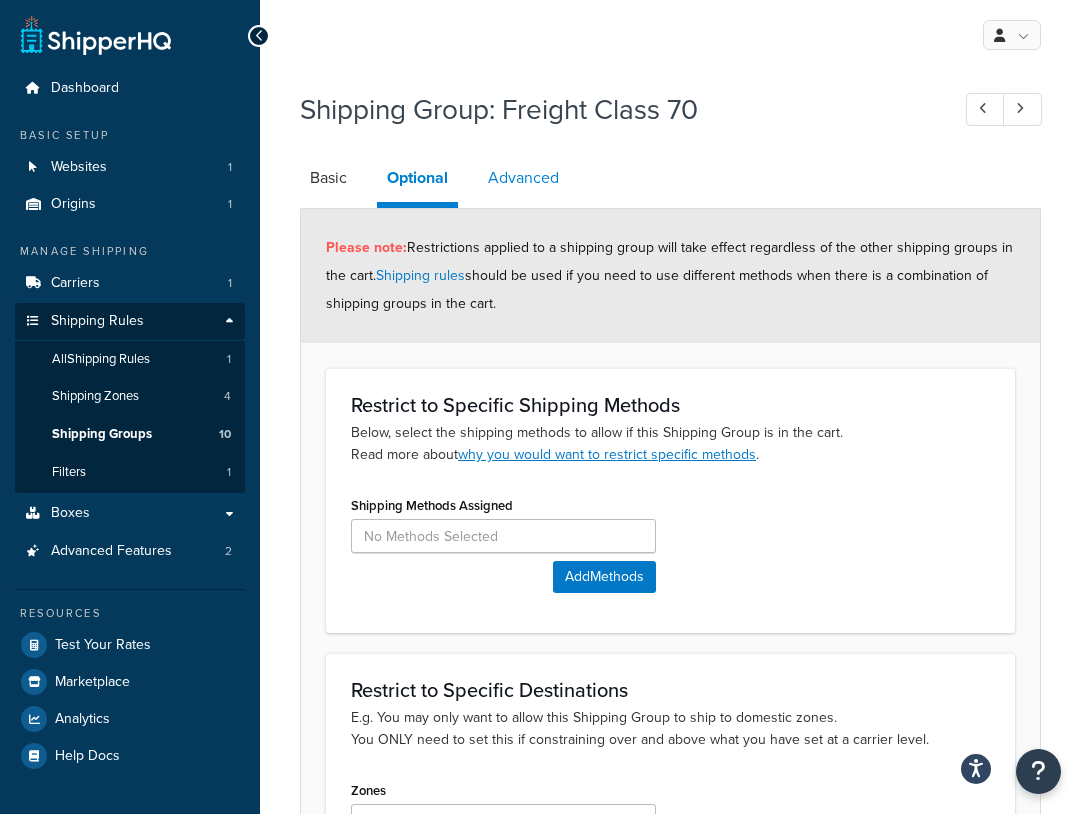 click on "Advanced" at bounding box center (523, 178) 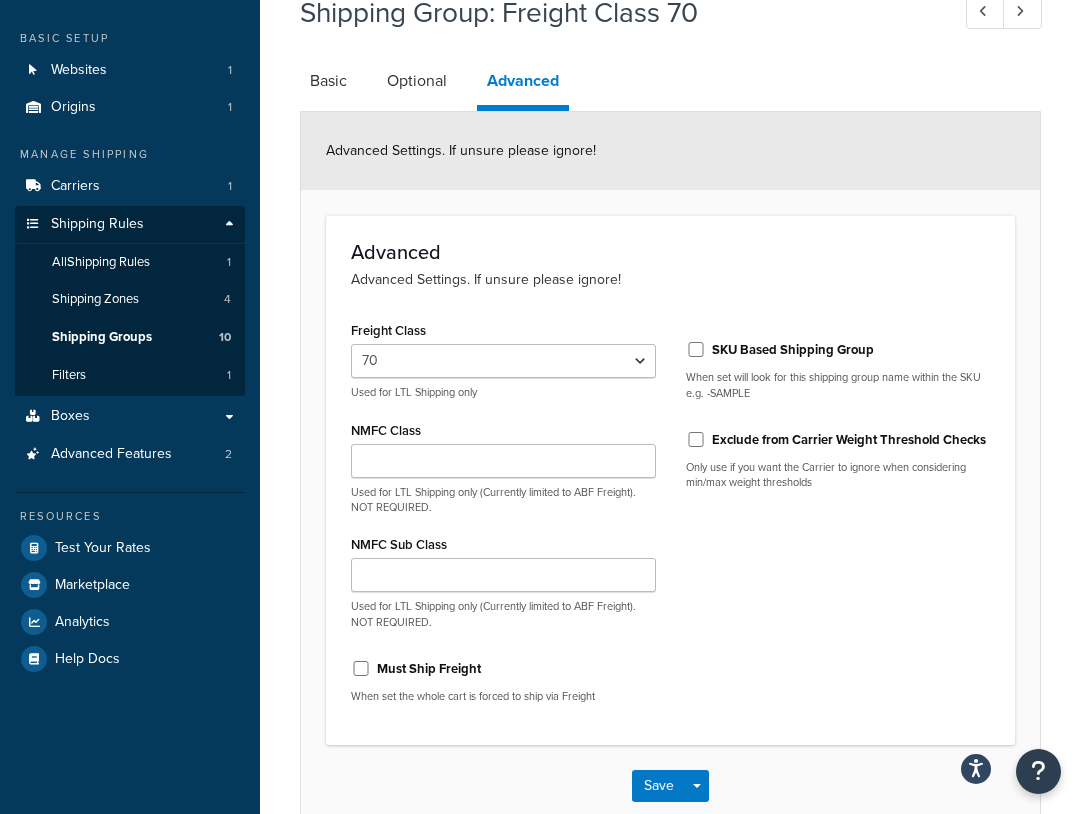 scroll, scrollTop: 63, scrollLeft: 0, axis: vertical 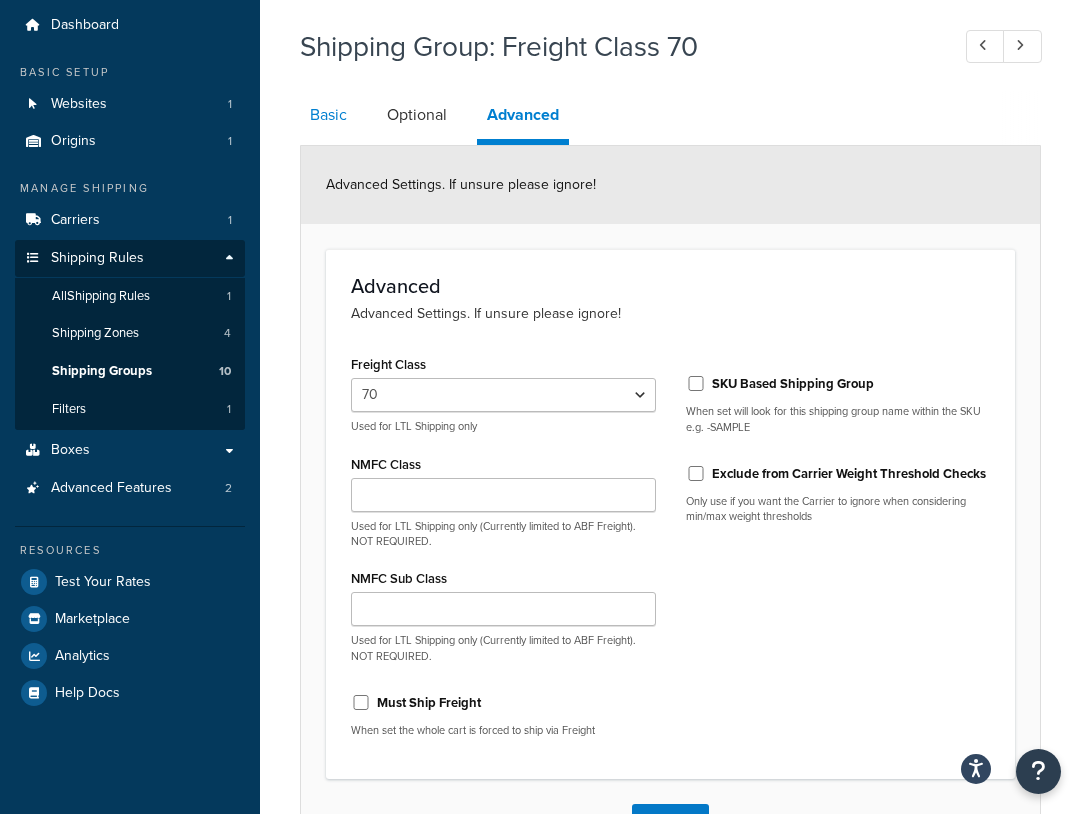 click on "Basic" at bounding box center (328, 115) 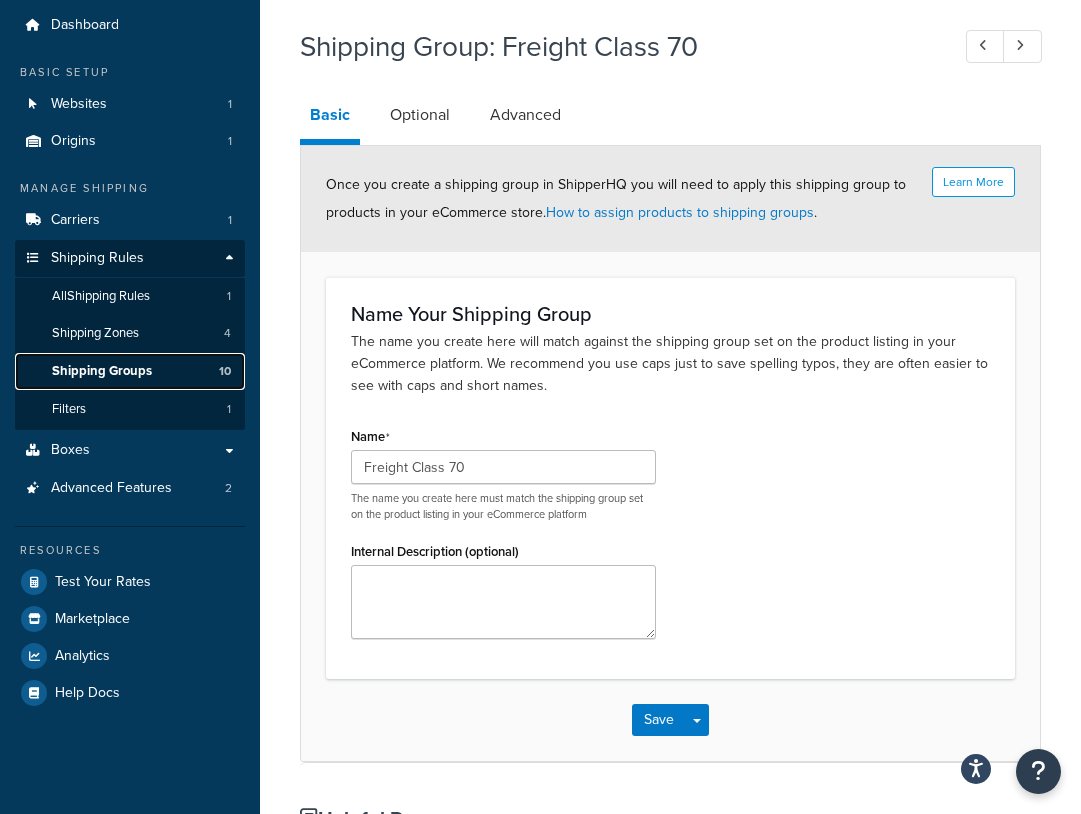 click on "Shipping Groups" at bounding box center [102, 371] 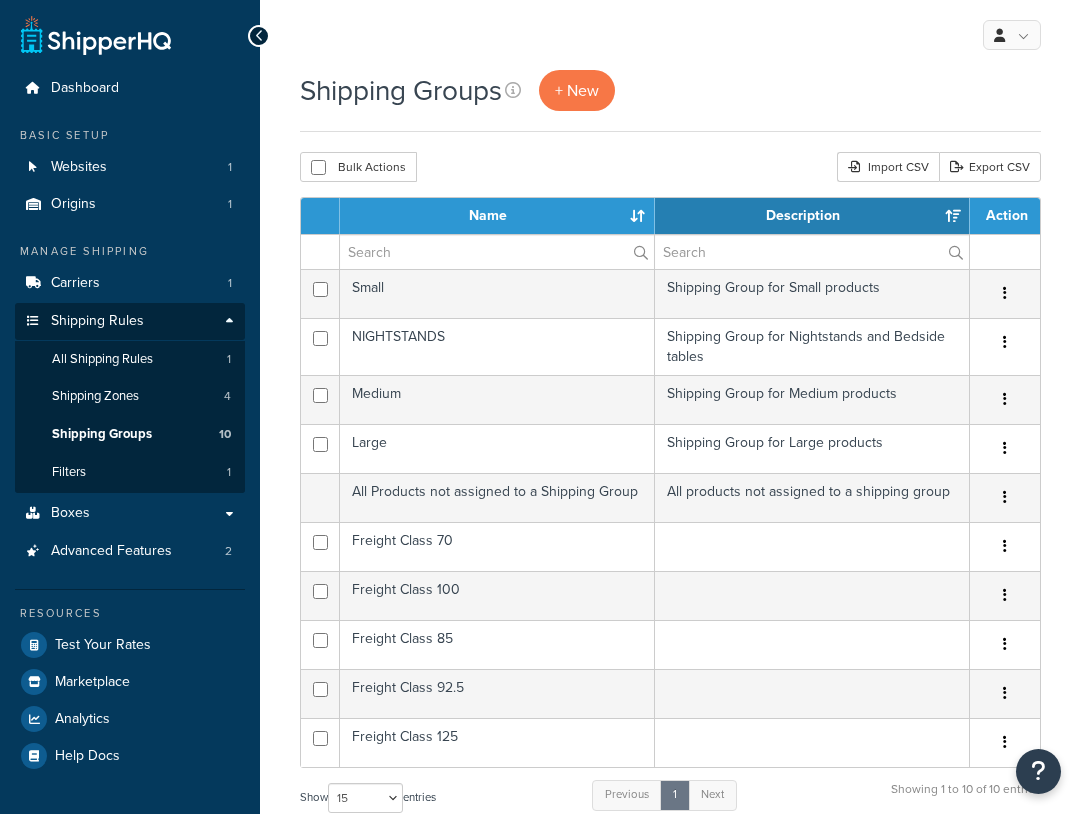 select on "15" 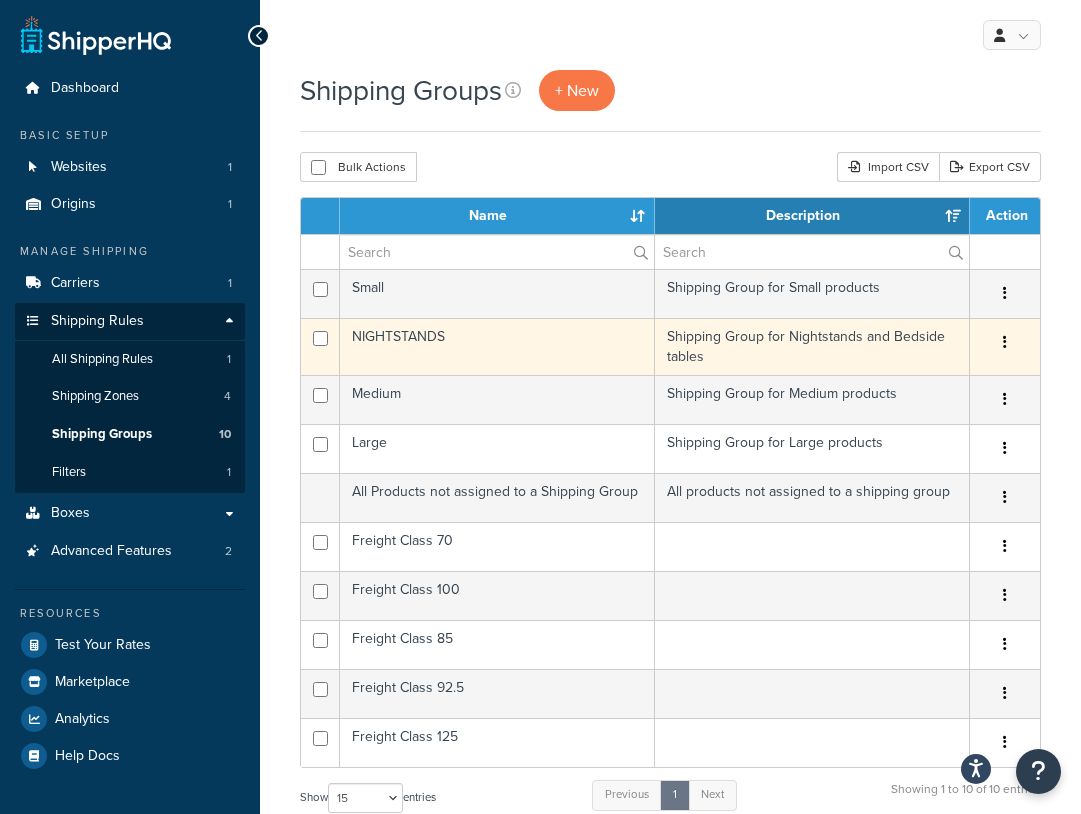 scroll, scrollTop: 0, scrollLeft: 0, axis: both 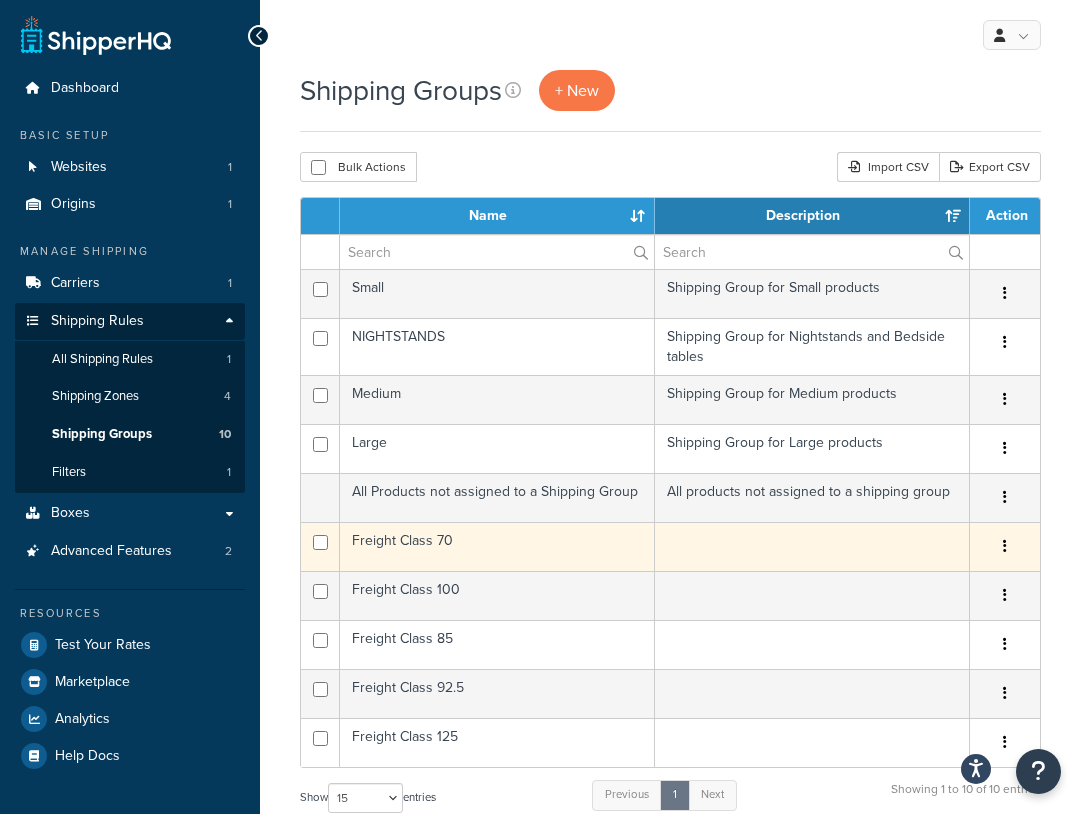 click on "Freight Class 70" at bounding box center [497, 546] 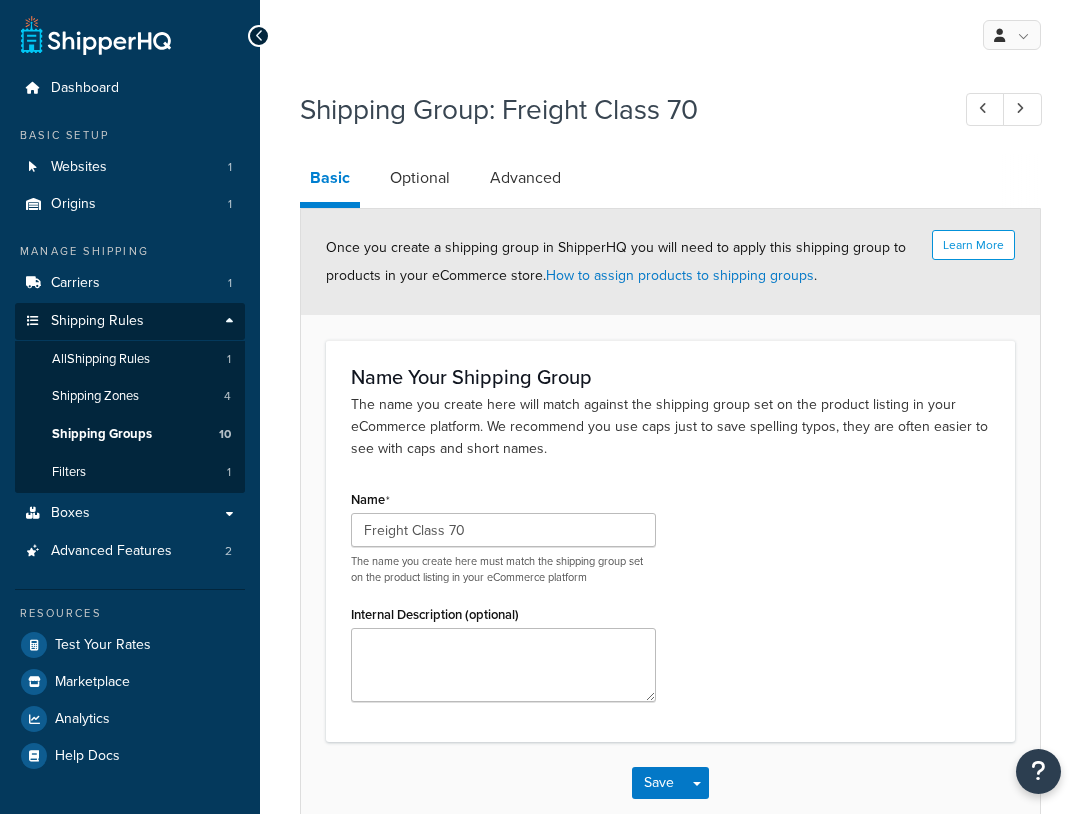 scroll, scrollTop: 0, scrollLeft: 0, axis: both 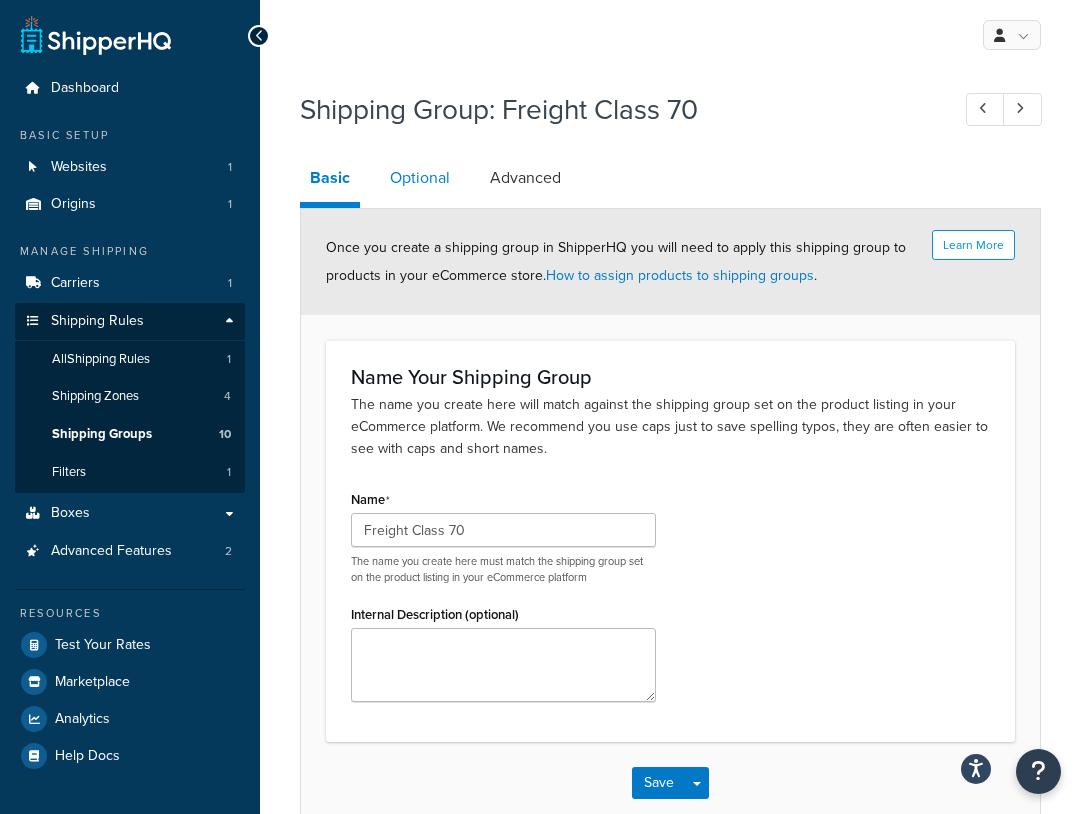 click on "Optional" at bounding box center (420, 178) 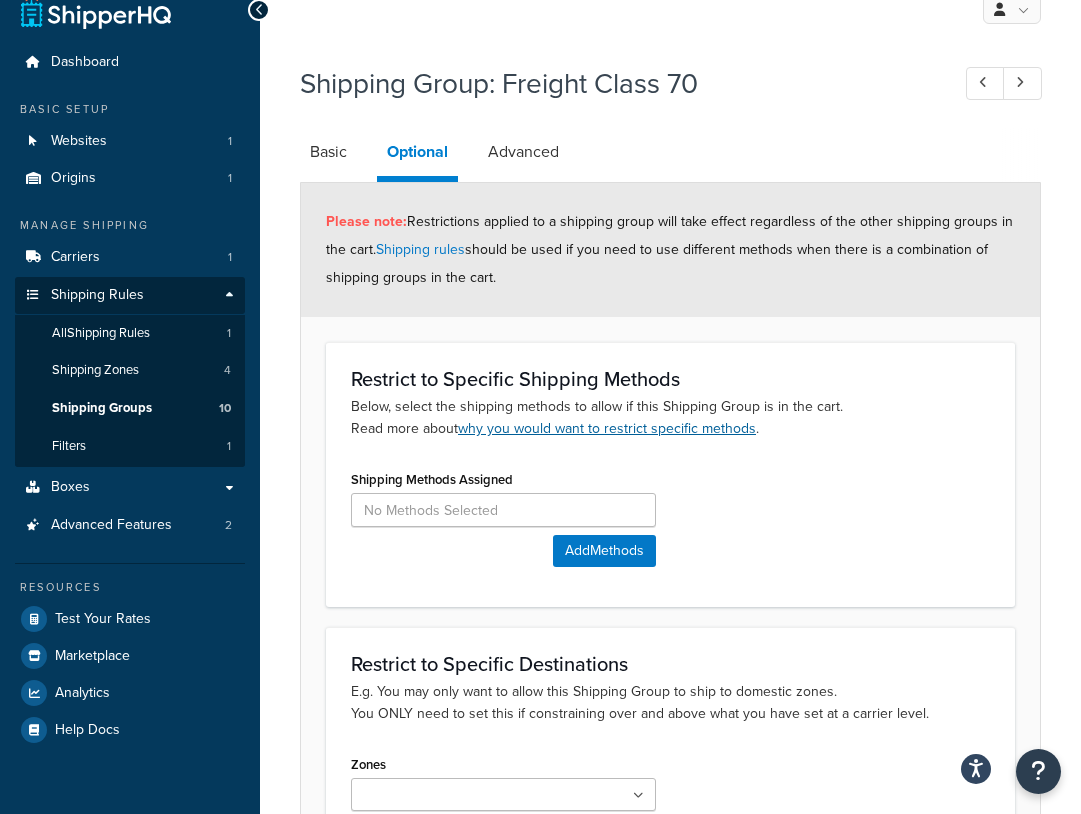 scroll, scrollTop: 112, scrollLeft: 0, axis: vertical 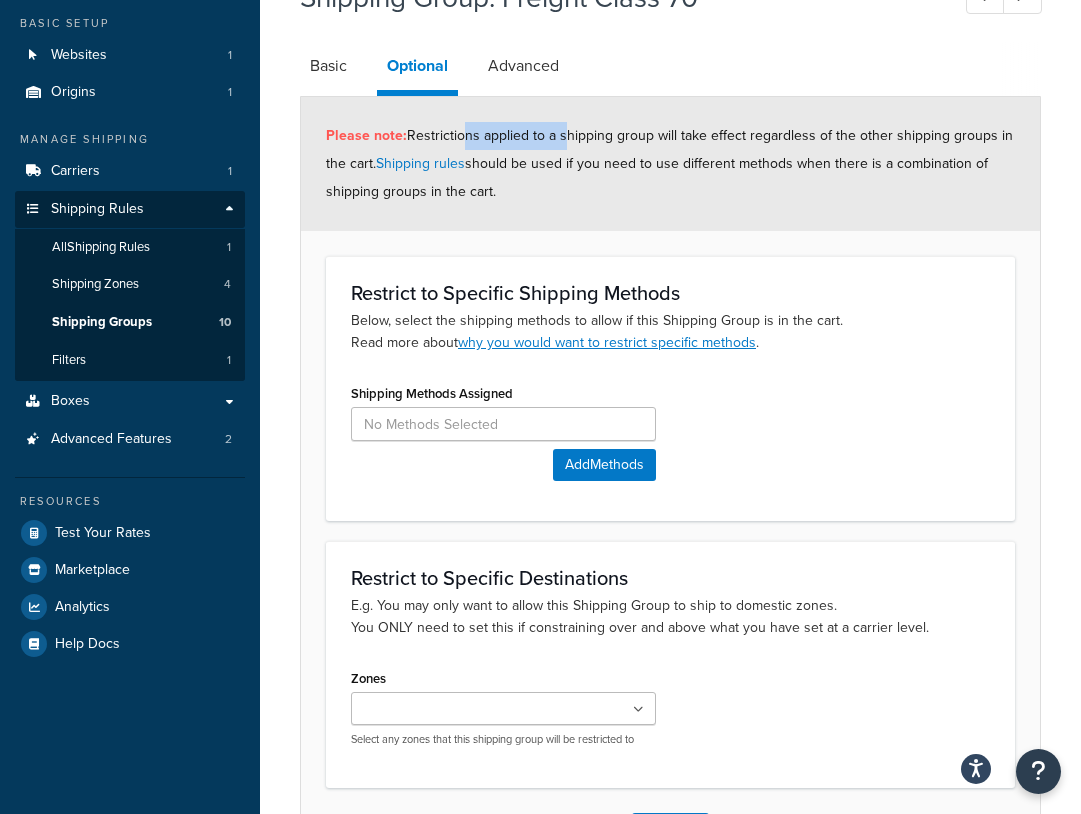 drag, startPoint x: 458, startPoint y: 137, endPoint x: 561, endPoint y: 144, distance: 103.23759 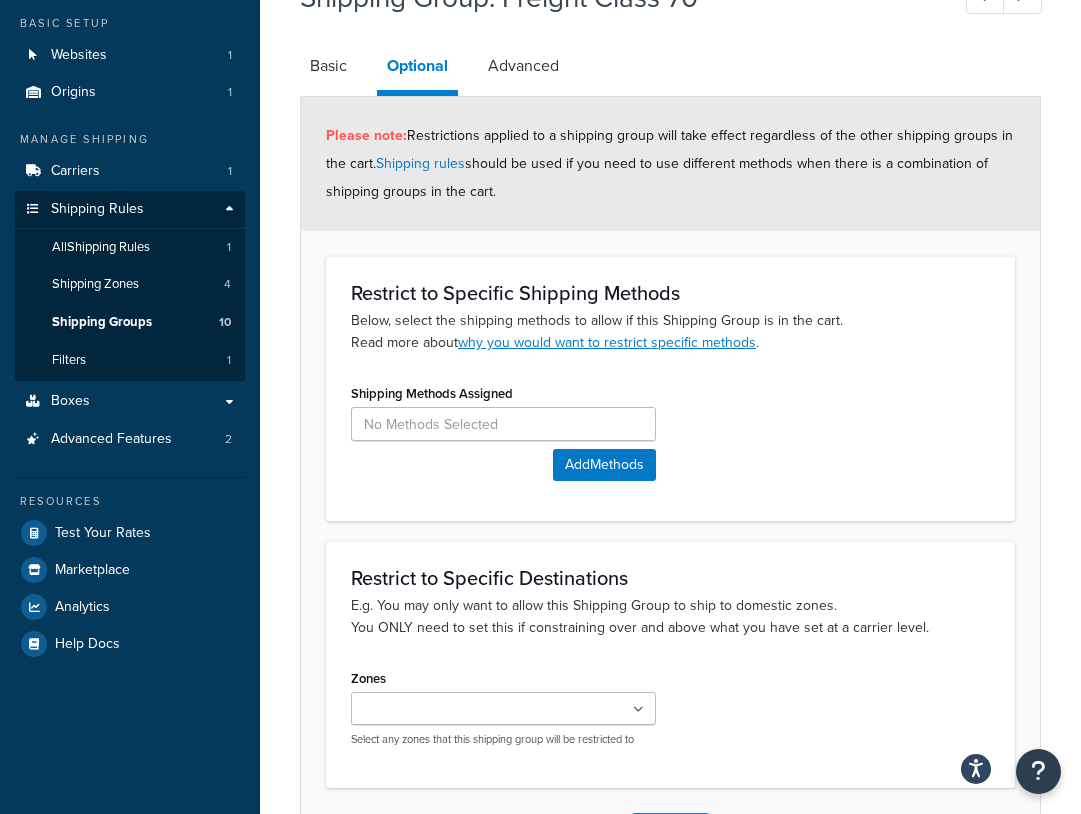 click on "Please note:  Restrictions applied to a shipping group will take effect regardless of the other shipping groups in the cart.  Shipping rules  should be used if you need to use different methods when there is a combination of shipping groups in the cart." at bounding box center [669, 163] 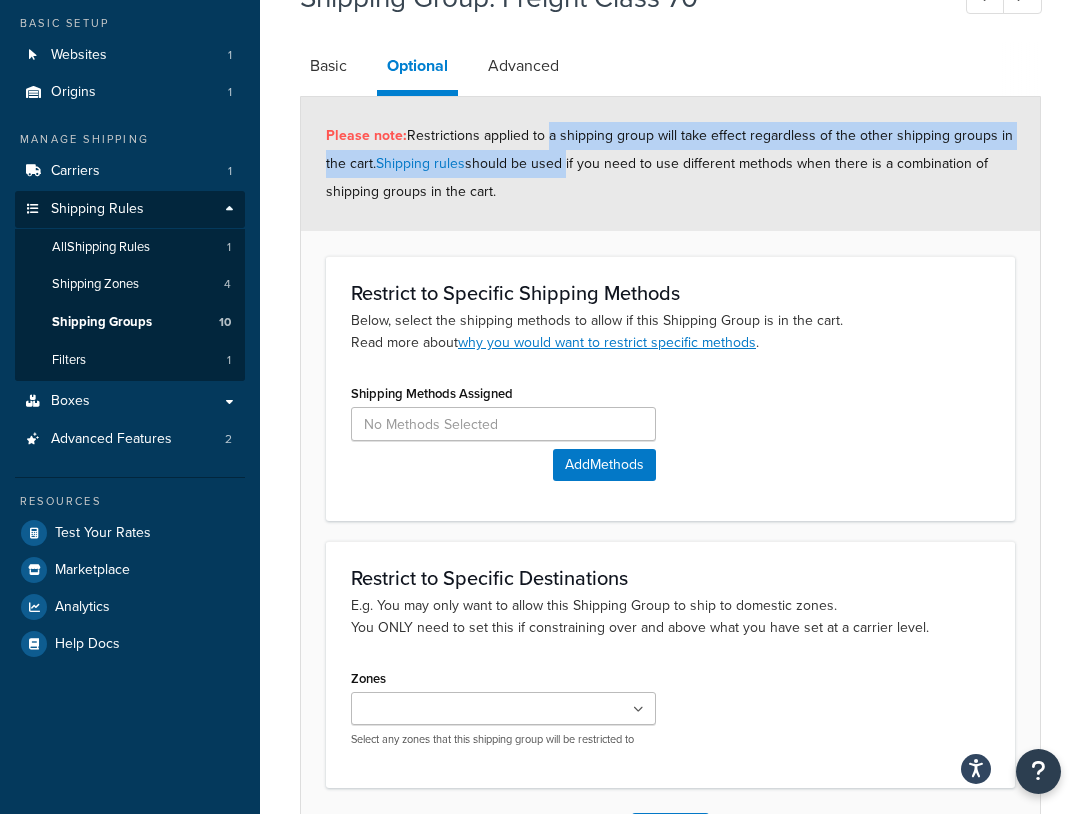 drag, startPoint x: 544, startPoint y: 143, endPoint x: 563, endPoint y: 168, distance: 31.400637 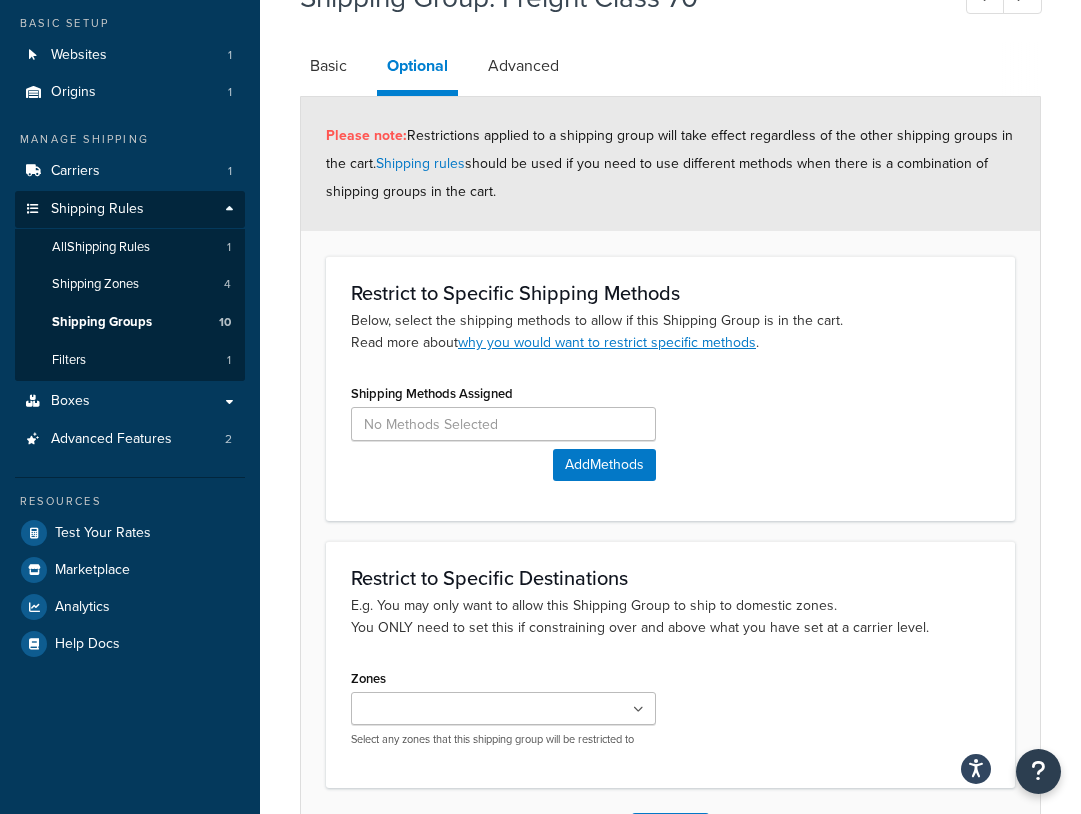 click on "Please note:  Restrictions applied to a shipping group will take effect regardless of the other shipping groups in the cart.  Shipping rules  should be used if you need to use different methods when there is a combination of shipping groups in the cart." at bounding box center (669, 163) 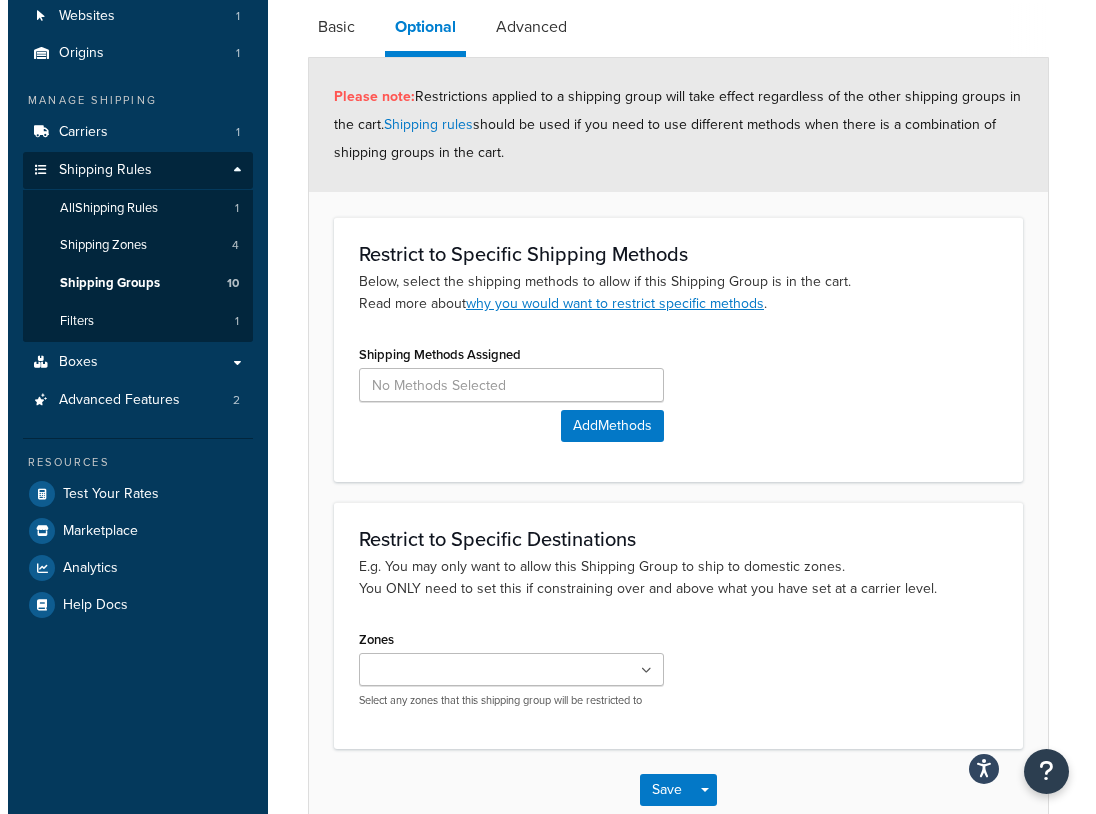 scroll, scrollTop: 164, scrollLeft: 0, axis: vertical 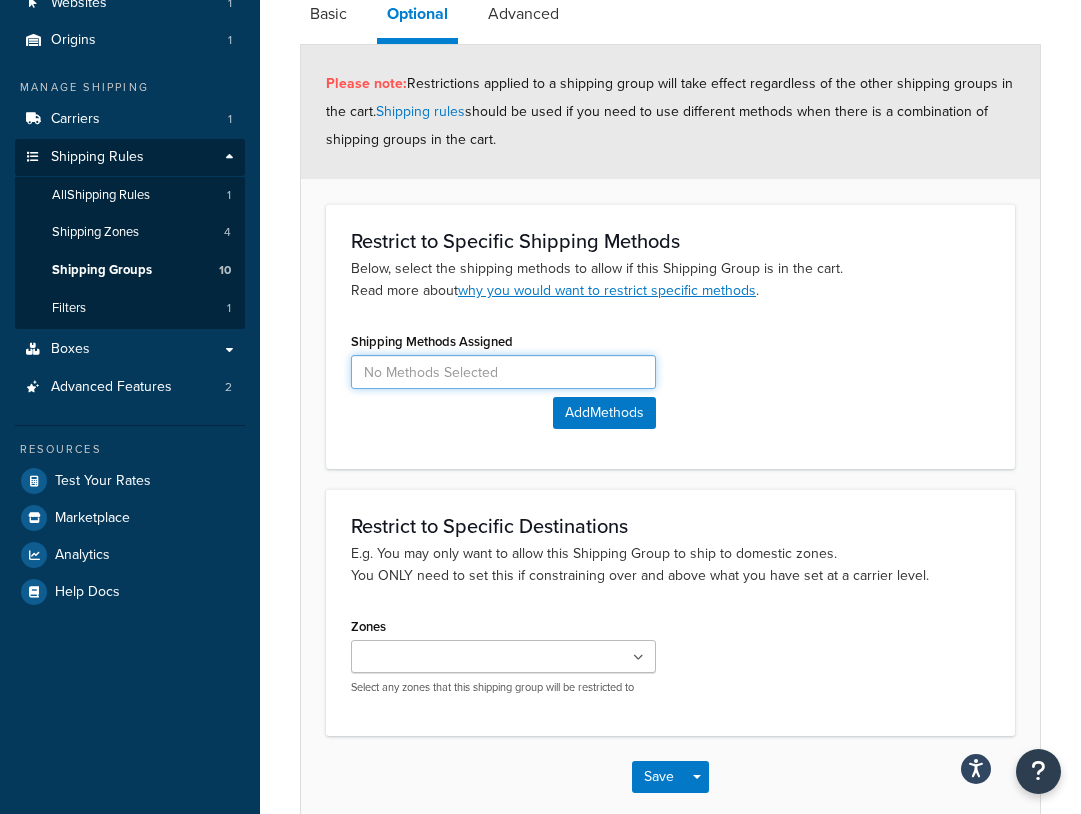 click at bounding box center [503, 372] 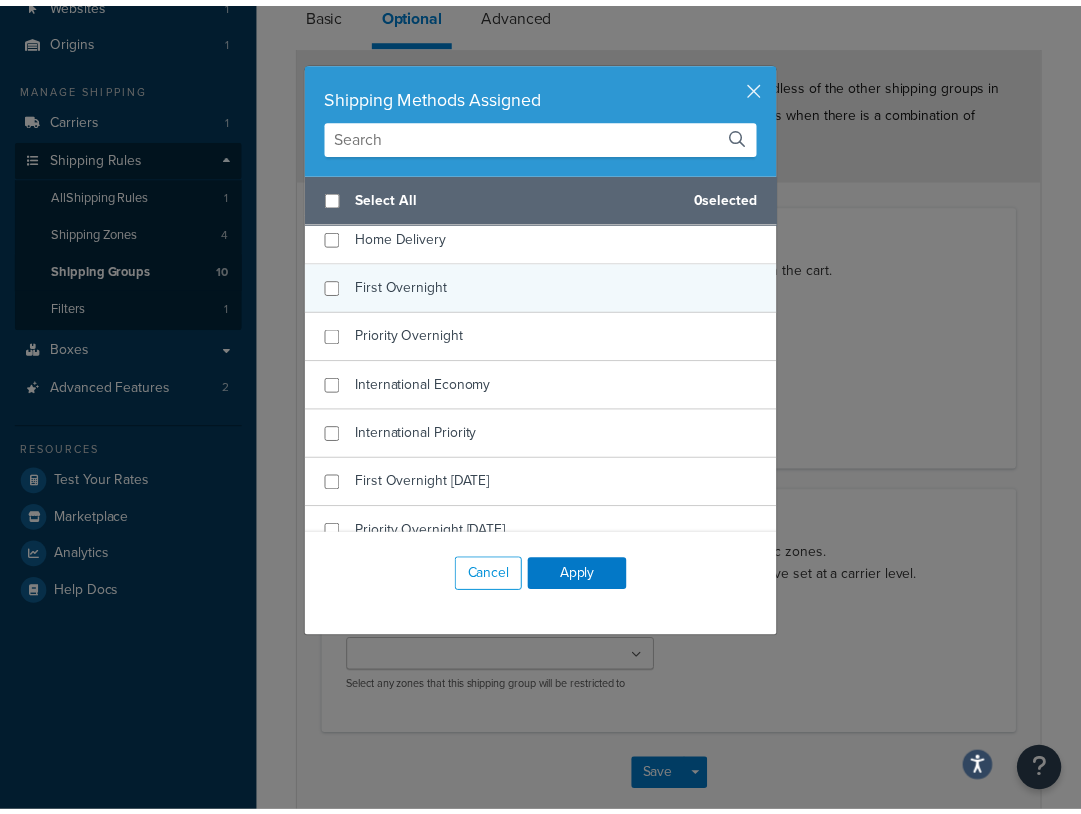 scroll, scrollTop: 0, scrollLeft: 0, axis: both 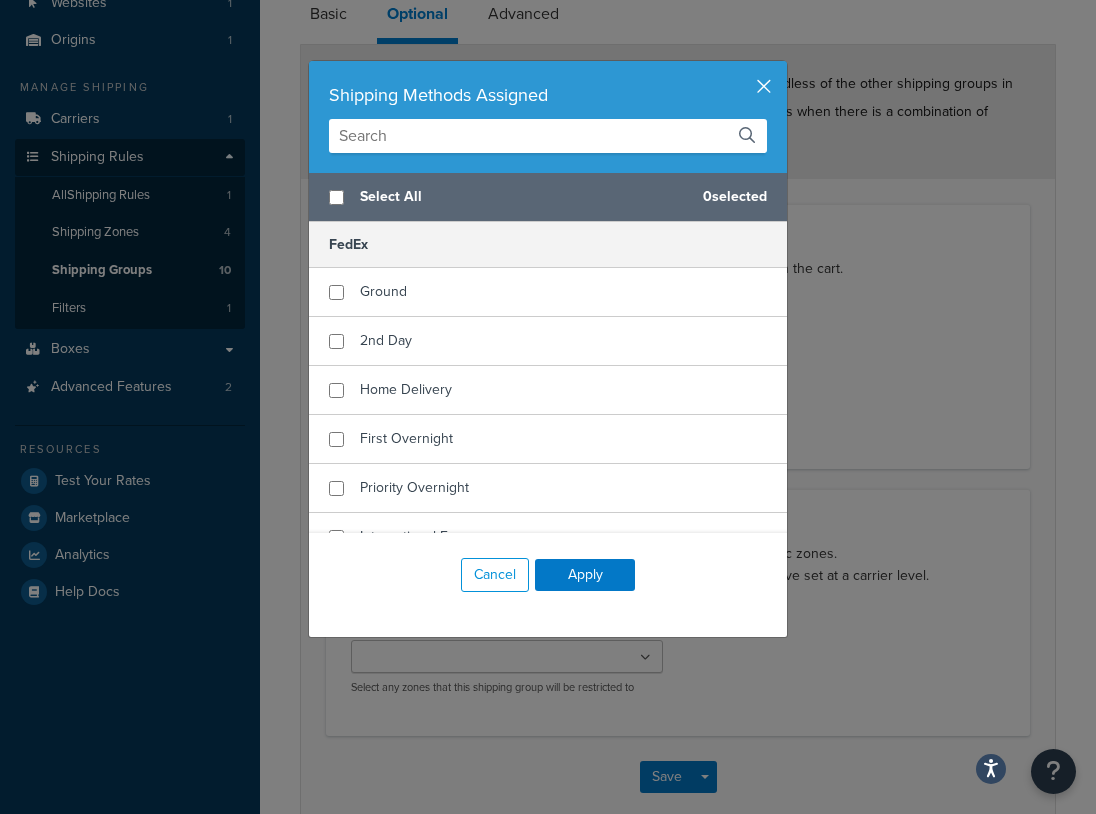 click at bounding box center (784, 63) 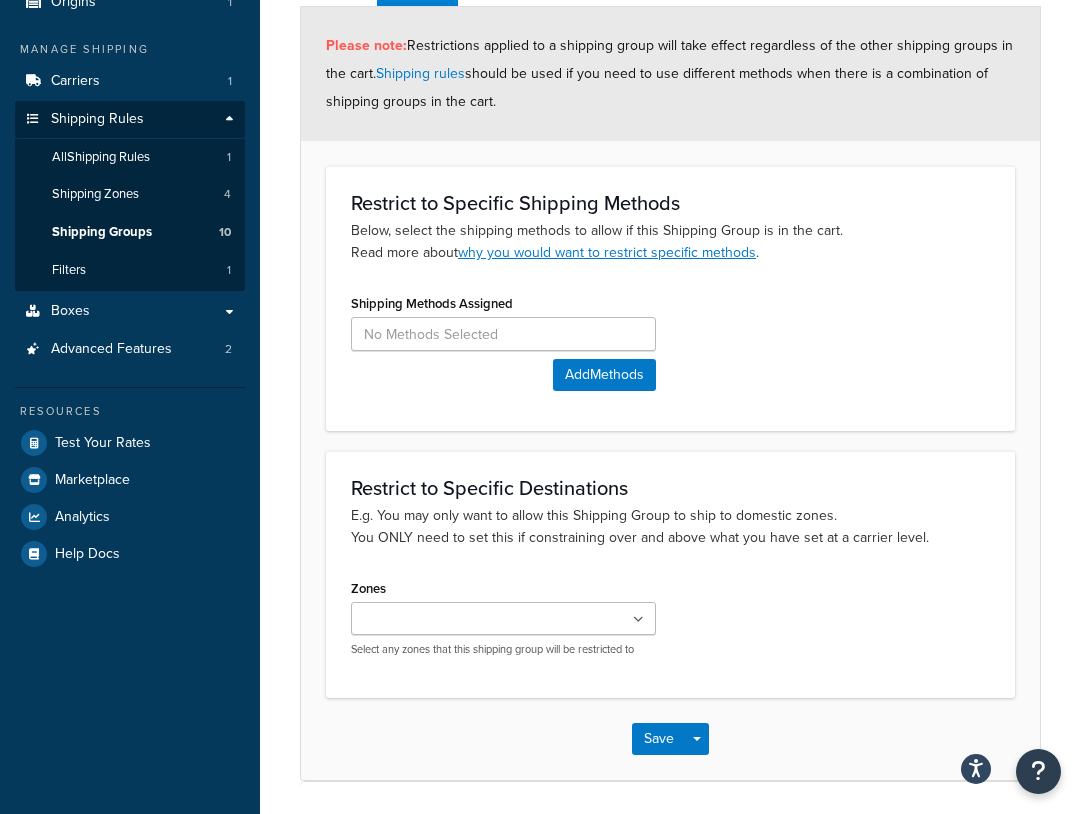 scroll, scrollTop: 377, scrollLeft: 0, axis: vertical 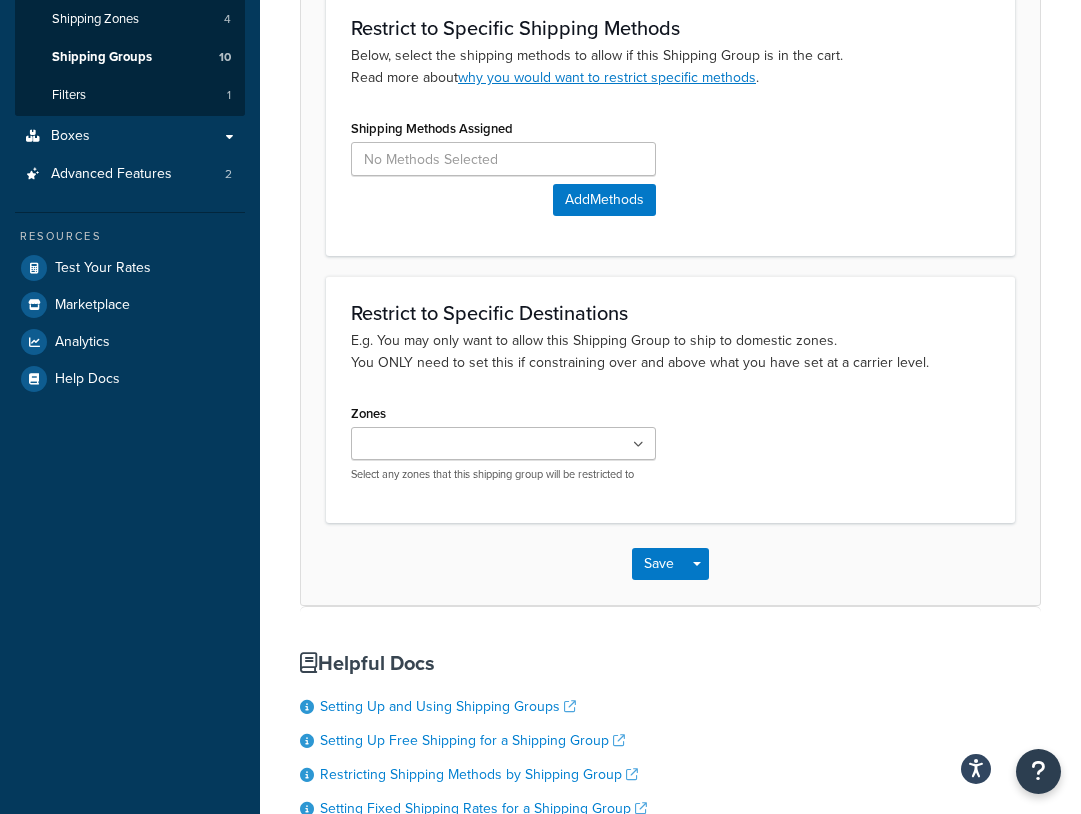 click at bounding box center (503, 443) 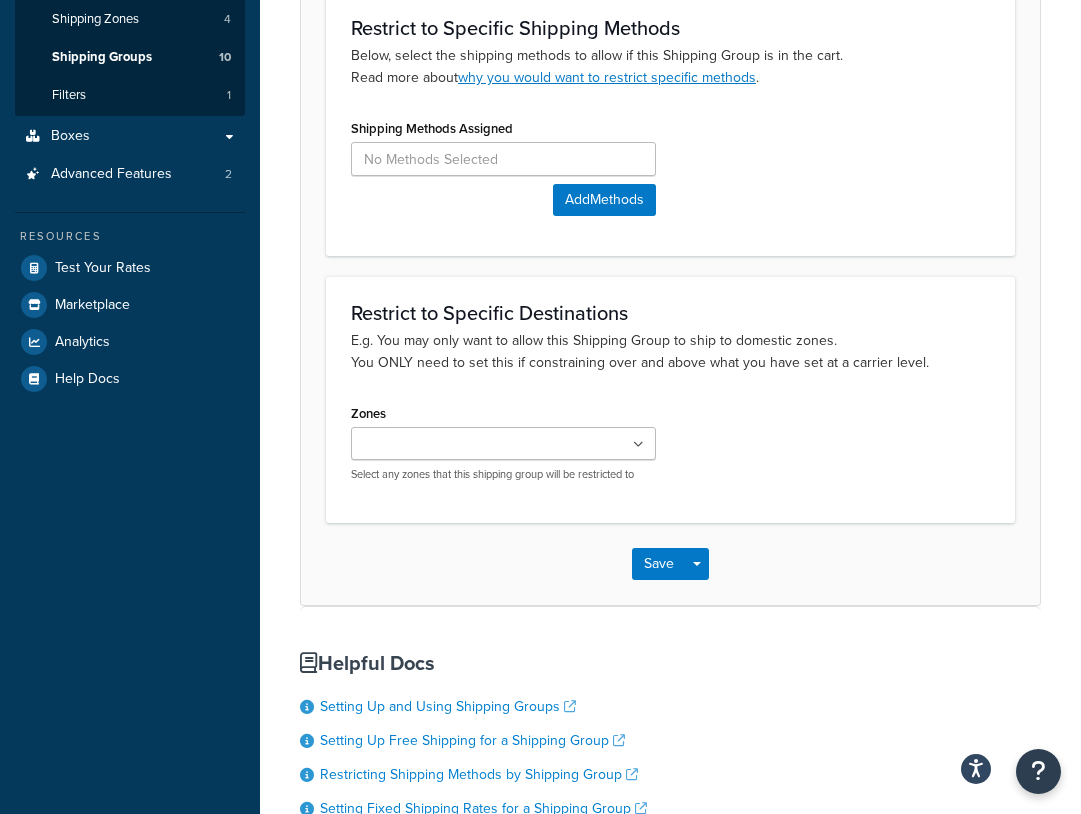 click on "Restrict to Specific Destinations E.g. You may only want to allow this Shipping Group to ship to domestic zones. You ONLY need to set this if constraining over and above what you have set at a carrier level. Zones   US 48 US APO US US POBox Select any zones that this shipping group will be restricted to" at bounding box center [670, 399] 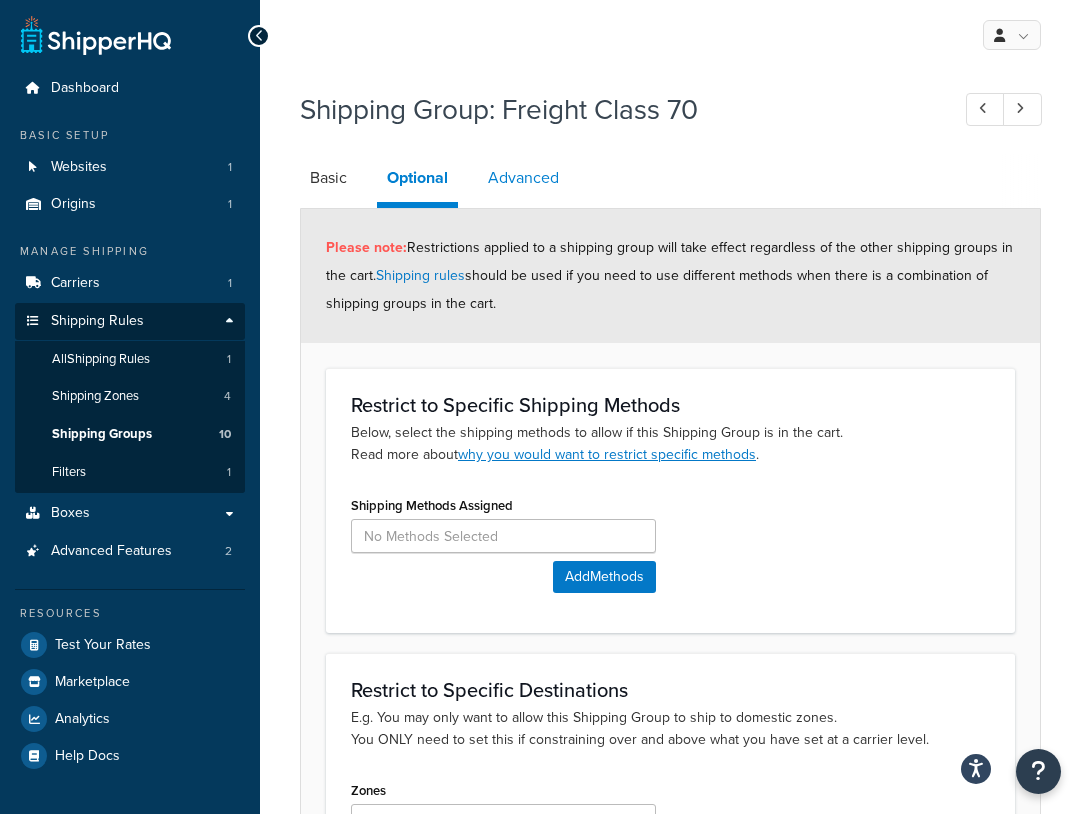 click on "Advanced" at bounding box center [523, 178] 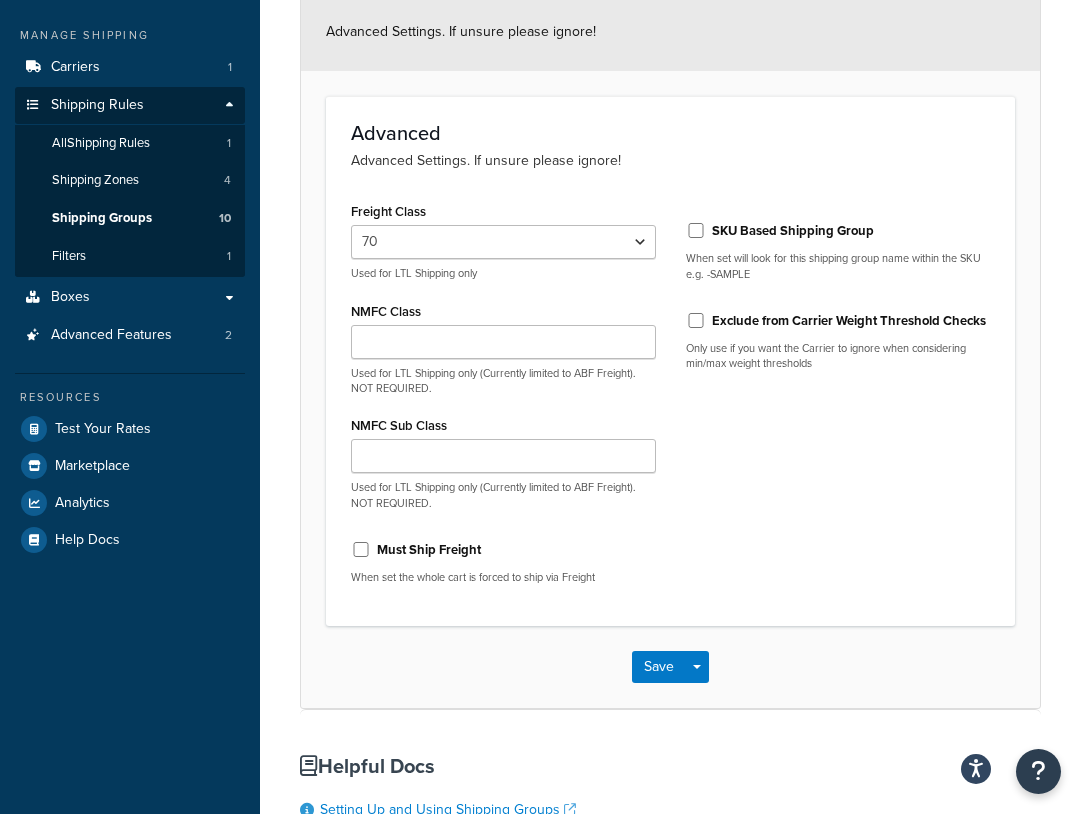 scroll, scrollTop: 203, scrollLeft: 0, axis: vertical 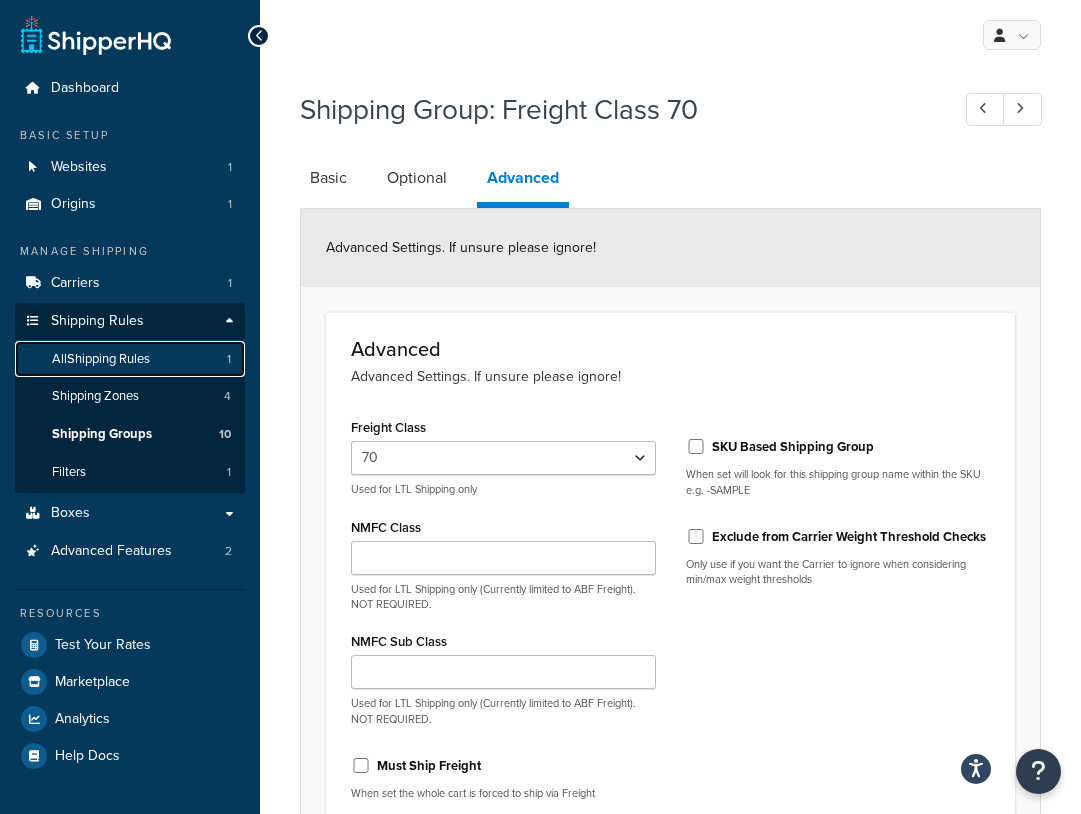 click on "All  Shipping Rules 1" at bounding box center [130, 359] 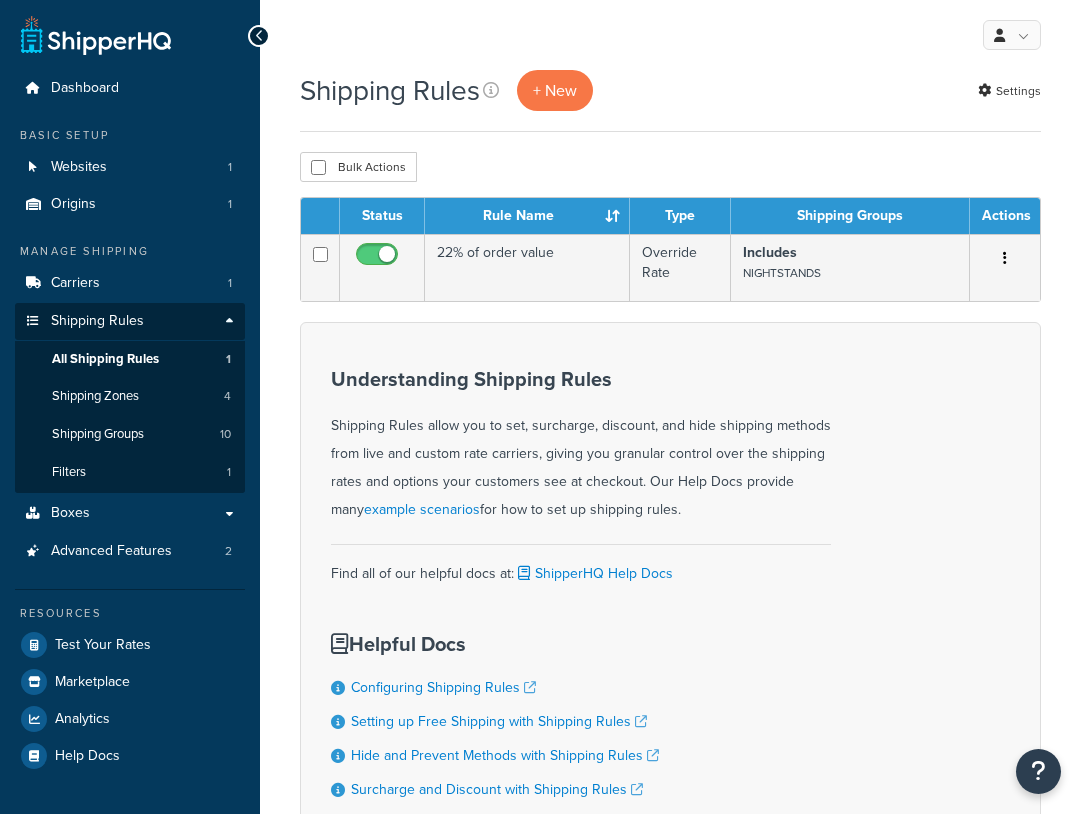 scroll, scrollTop: 0, scrollLeft: 0, axis: both 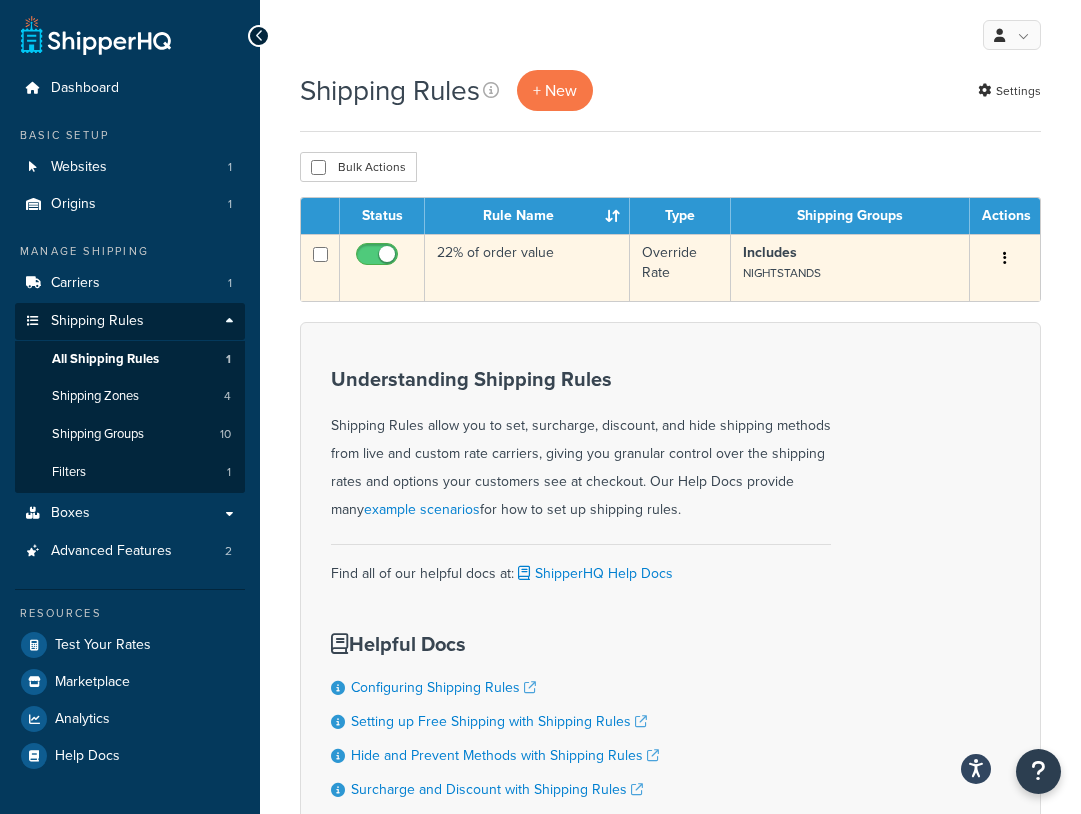 click on "22% of order value" at bounding box center (527, 267) 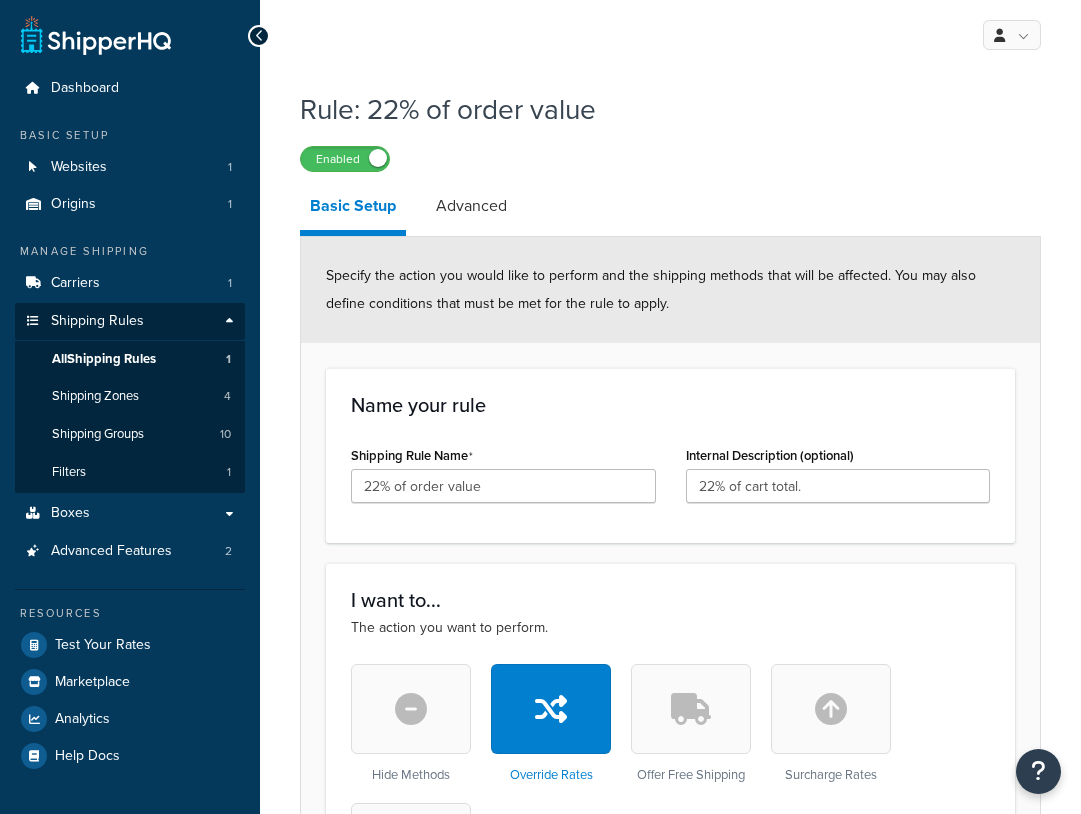 select on "PERCENTAGE" 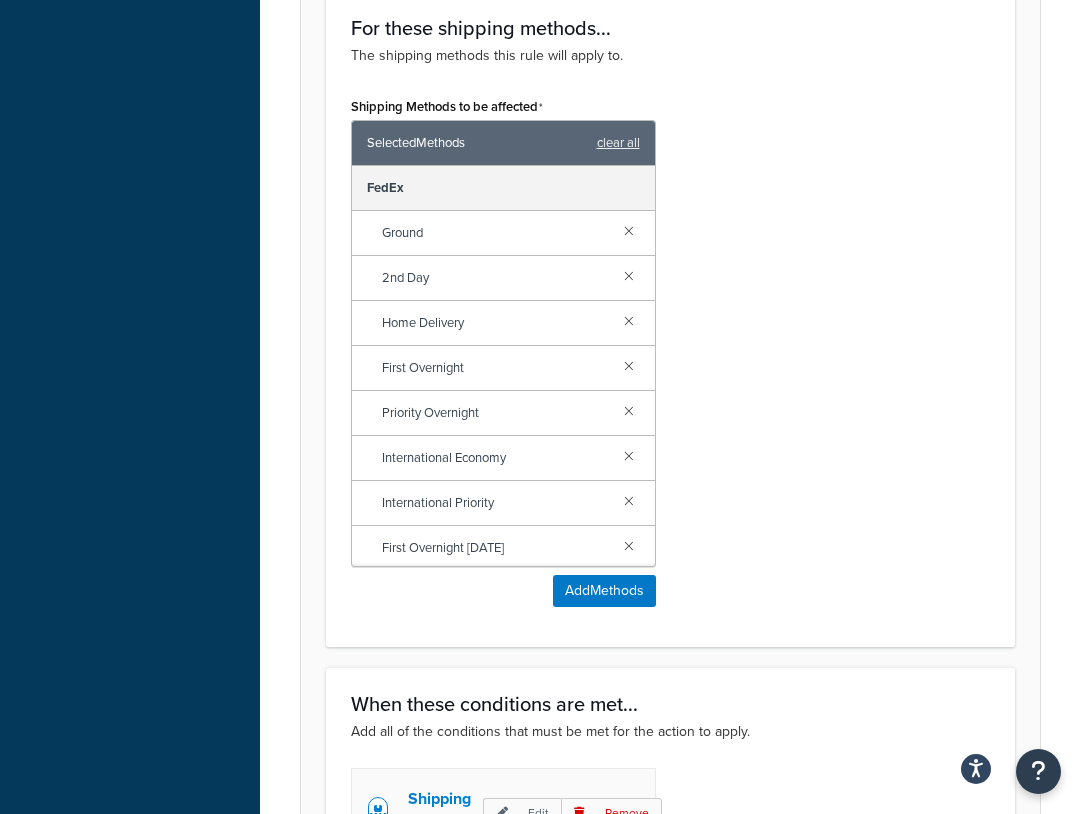scroll, scrollTop: 1237, scrollLeft: 0, axis: vertical 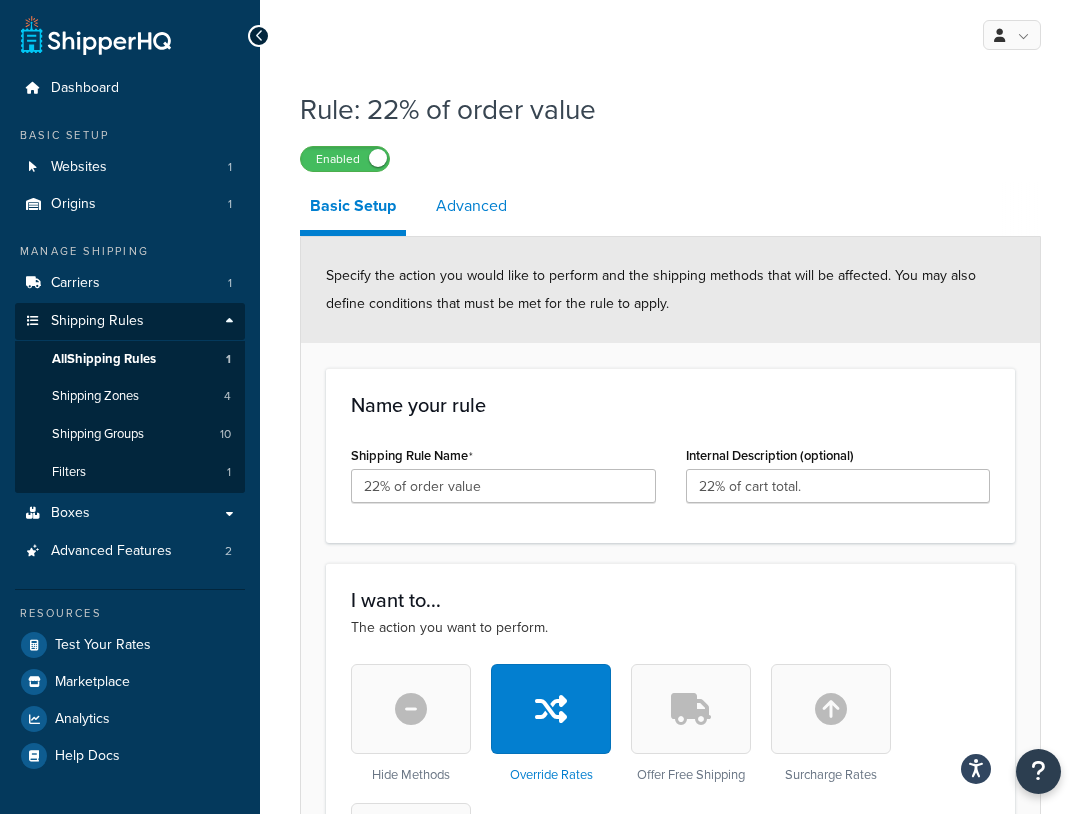 click on "Advanced" at bounding box center (471, 206) 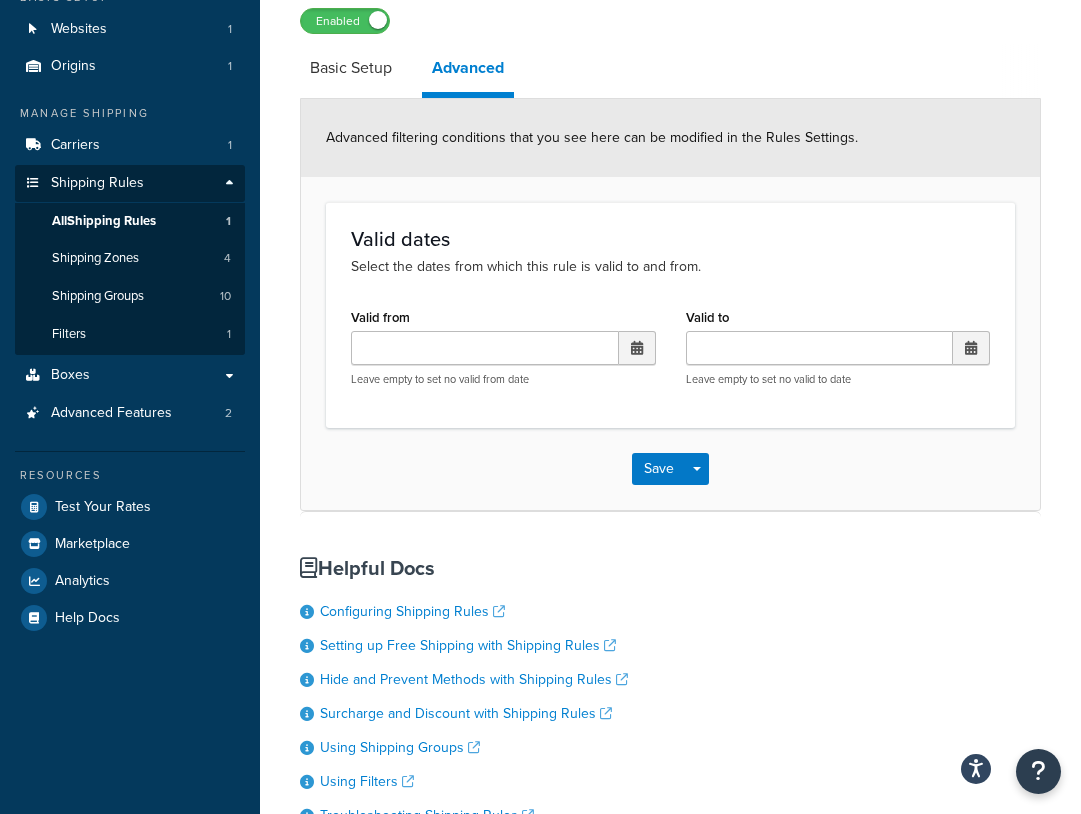 scroll, scrollTop: 0, scrollLeft: 0, axis: both 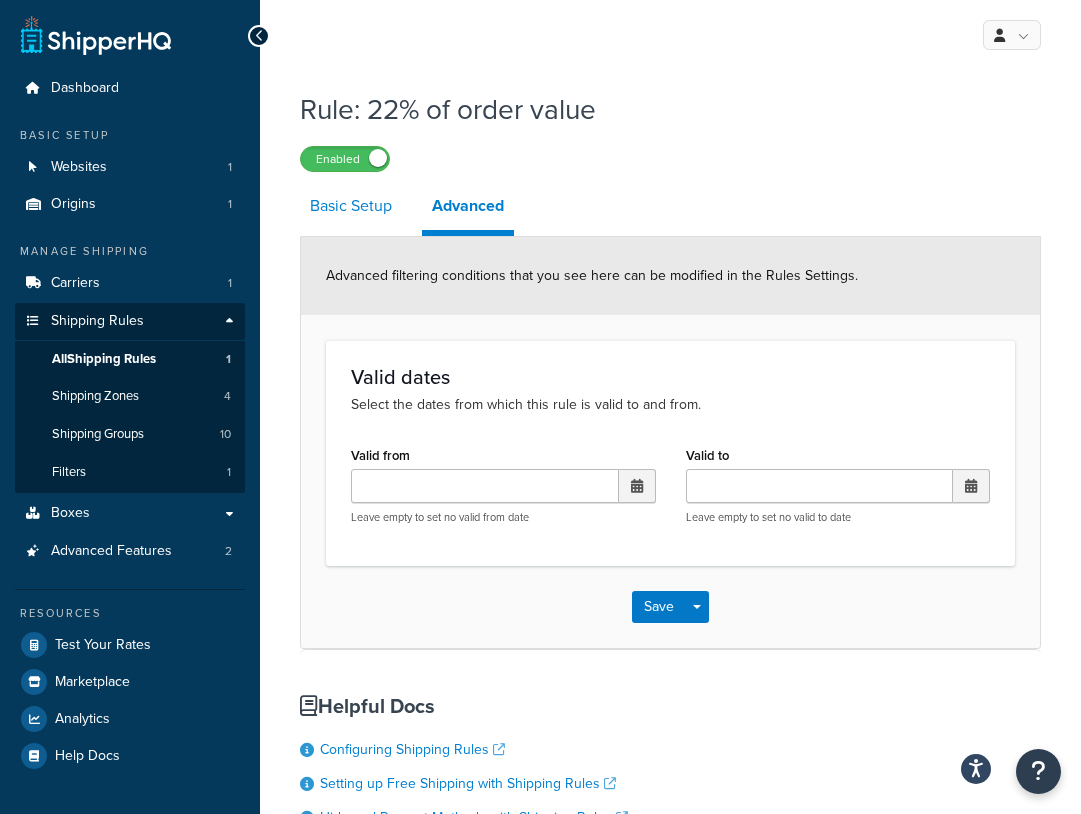 click on "Basic Setup" at bounding box center [351, 206] 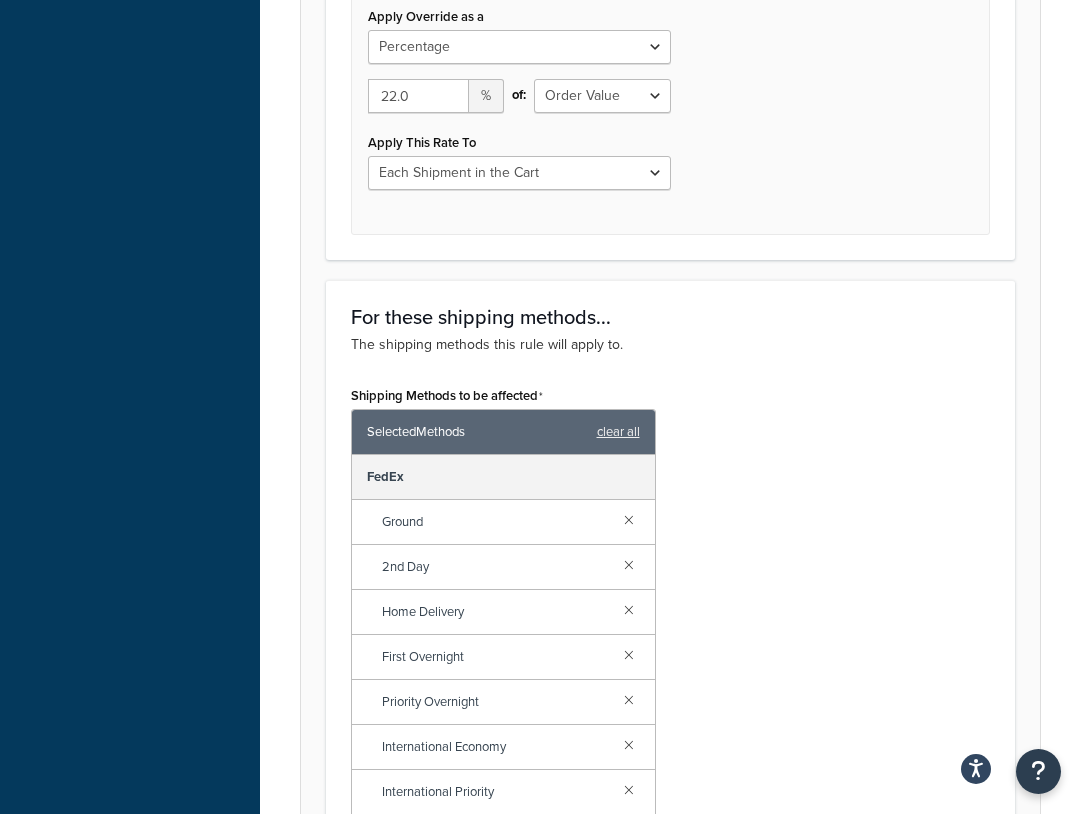 scroll, scrollTop: 868, scrollLeft: 0, axis: vertical 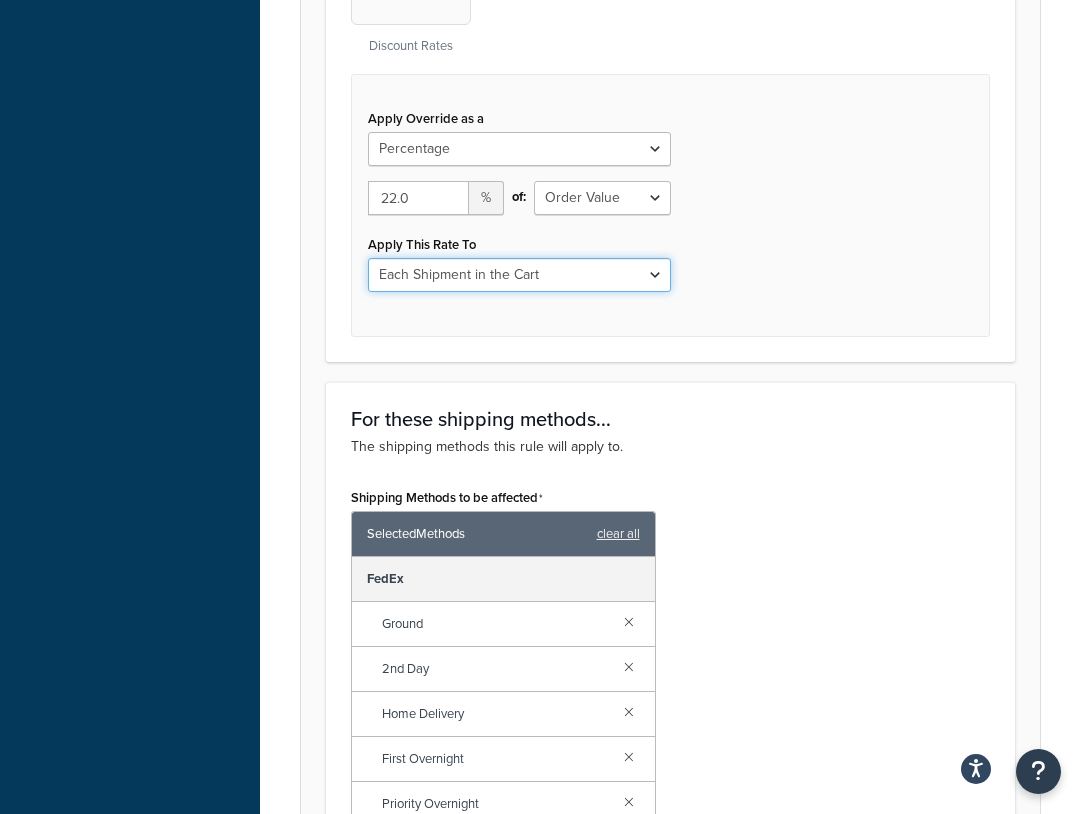 click on "Each Shipment in the Cart  Each Shipping Group in the Cart  Each Item within a Shipping Group  Each Box per Each Shipping Group" at bounding box center (519, 275) 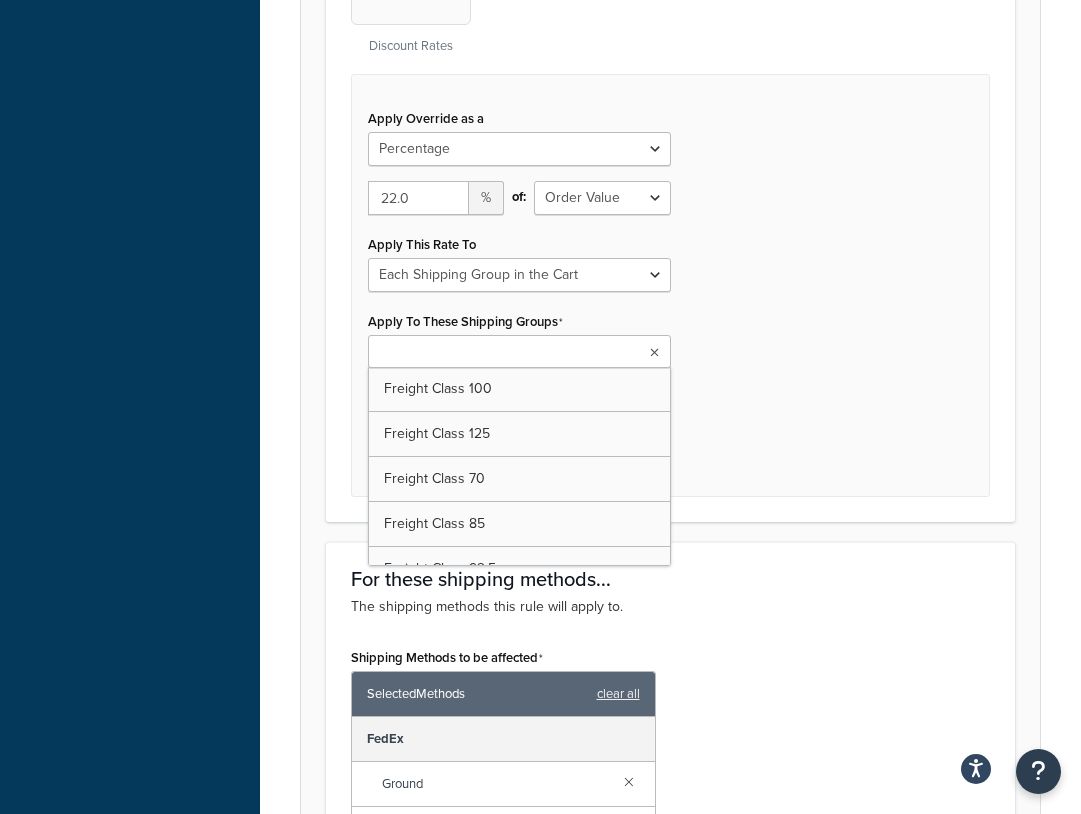 click at bounding box center [519, 351] 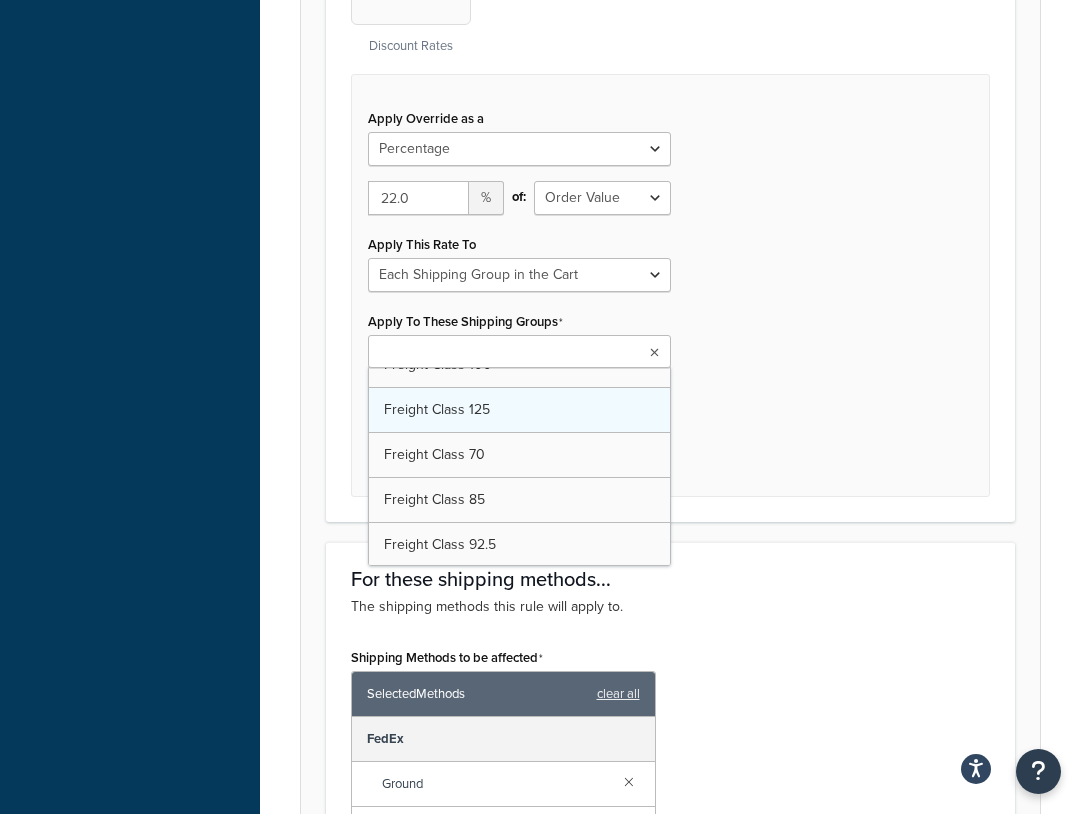 scroll, scrollTop: 50, scrollLeft: 0, axis: vertical 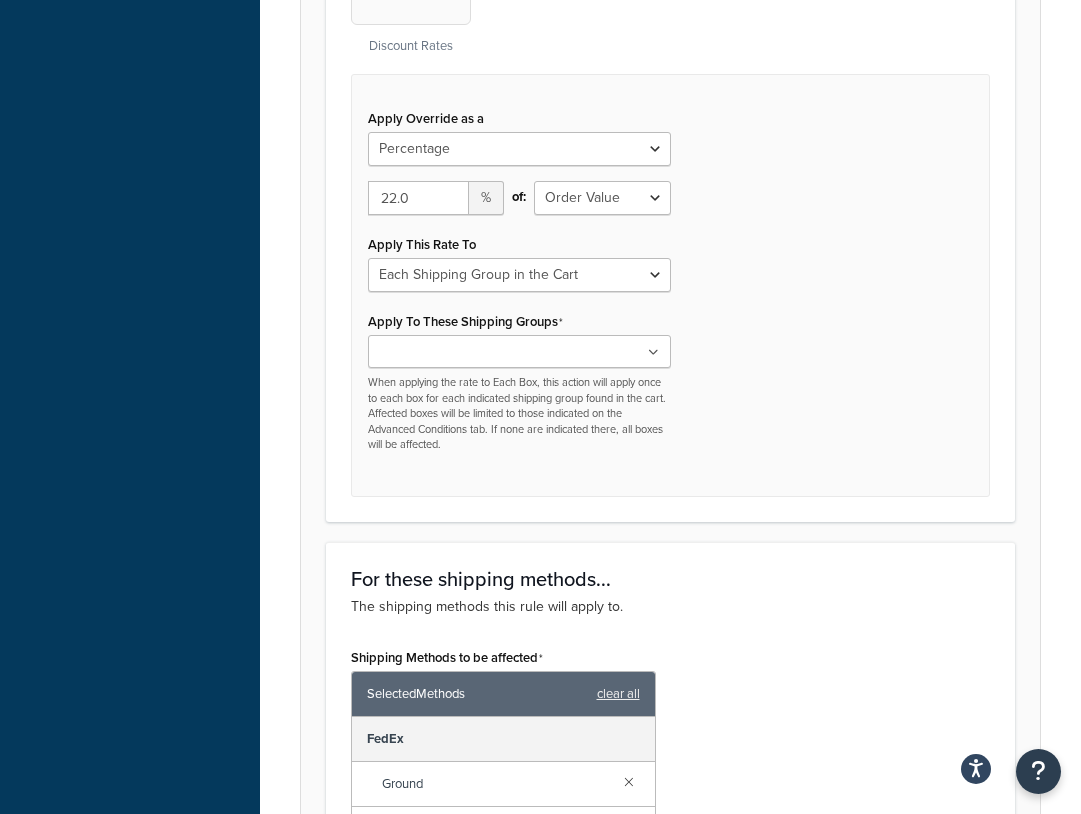 click on "Apply Override as a   Flat Rate  Percentage  Flat Rate & Percentage    22.0 % of:   Order Value  Apply This Rate To   Each Shipment in the Cart  Each Shipping Group in the Cart  Each Item within a Shipping Group  Each Box per Each Shipping Group  Apply To These Shipping Groups   Freight Class 100 Freight Class 125 Freight Class 70 Freight Class 85 Freight Class 92.5 Large Medium NIGHTSTANDS Small All Products not assigned to a Shipping Group When applying the rate to Each Box, this action will apply once to each box for each indicated shipping group found in the cart. Affected boxes will be limited to those indicated on the Advanced Conditions tab. If none are indicated there, all boxes will be affected." at bounding box center (670, 285) 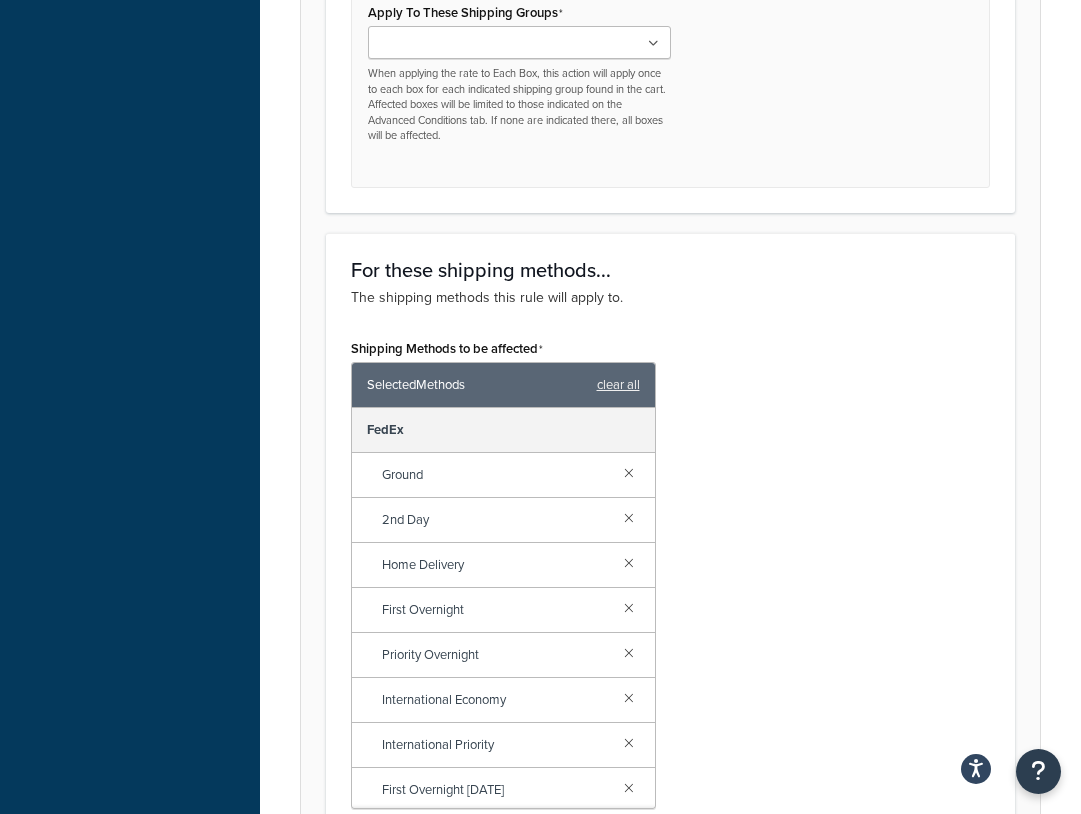 scroll, scrollTop: 1057, scrollLeft: 0, axis: vertical 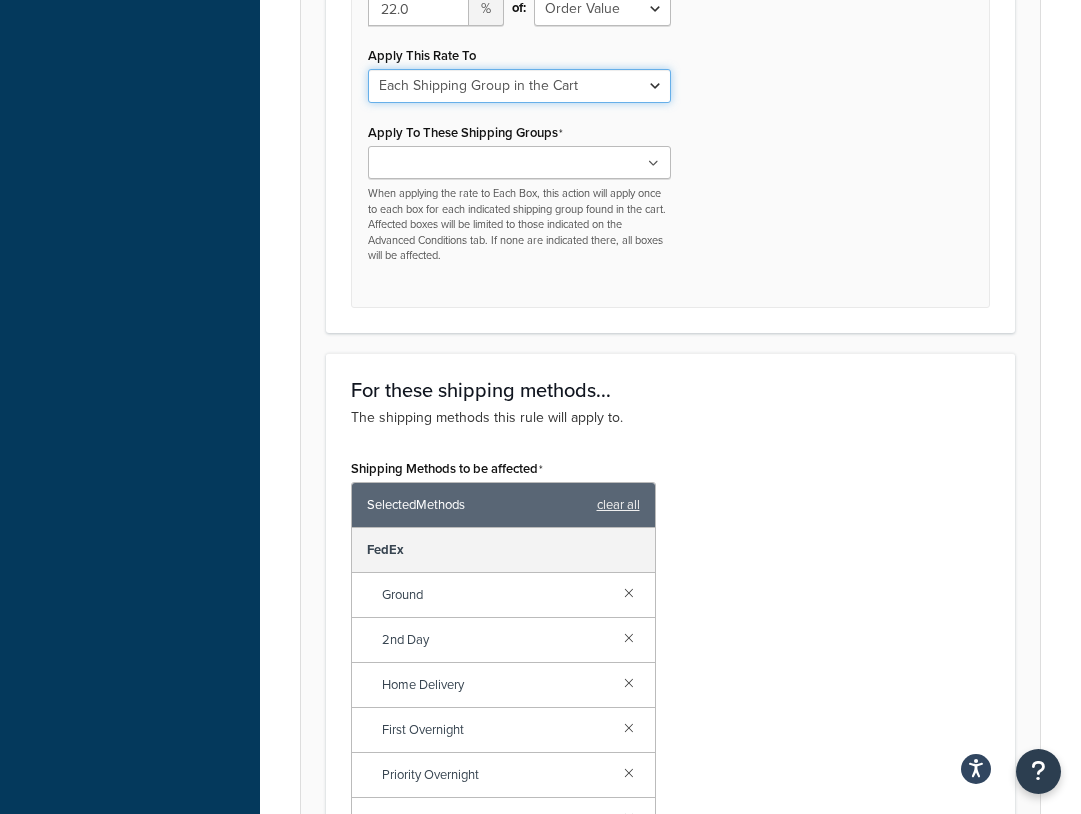 click on "Each Shipment in the Cart  Each Shipping Group in the Cart  Each Item within a Shipping Group  Each Box per Each Shipping Group" at bounding box center [519, 86] 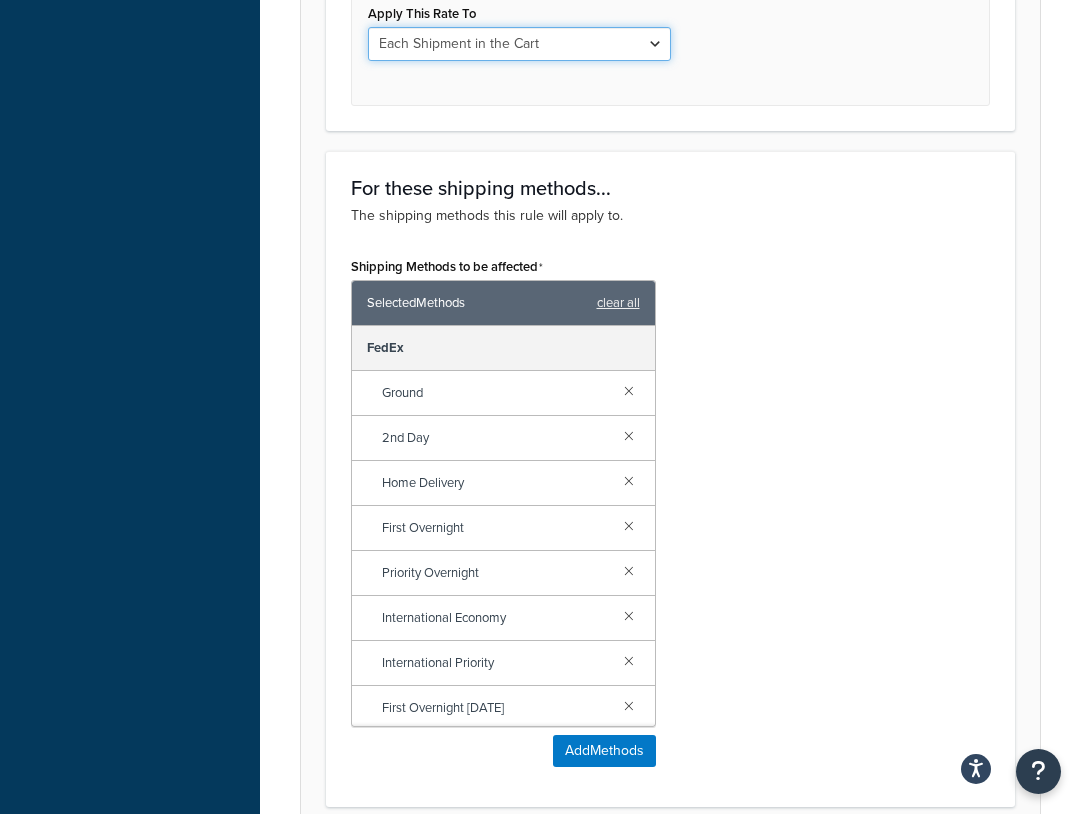 scroll, scrollTop: 0, scrollLeft: 0, axis: both 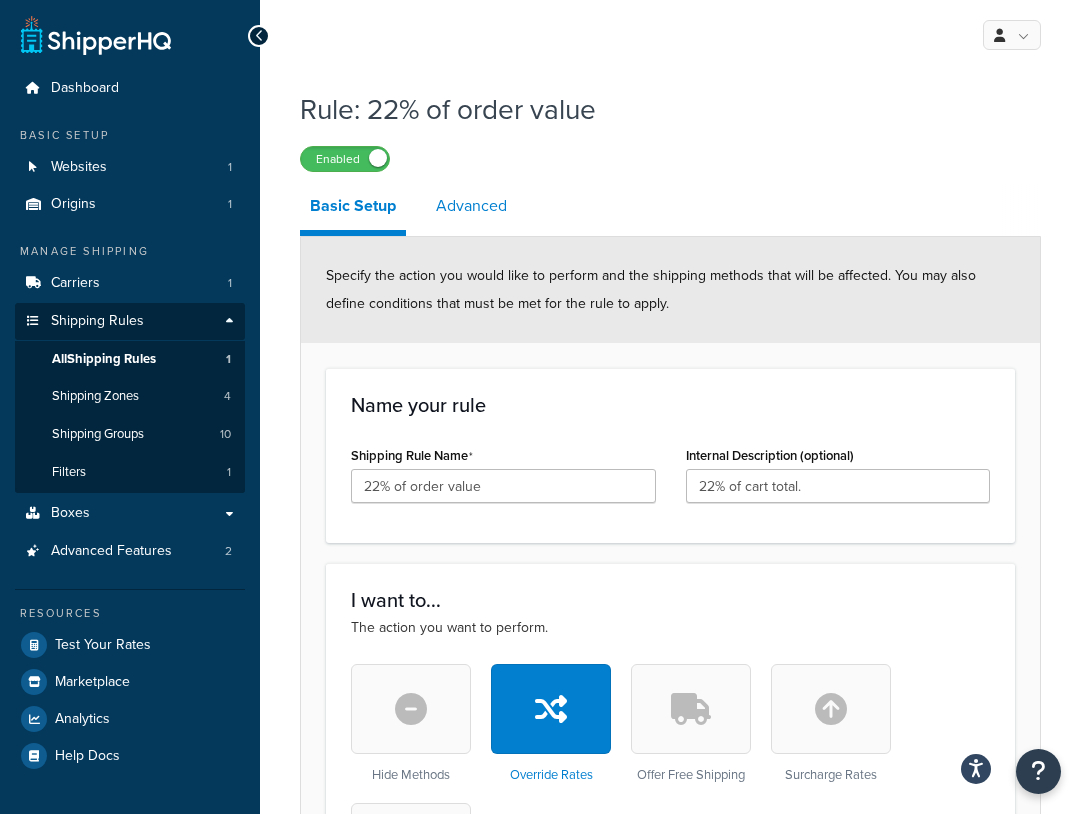 click on "Advanced" at bounding box center [471, 206] 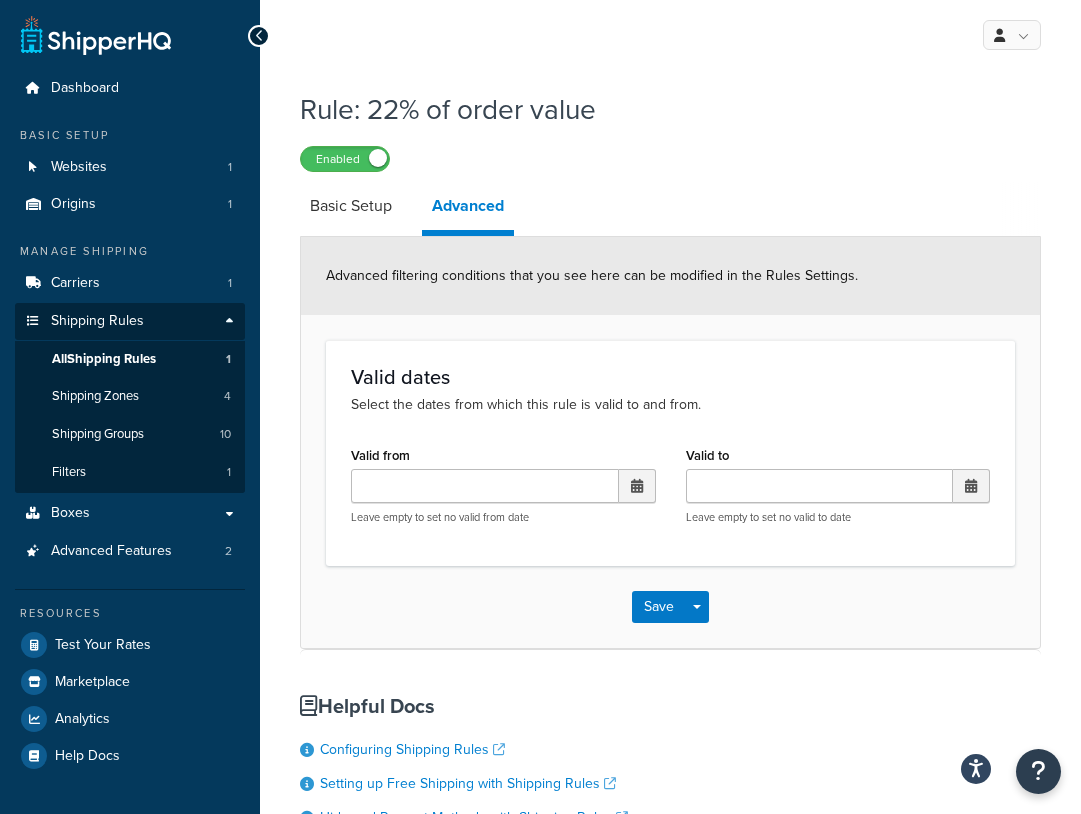 scroll, scrollTop: 25, scrollLeft: 0, axis: vertical 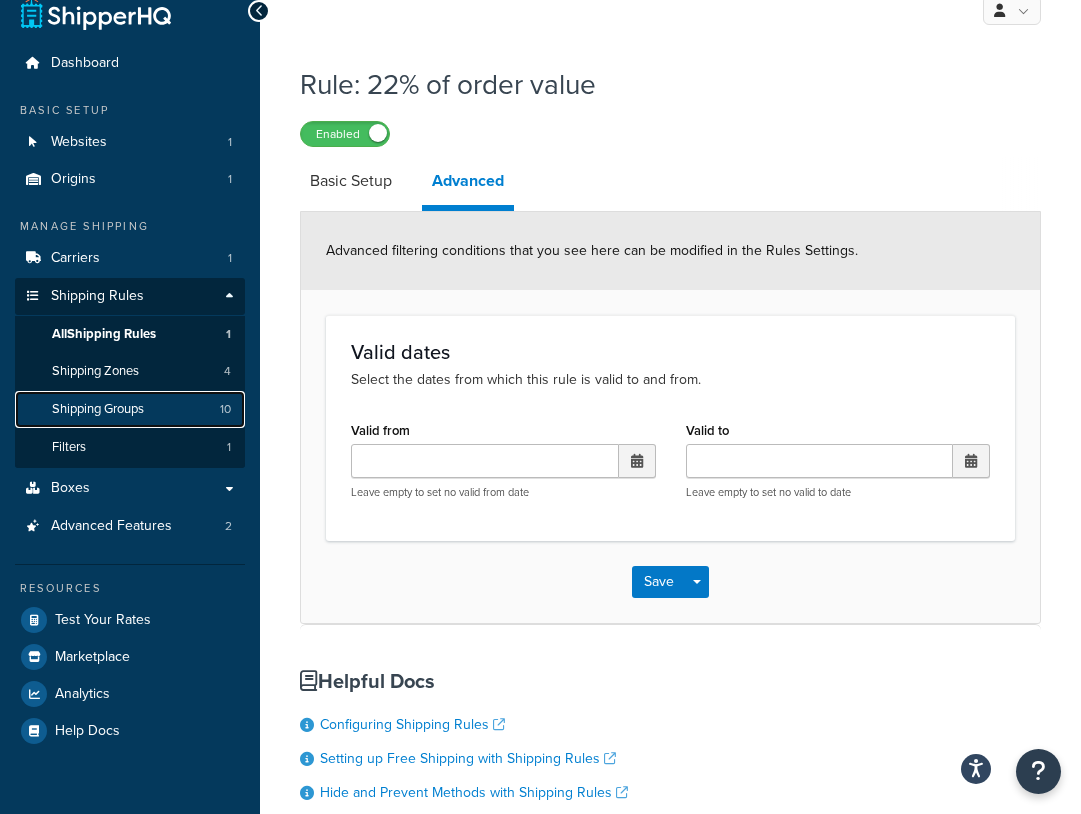 click on "Shipping Groups" at bounding box center (98, 409) 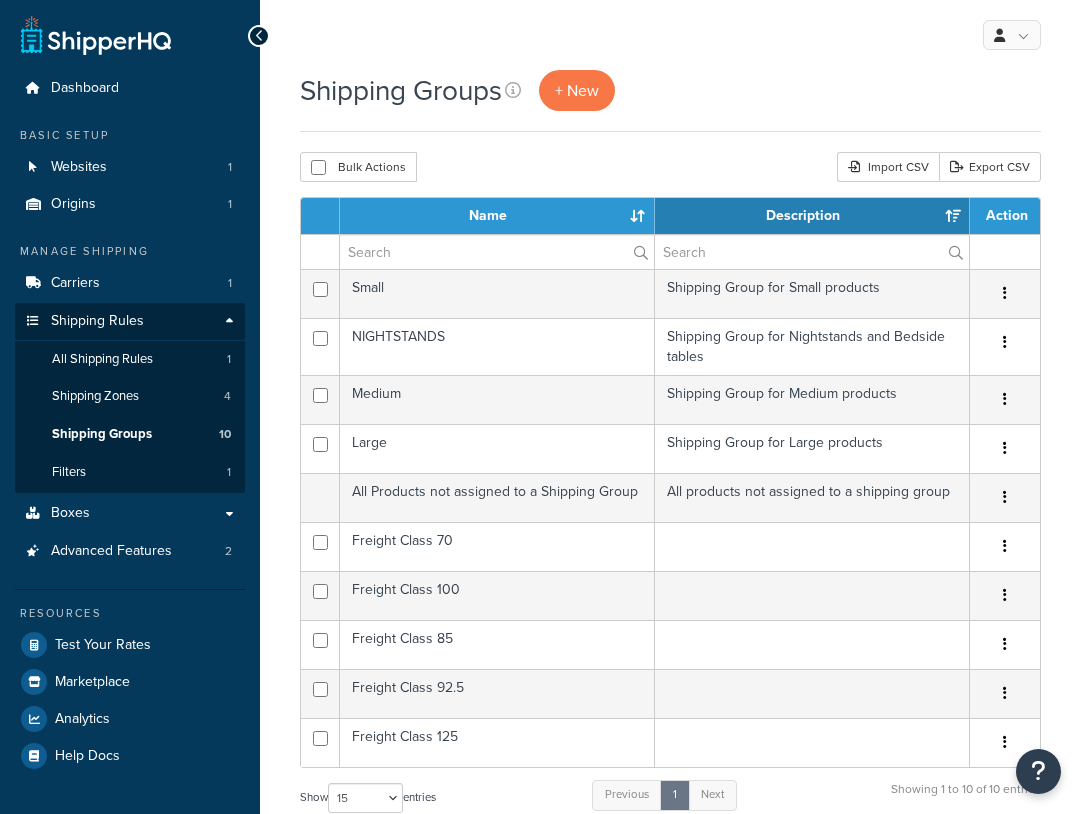 select on "15" 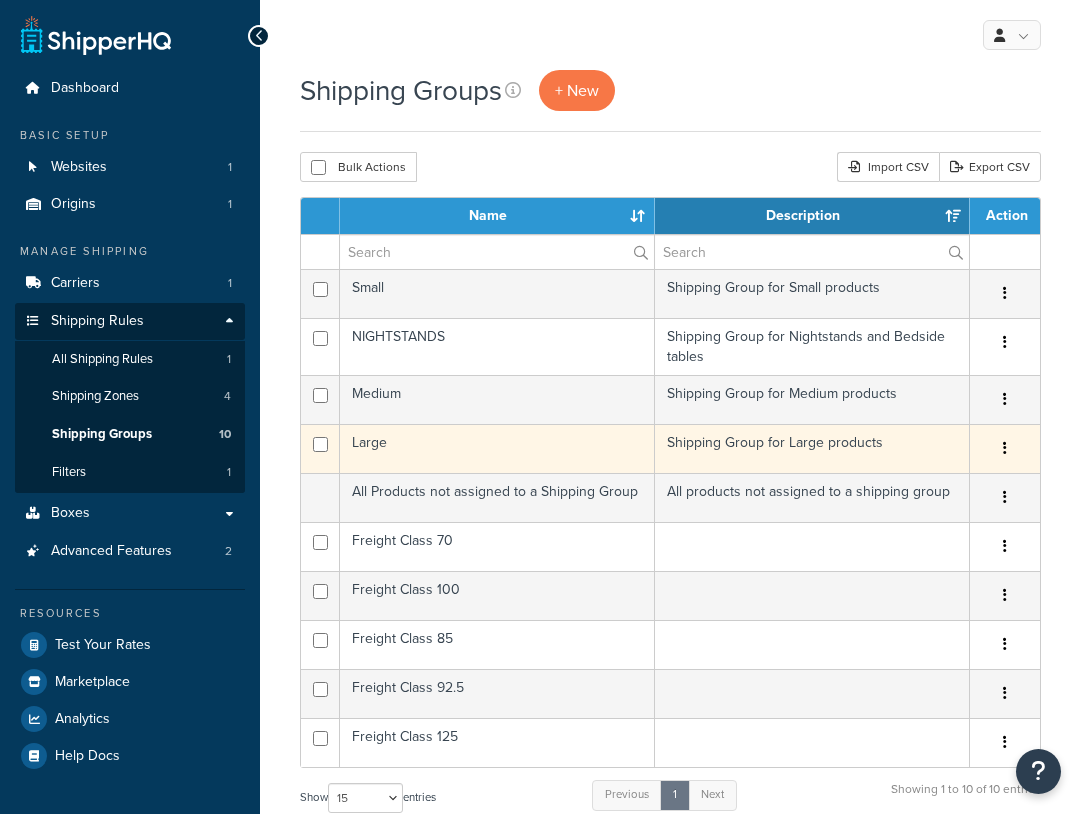 scroll, scrollTop: 0, scrollLeft: 0, axis: both 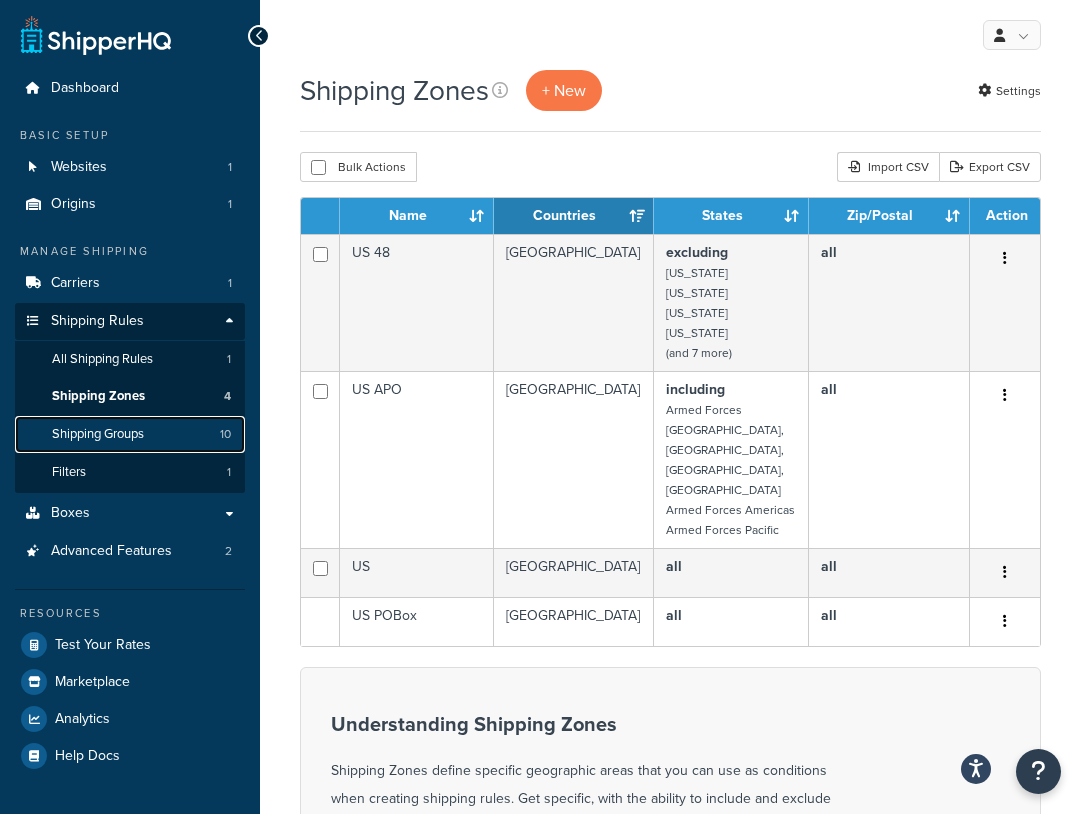 click on "Shipping Groups
10" at bounding box center [130, 434] 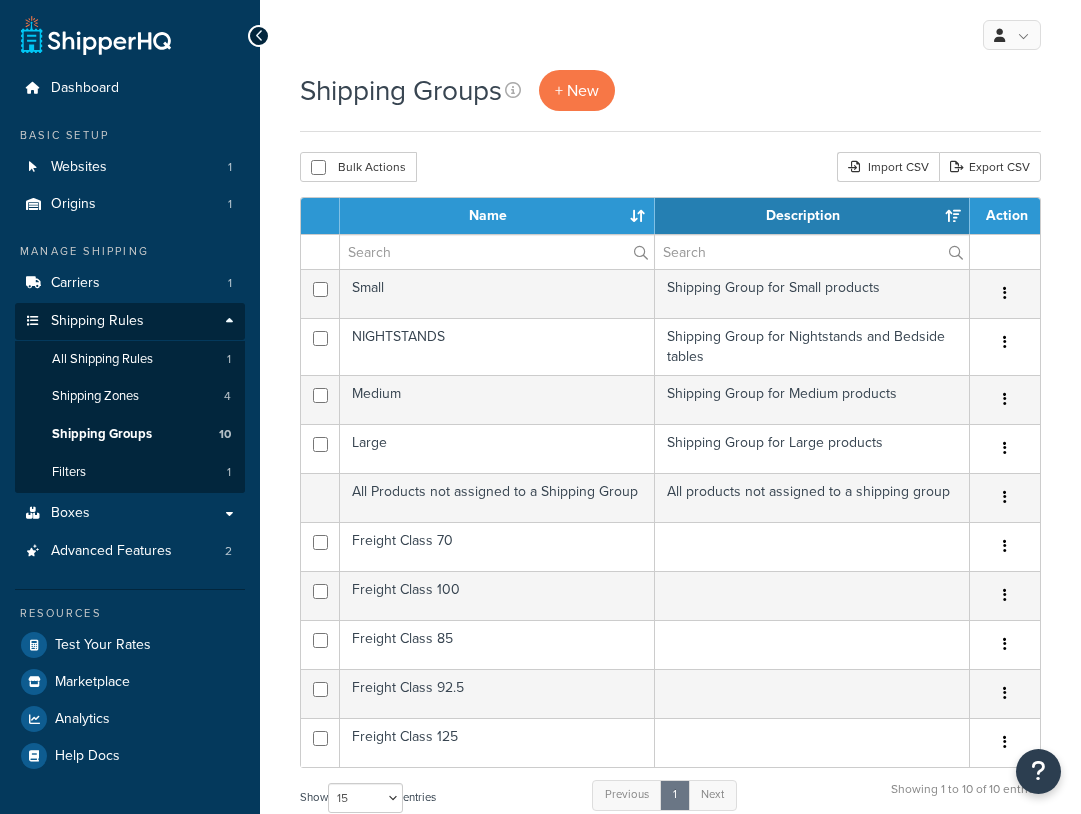 select on "15" 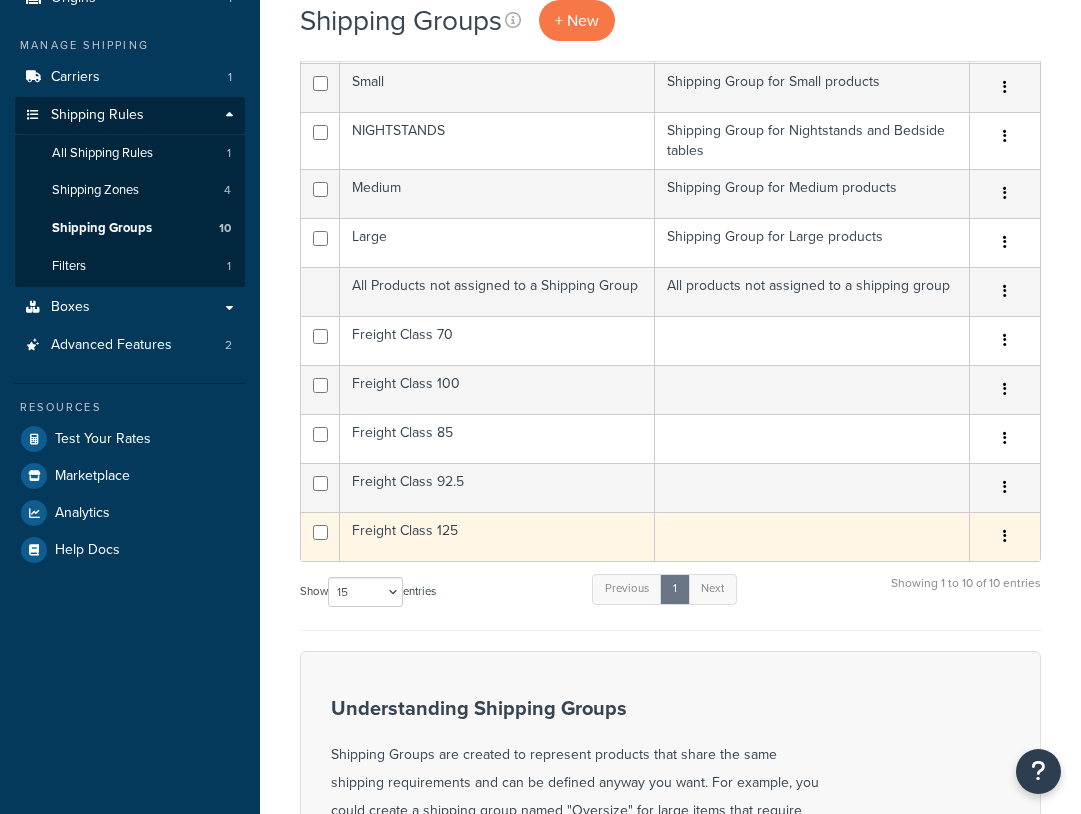 scroll, scrollTop: 308, scrollLeft: 0, axis: vertical 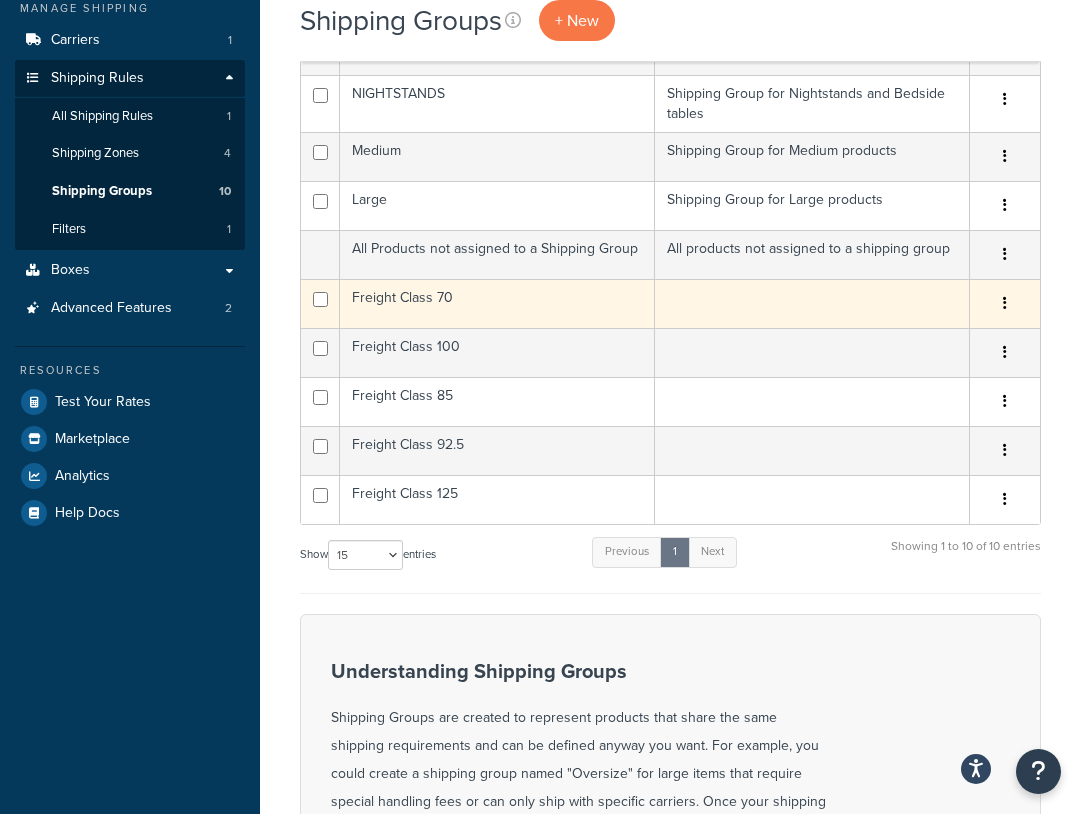 click on "Freight Class 70" at bounding box center [497, 303] 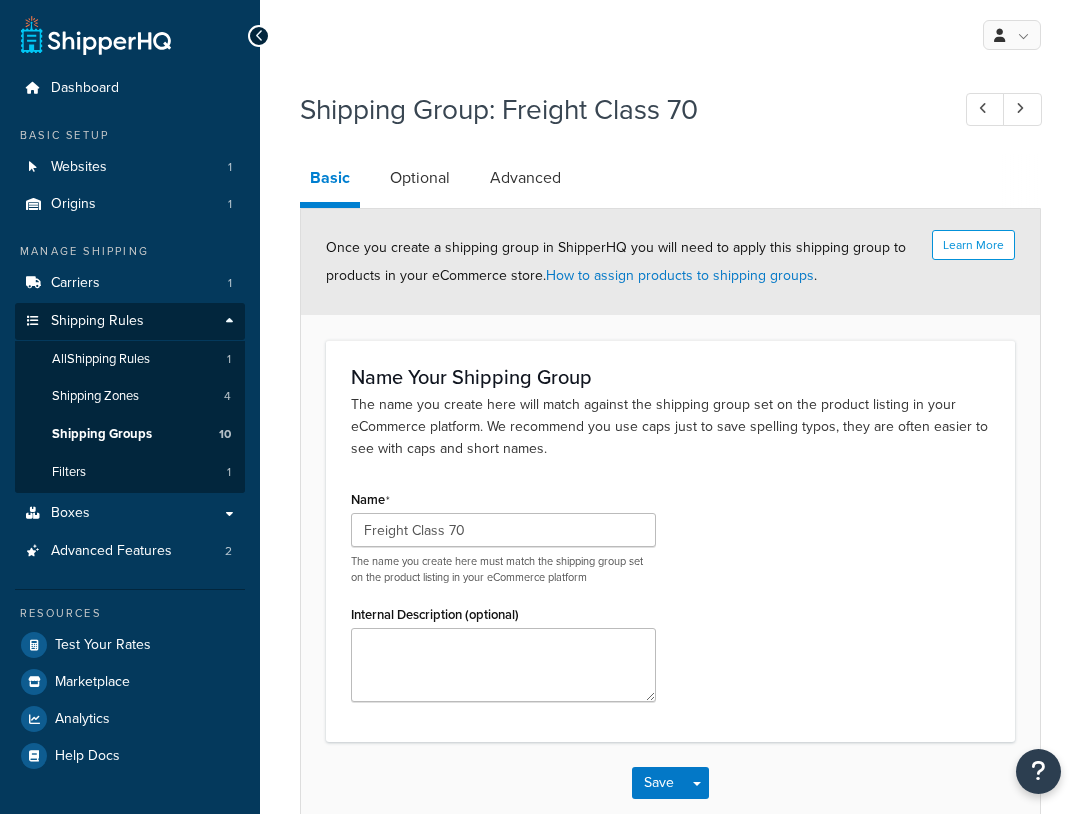 scroll, scrollTop: 0, scrollLeft: 0, axis: both 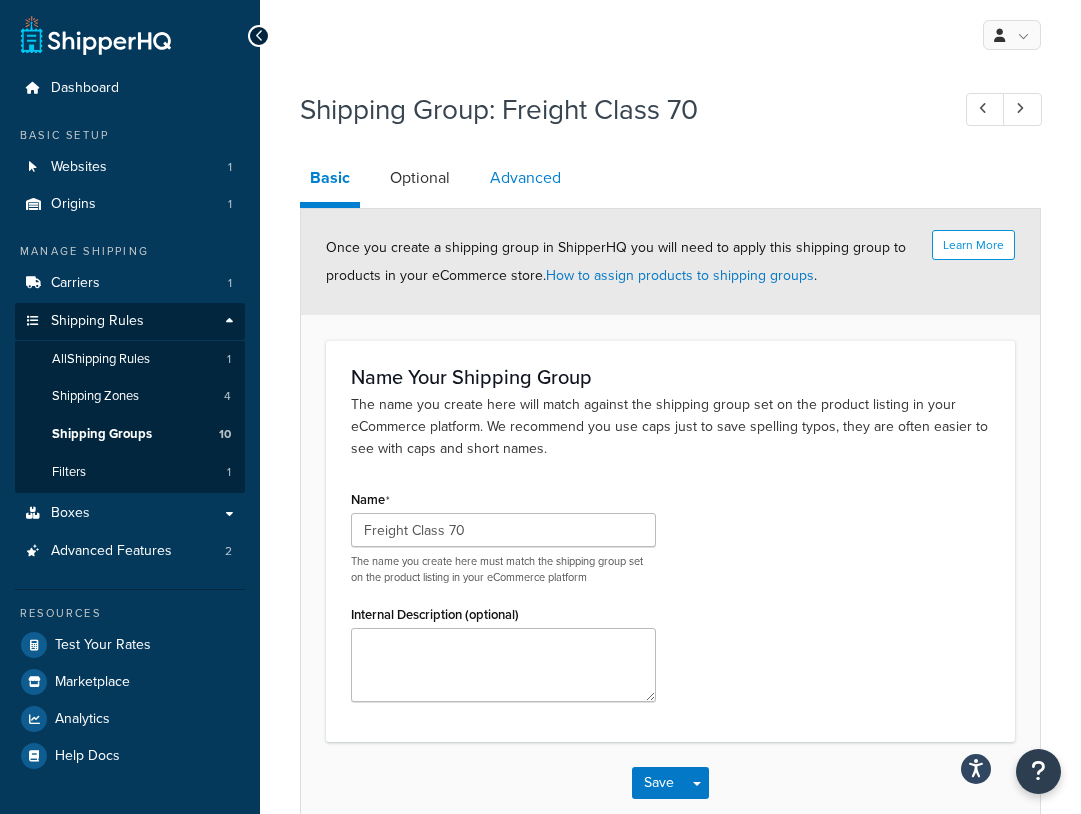 click on "Advanced" at bounding box center [525, 178] 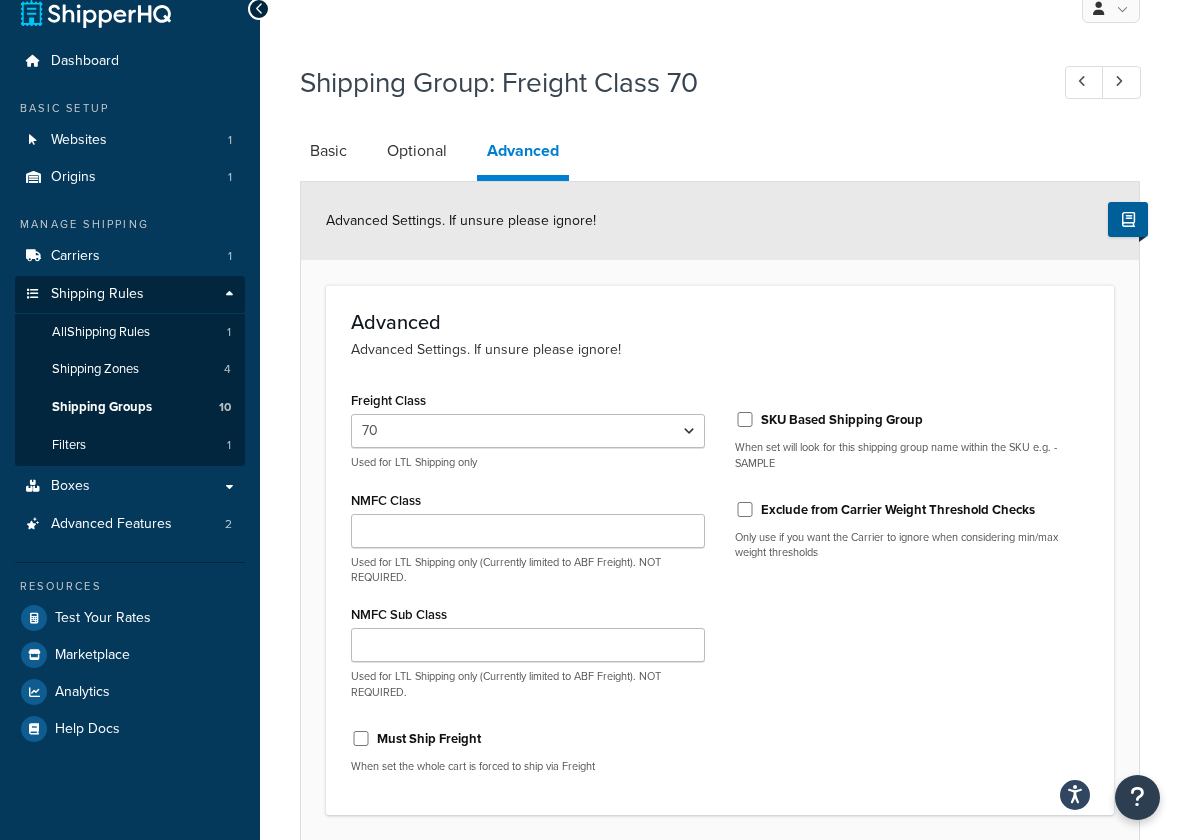 scroll, scrollTop: 14, scrollLeft: 0, axis: vertical 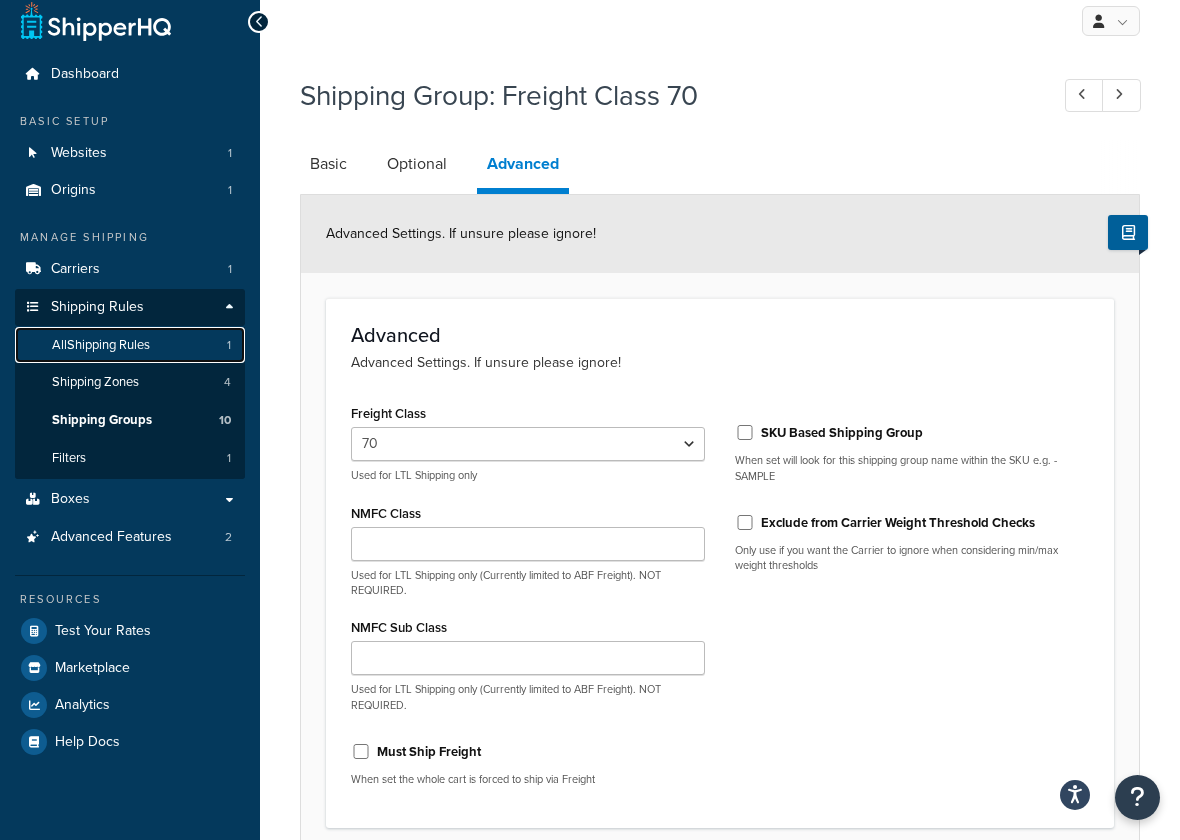 click on "All  Shipping Rules" at bounding box center (101, 345) 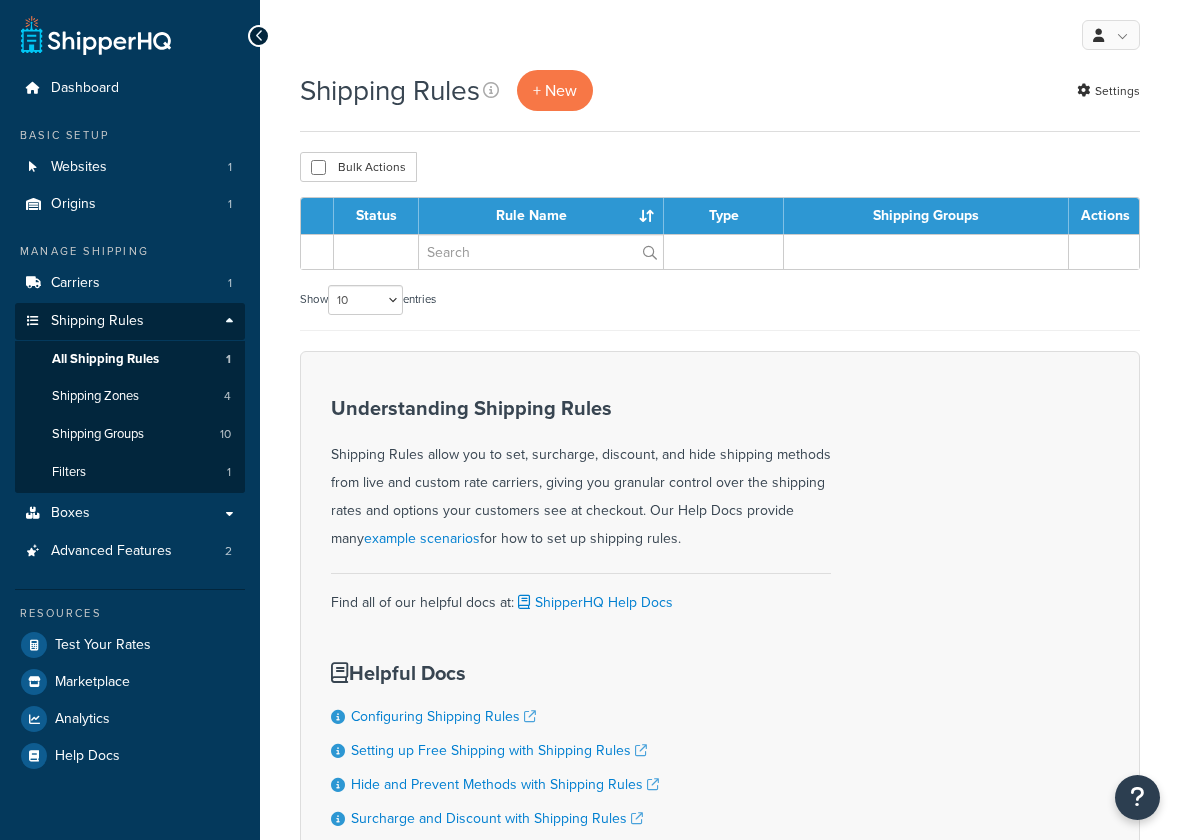 scroll, scrollTop: 0, scrollLeft: 0, axis: both 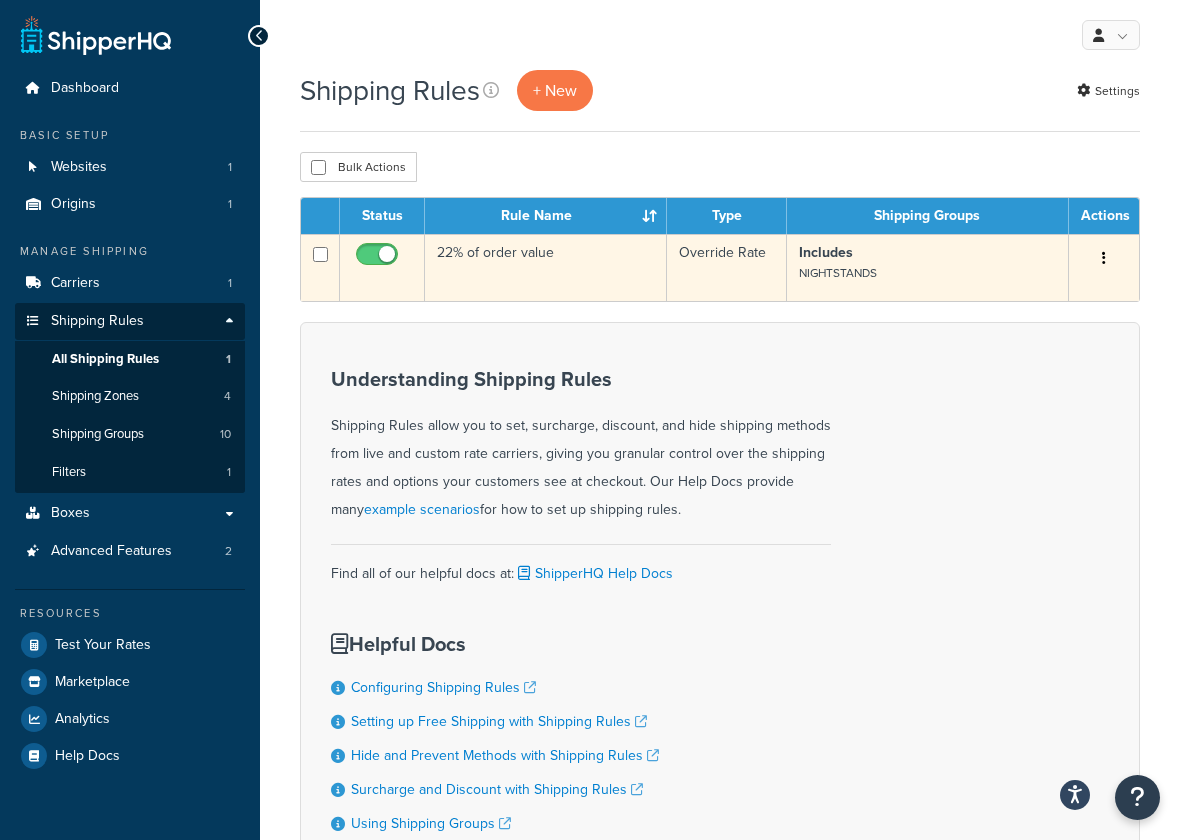 click on "22% of order value" at bounding box center [546, 267] 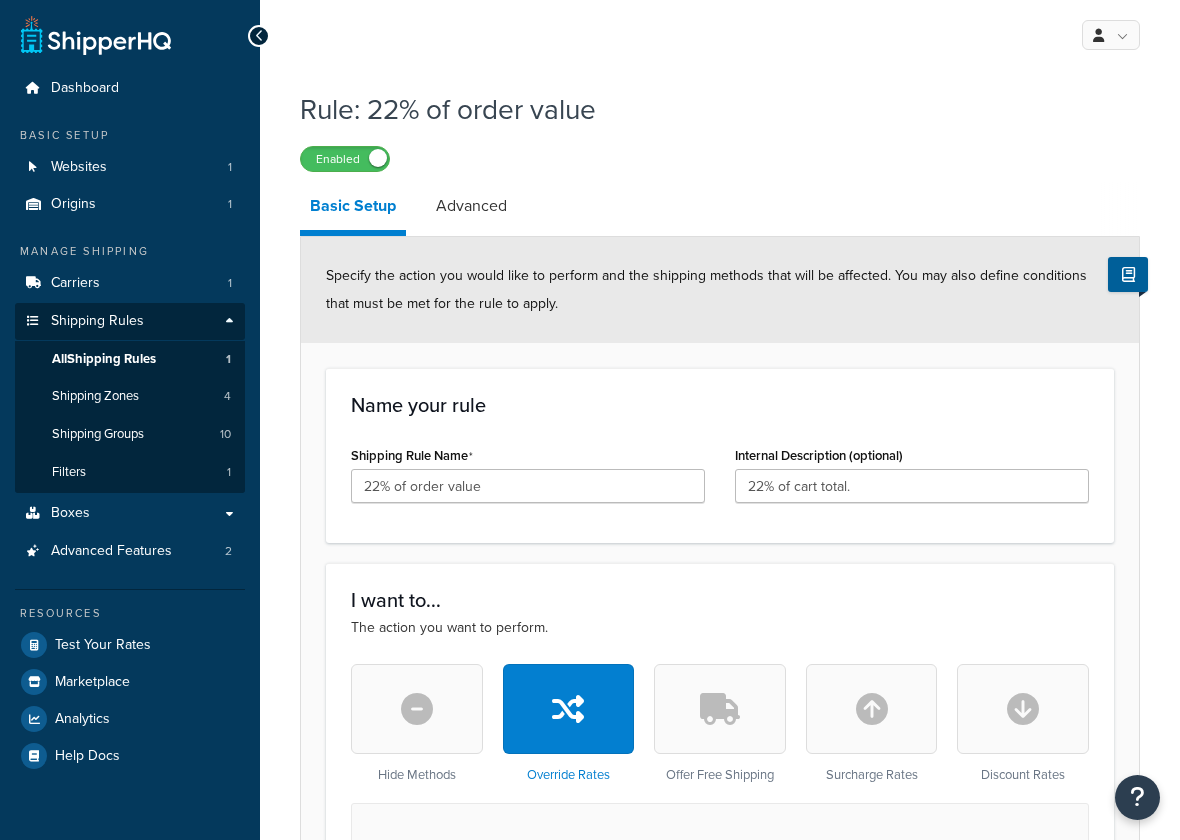 select on "PERCENTAGE" 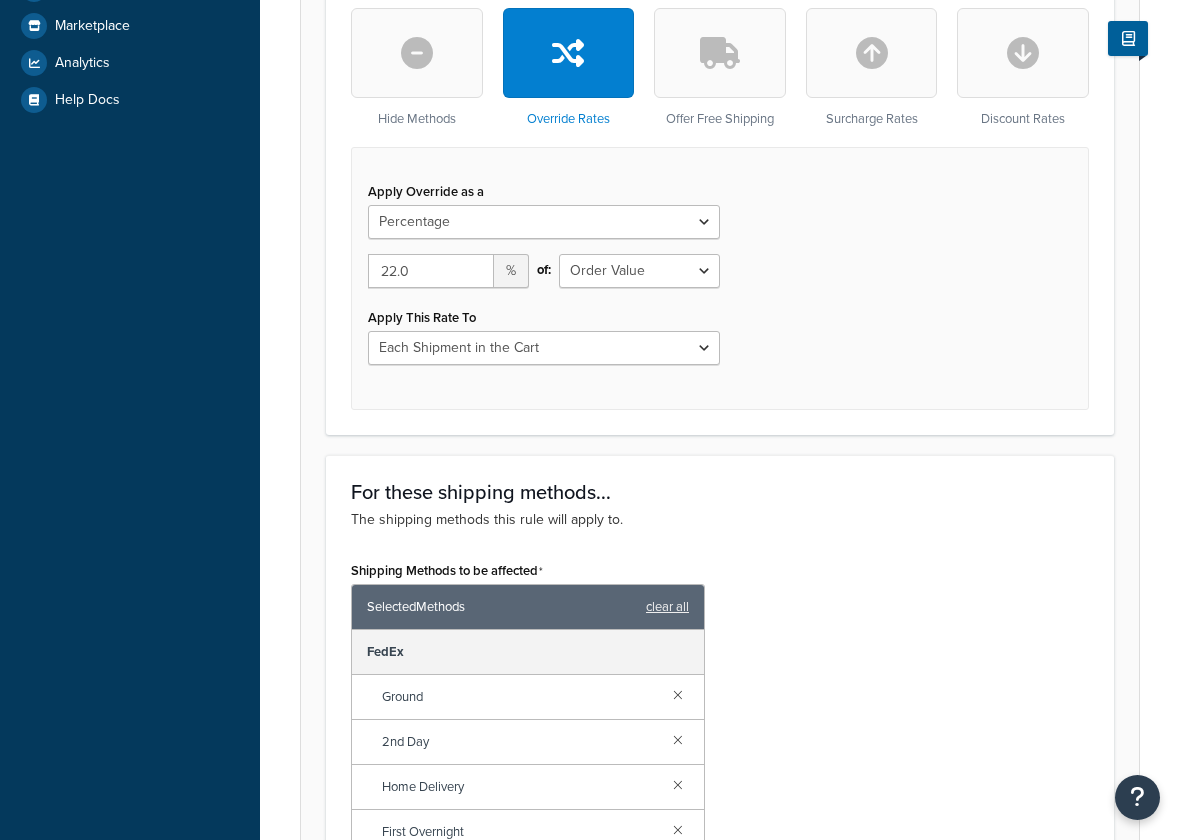 scroll, scrollTop: 0, scrollLeft: 0, axis: both 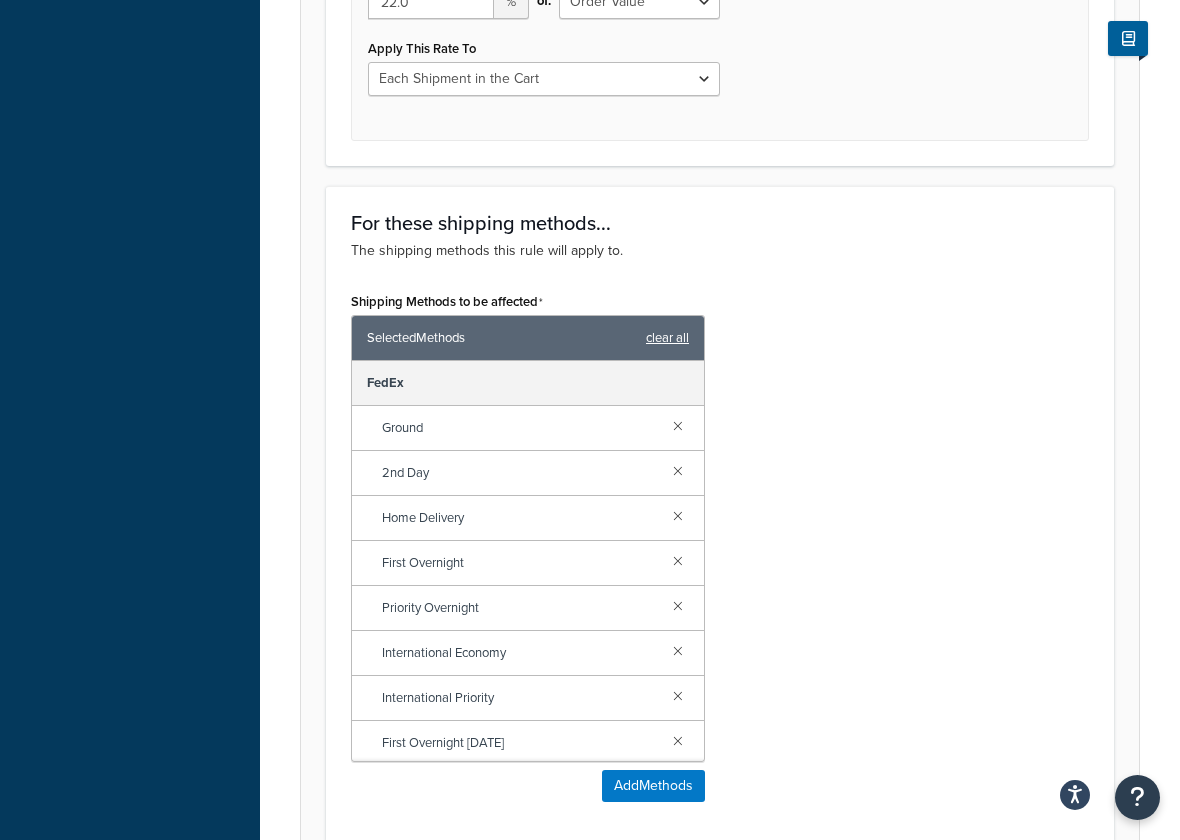 click on "clear all" at bounding box center [667, 338] 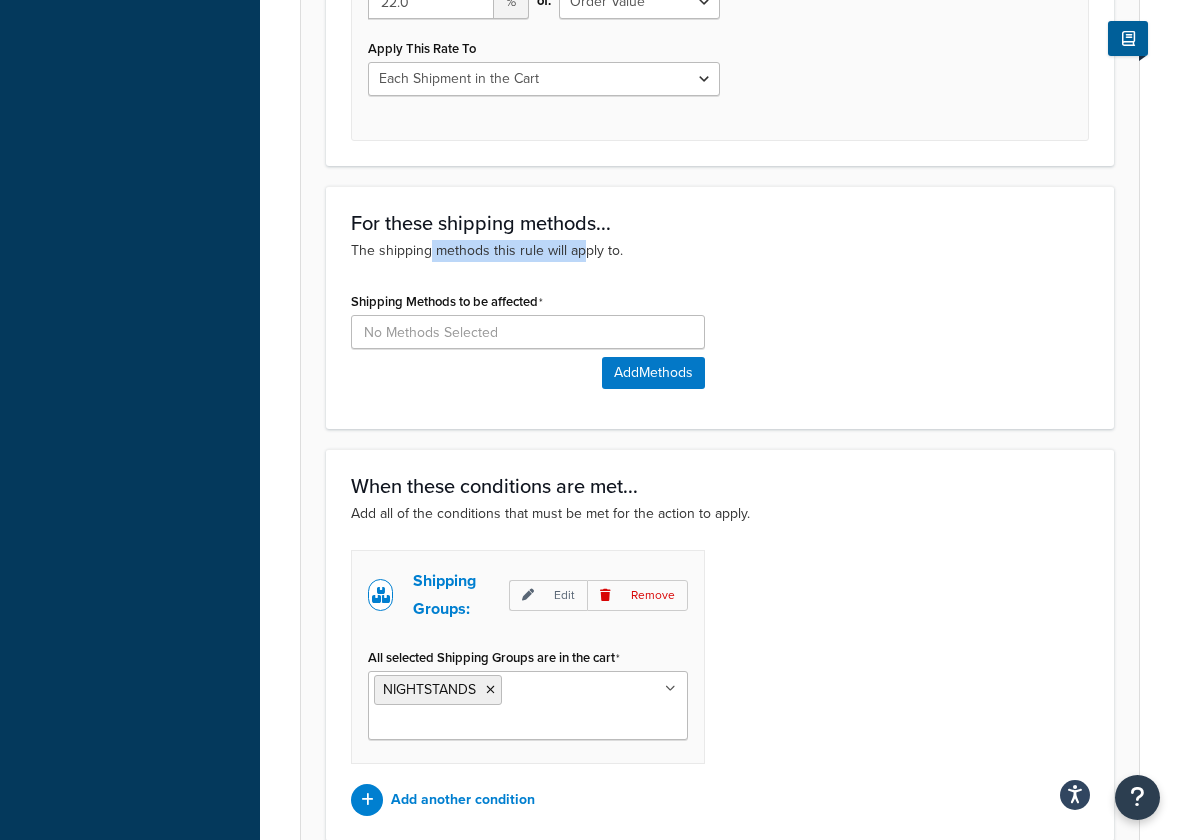 drag, startPoint x: 428, startPoint y: 255, endPoint x: 599, endPoint y: 258, distance: 171.0263 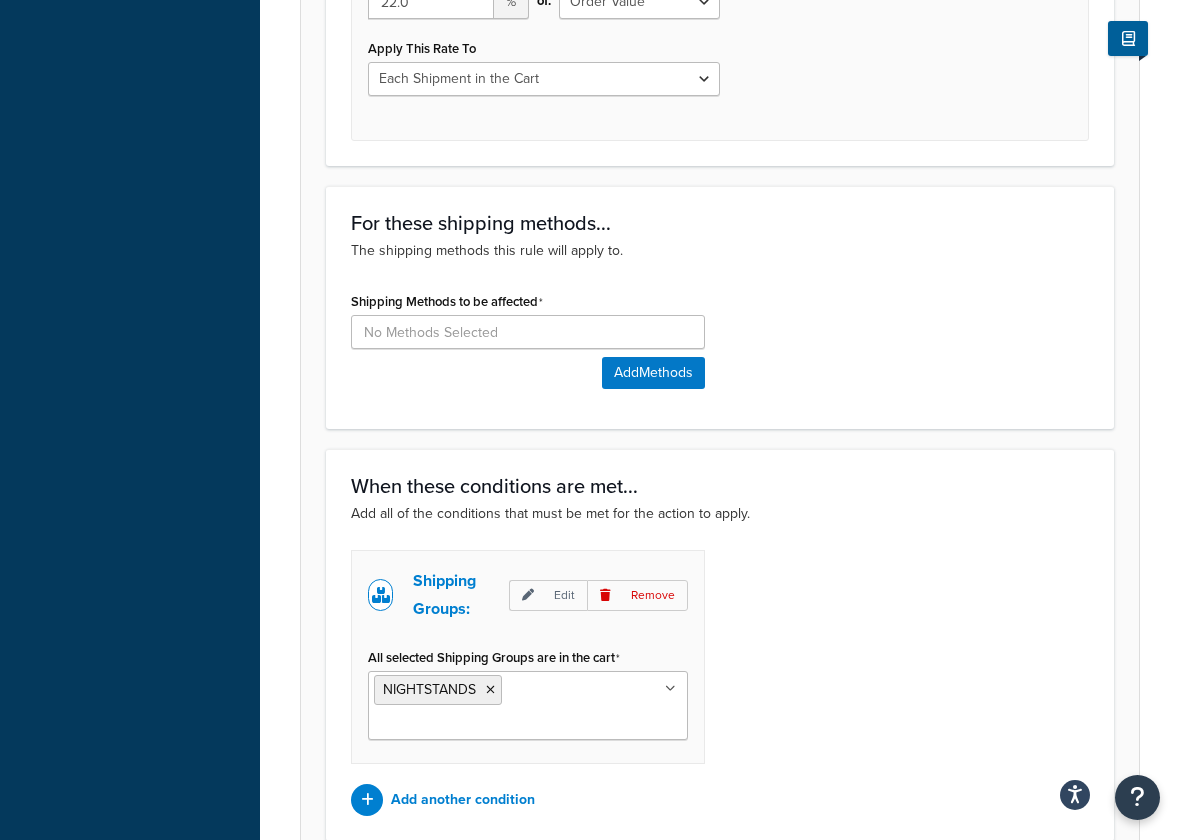 click on "The shipping methods this rule will apply to." 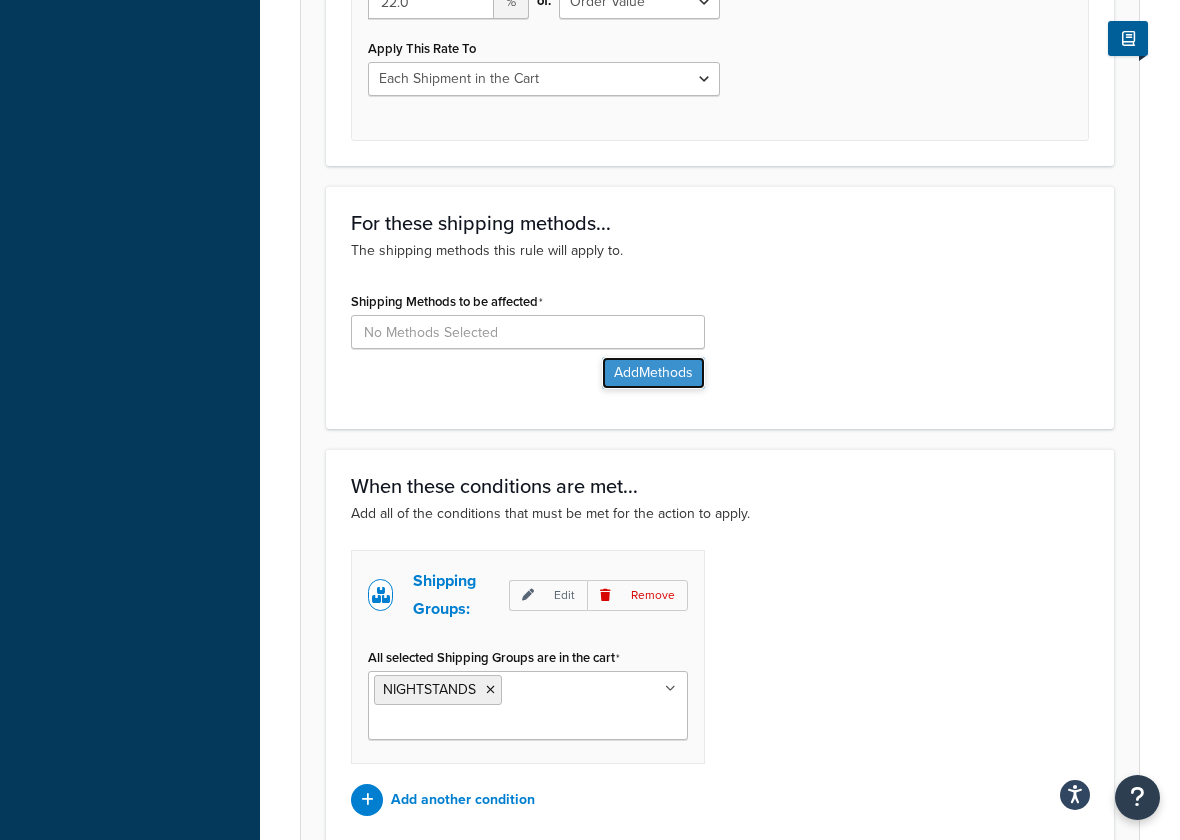 click on "Add  Methods" at bounding box center [653, 373] 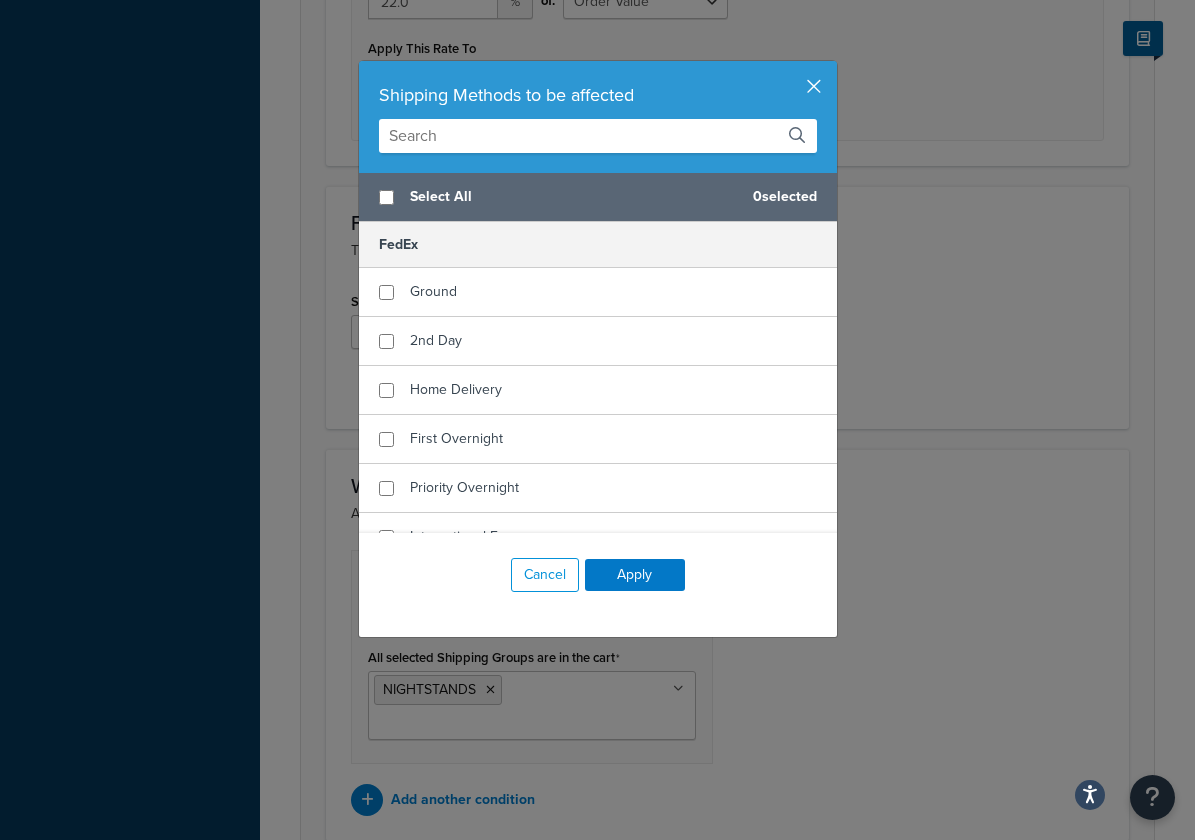 click at bounding box center [834, 63] 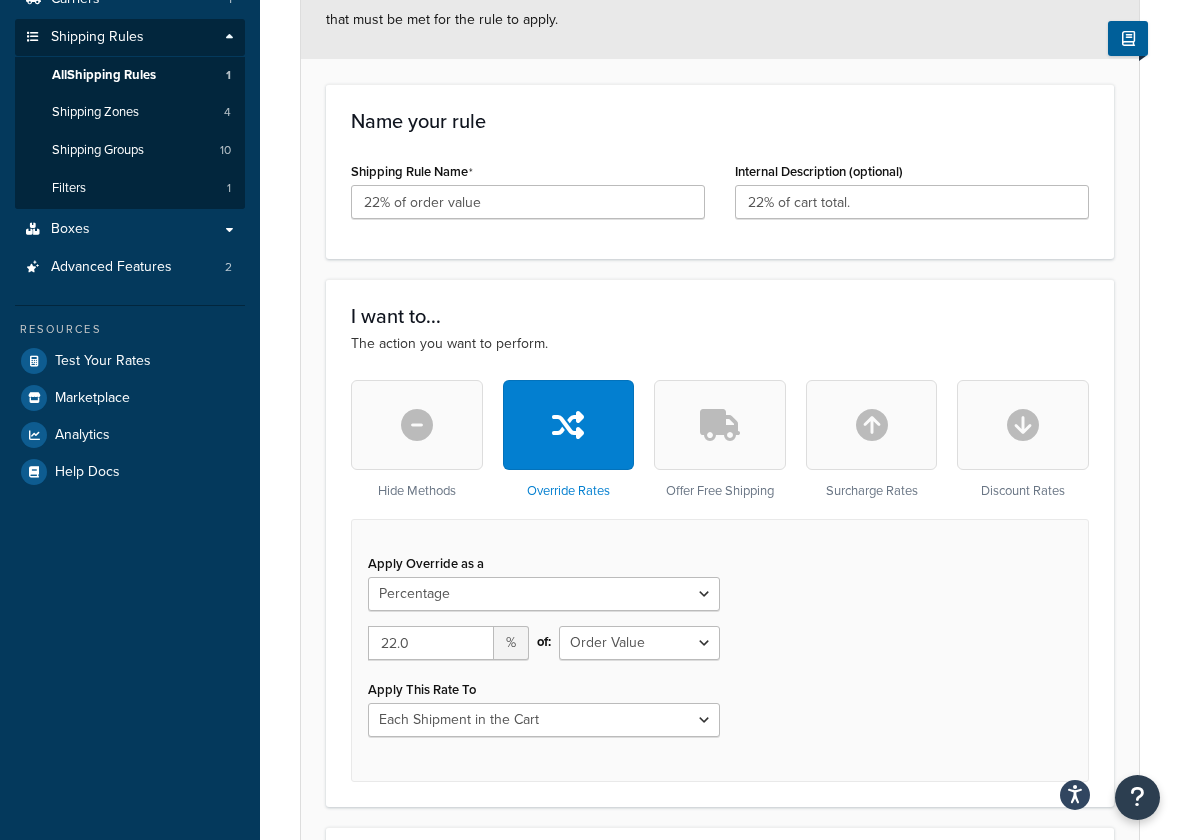 scroll, scrollTop: 1109, scrollLeft: 0, axis: vertical 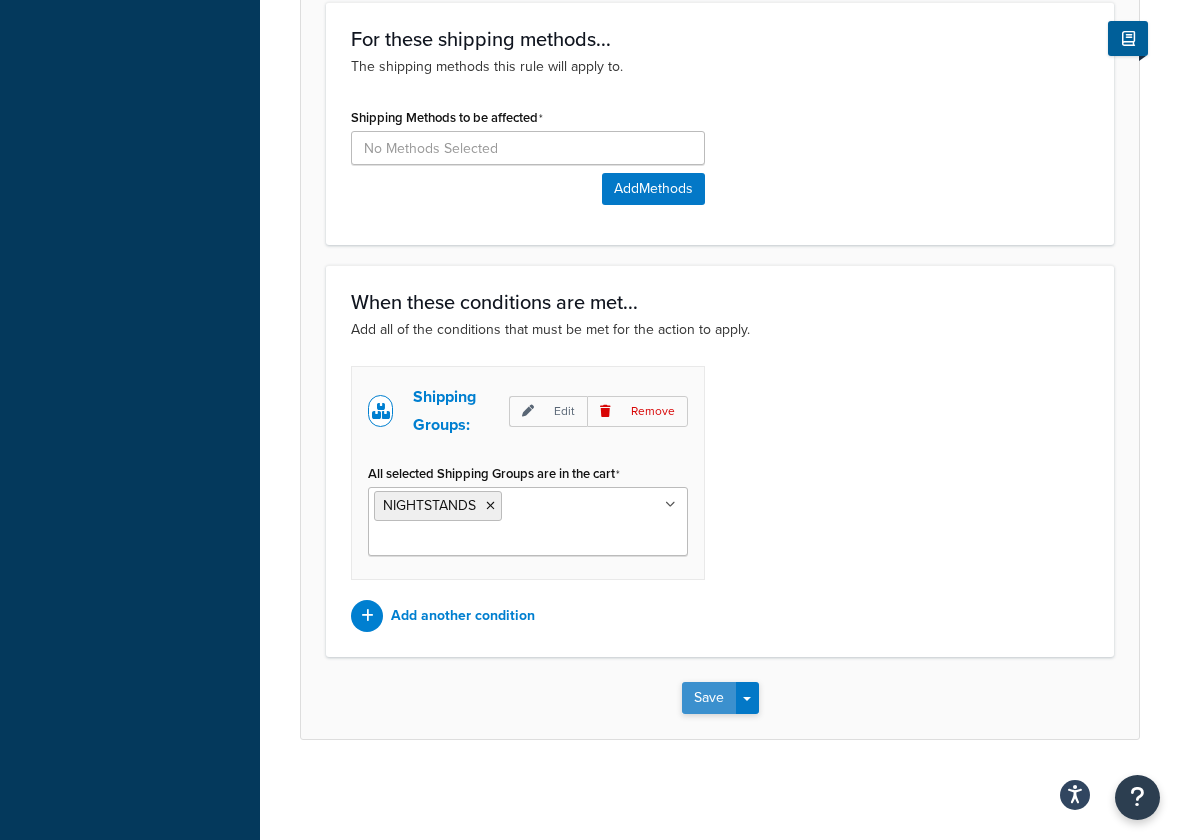 click on "Save" at bounding box center (709, 698) 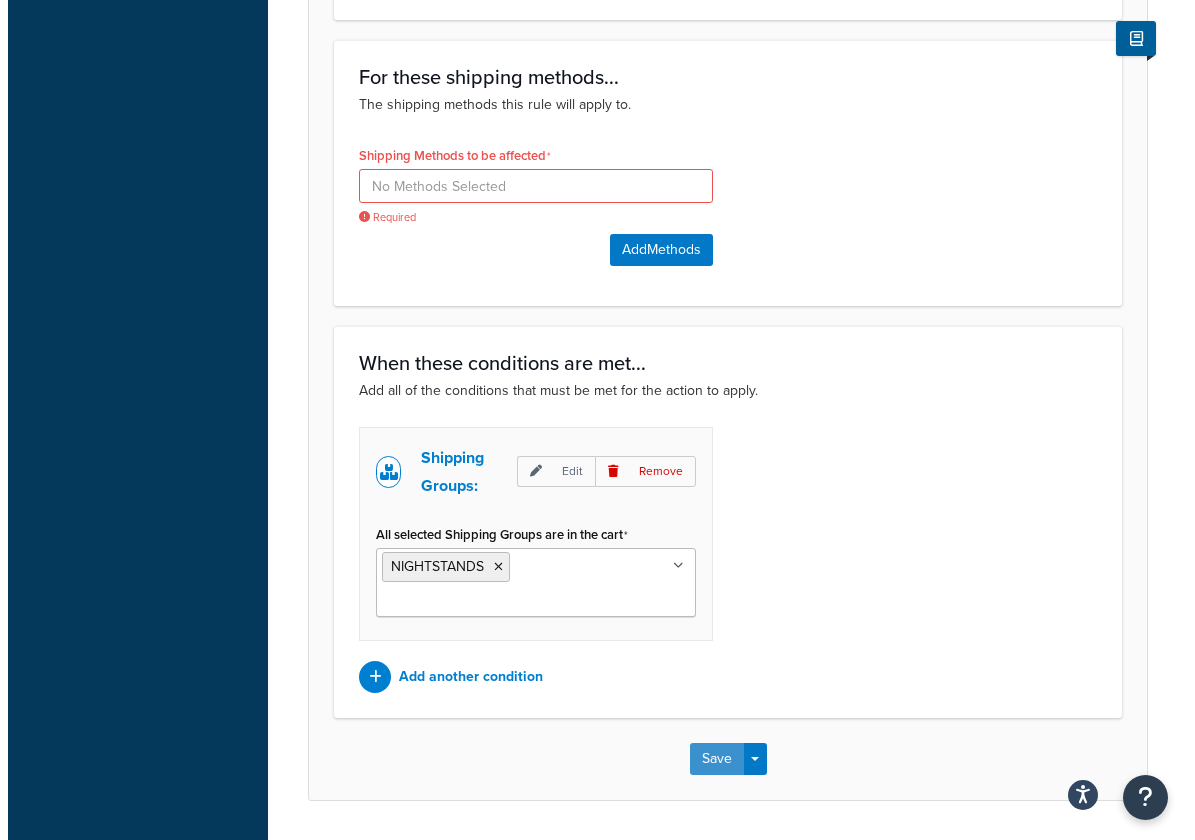 scroll, scrollTop: 1045, scrollLeft: 0, axis: vertical 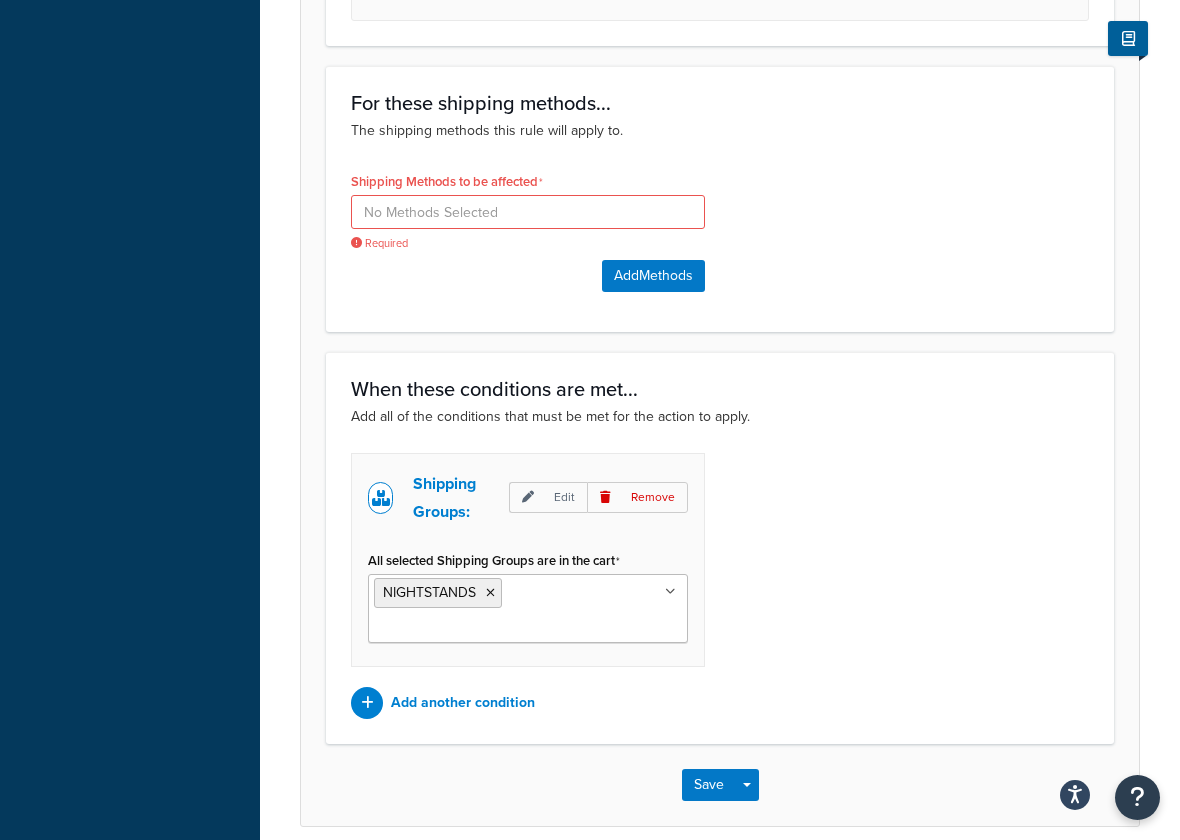 click on "Shipping Methods to be affected   Required" at bounding box center (528, 209) 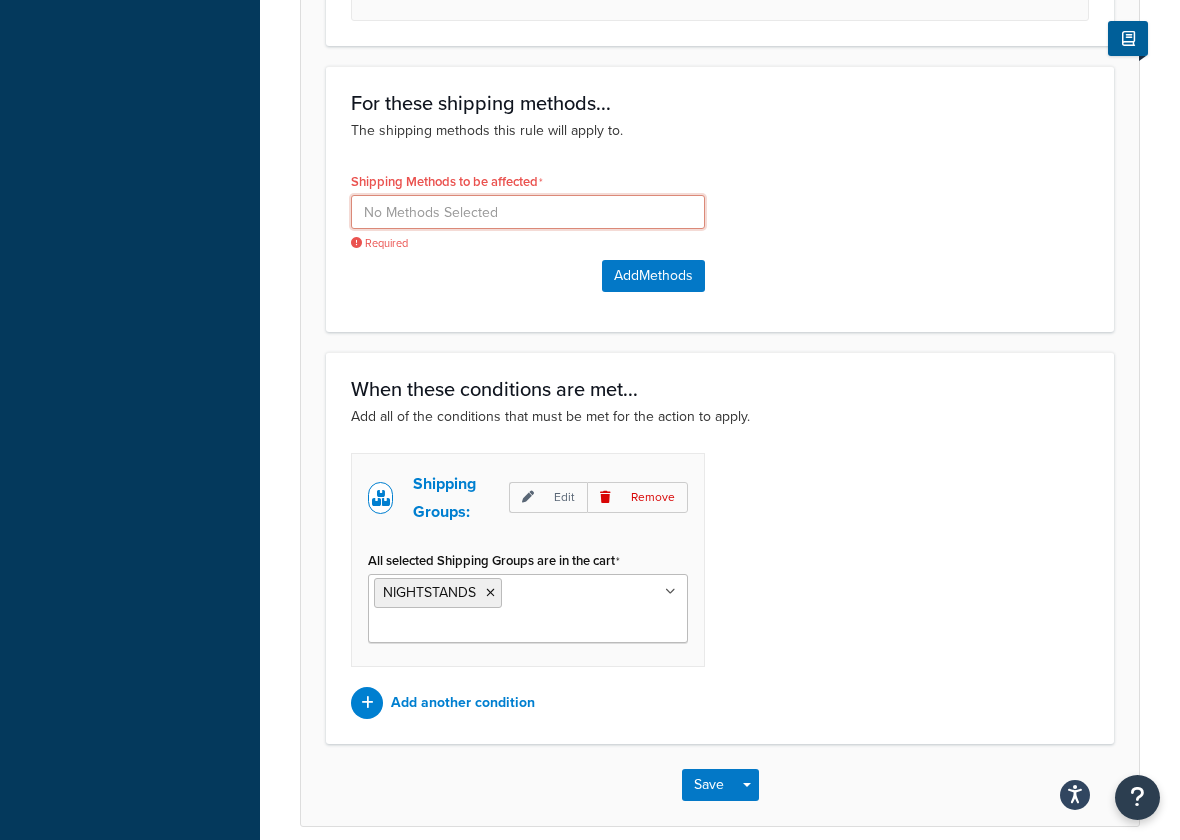 click at bounding box center [528, 212] 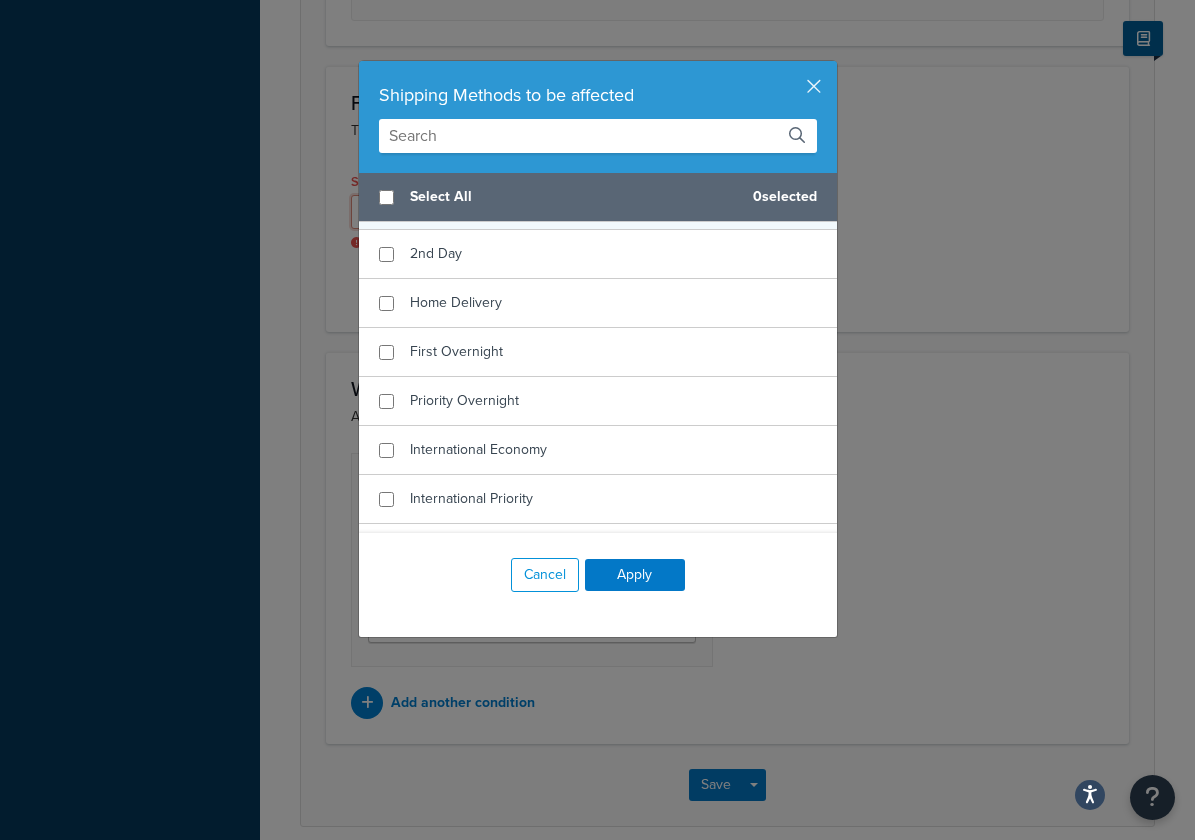 scroll, scrollTop: 0, scrollLeft: 0, axis: both 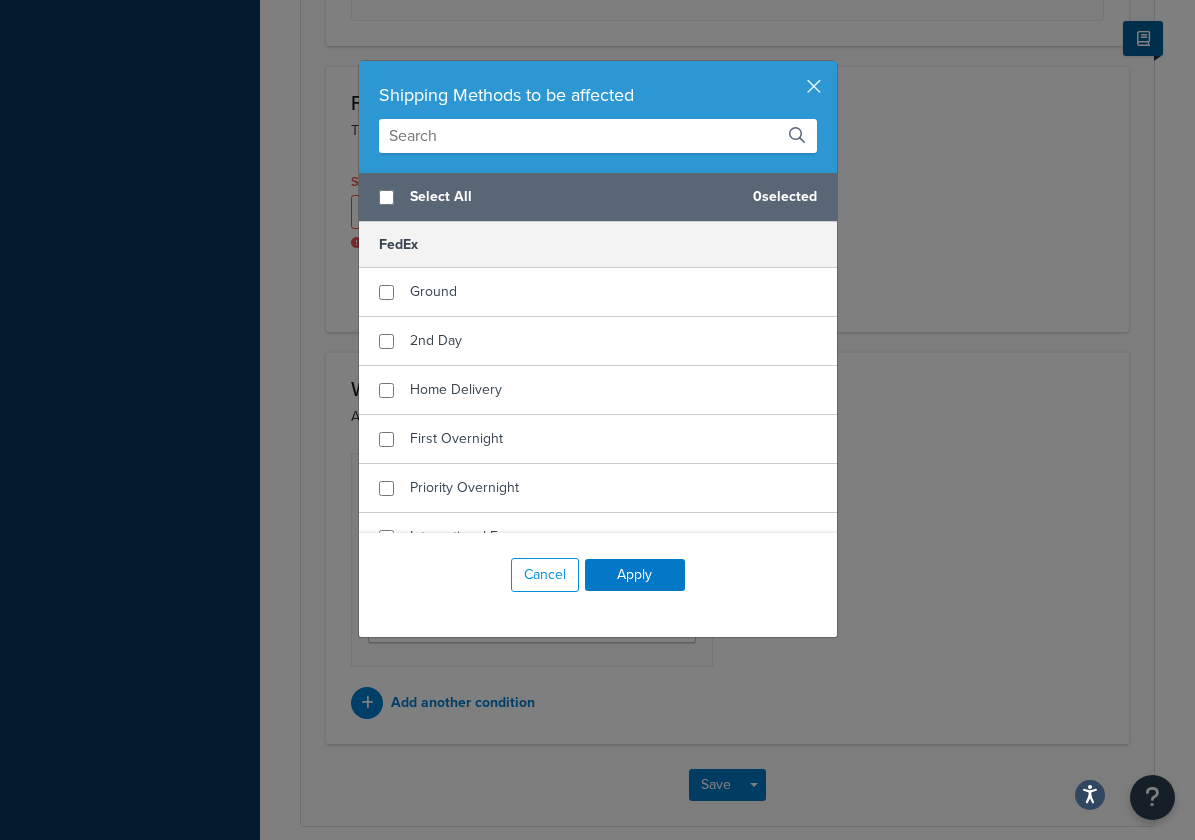 click on "Select All" at bounding box center [573, 197] 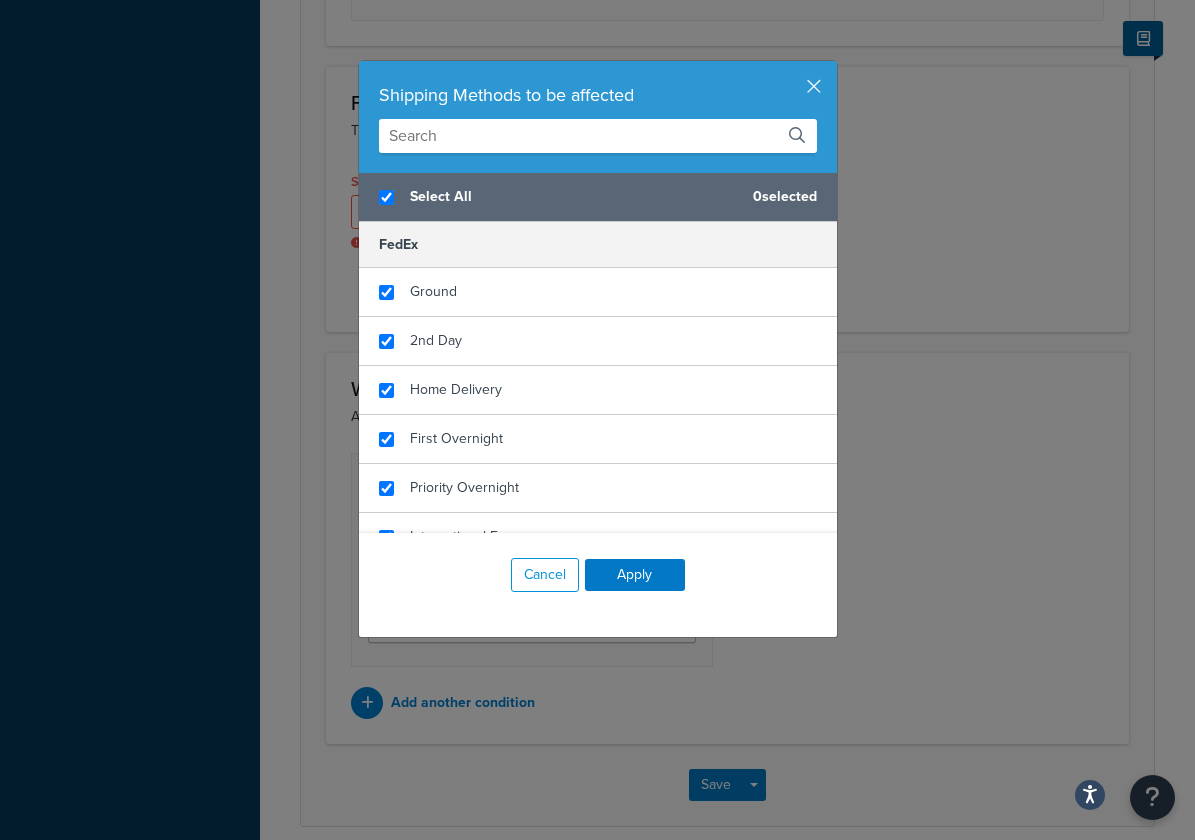checkbox on "true" 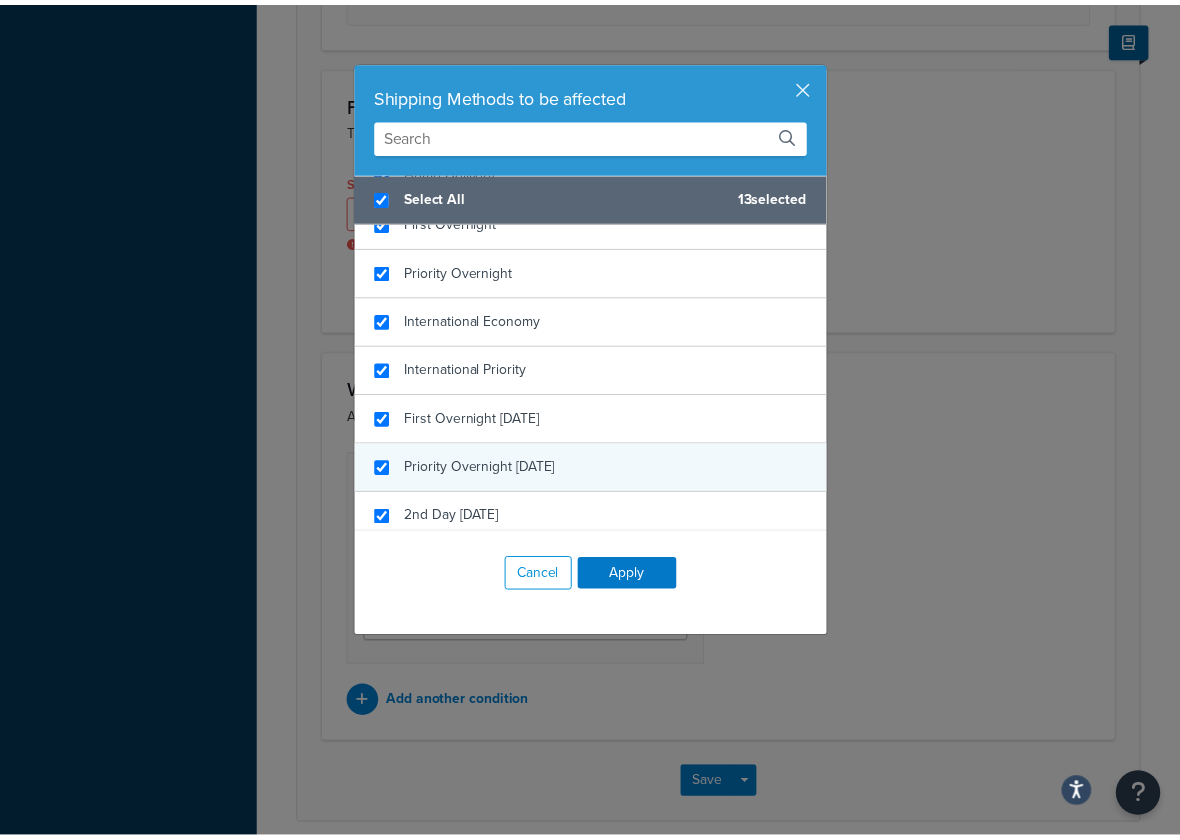 scroll, scrollTop: 371, scrollLeft: 0, axis: vertical 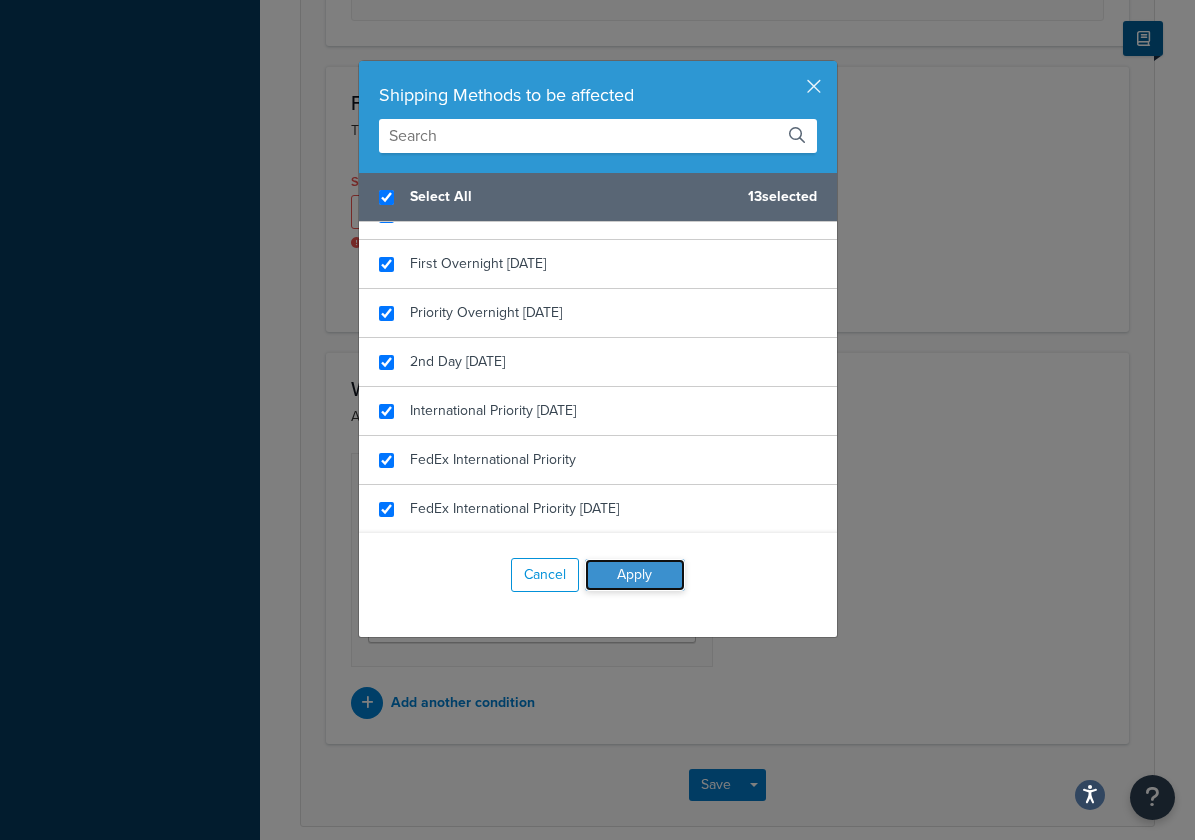 click on "Apply" at bounding box center (635, 575) 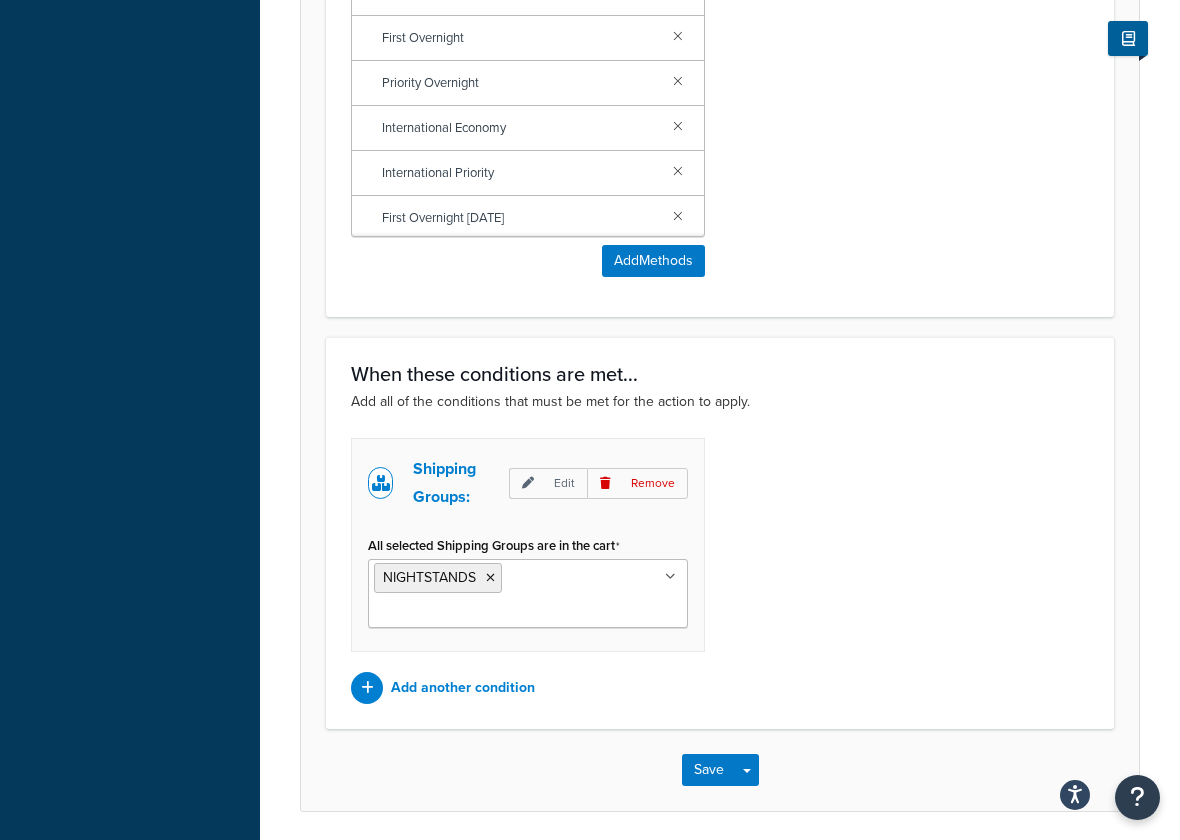 scroll, scrollTop: 1522, scrollLeft: 0, axis: vertical 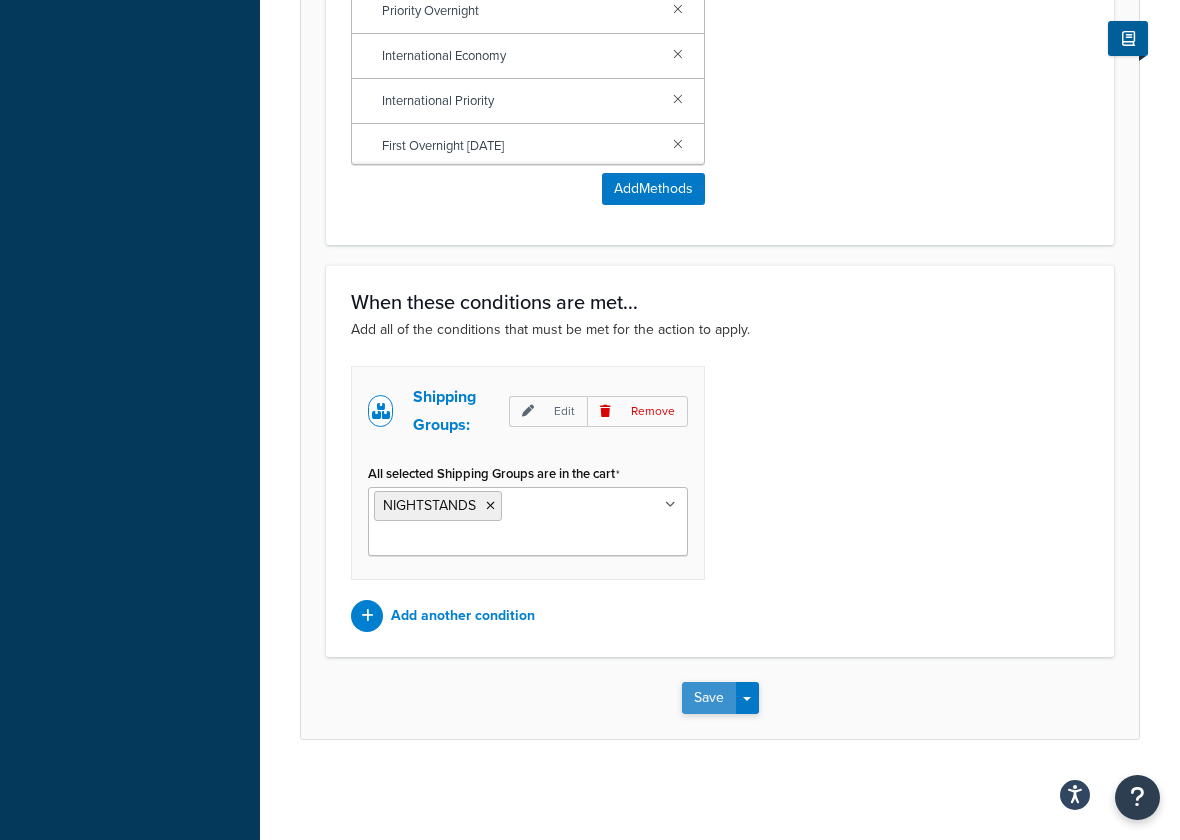 click on "Save" at bounding box center (709, 698) 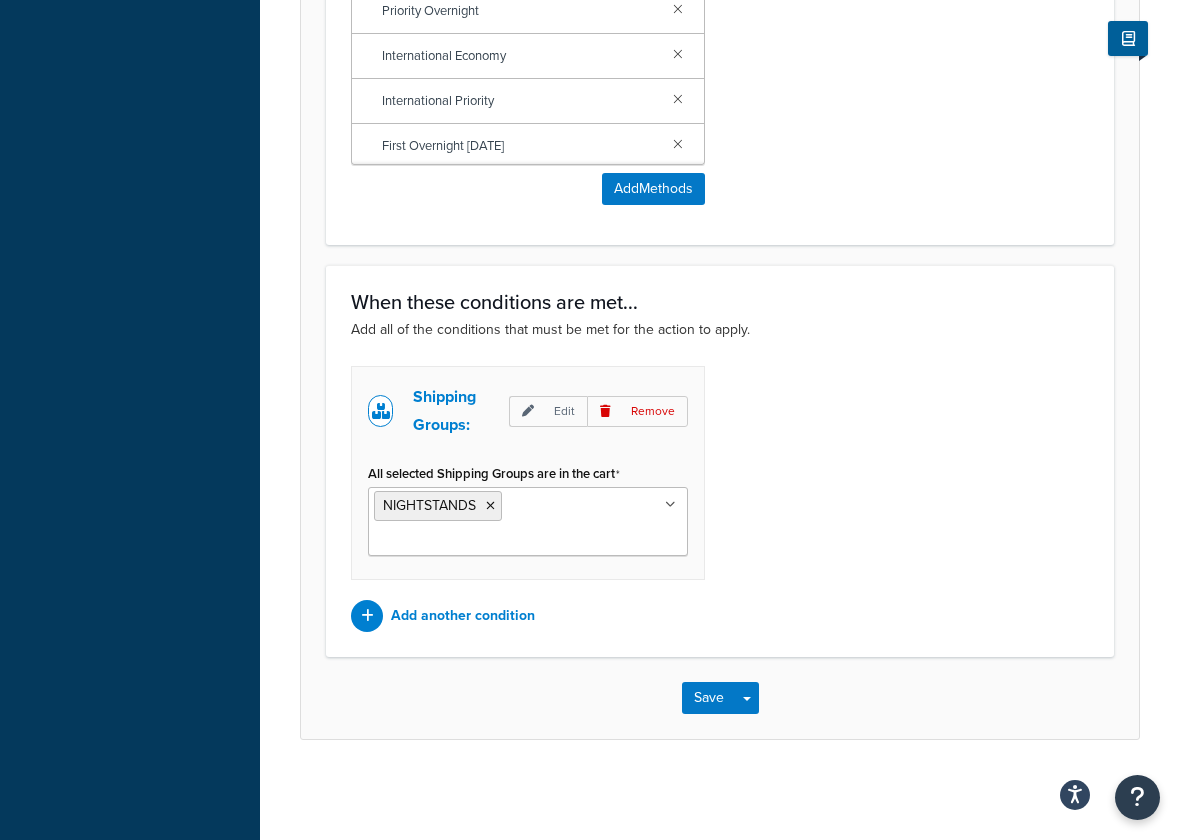 scroll, scrollTop: 0, scrollLeft: 0, axis: both 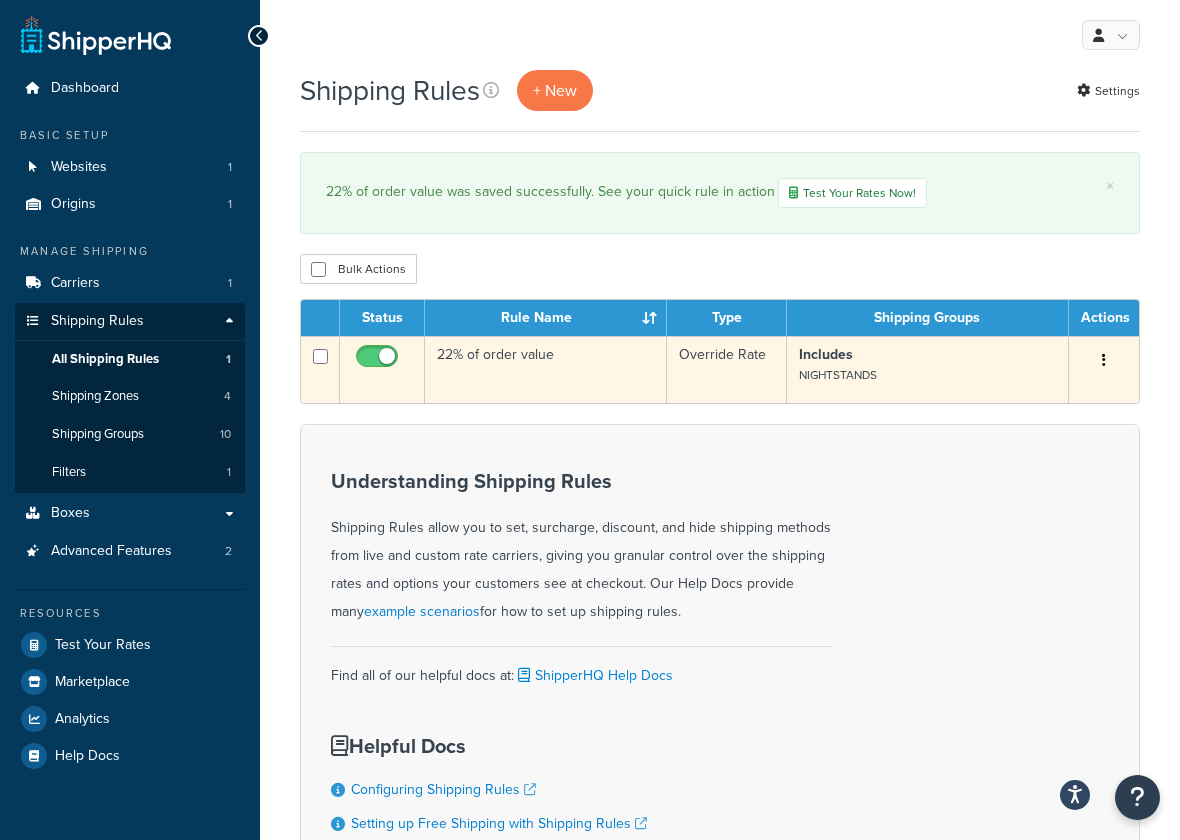 click on "22% of order value" at bounding box center (546, 369) 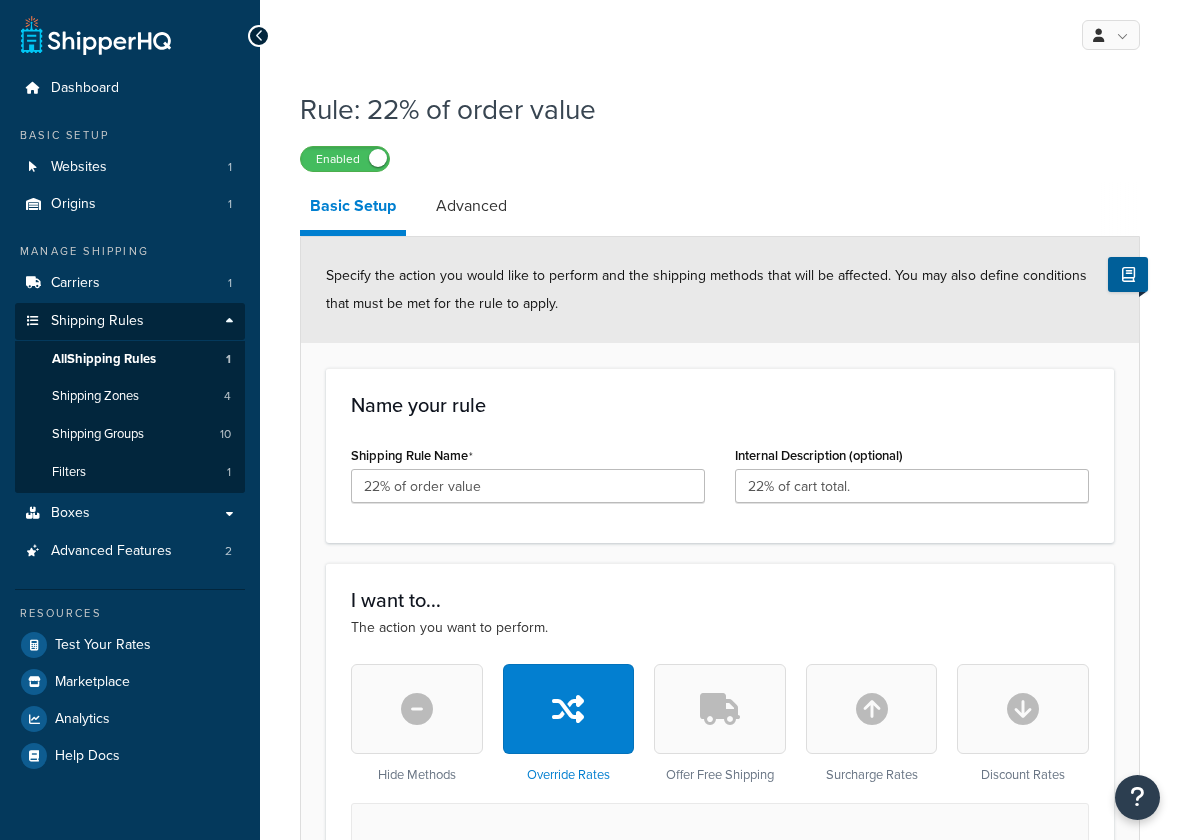 select on "PERCENTAGE" 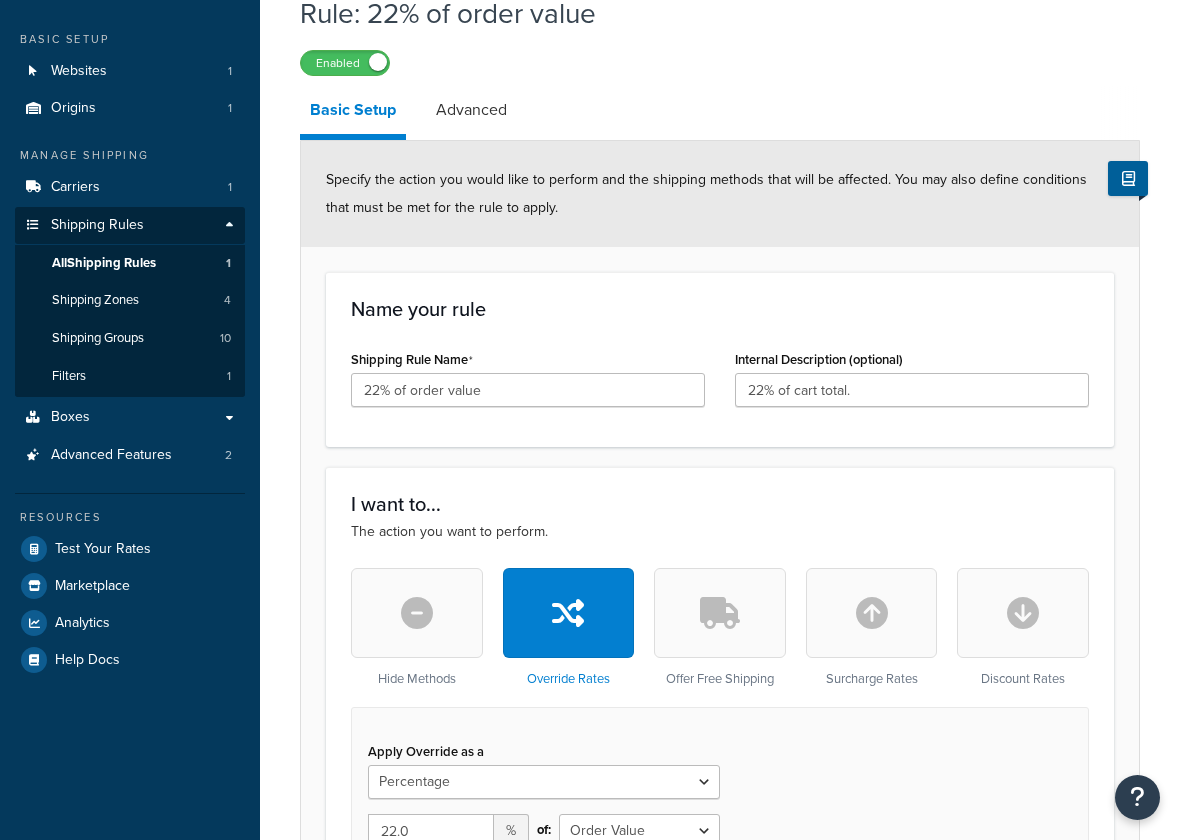 scroll, scrollTop: 0, scrollLeft: 0, axis: both 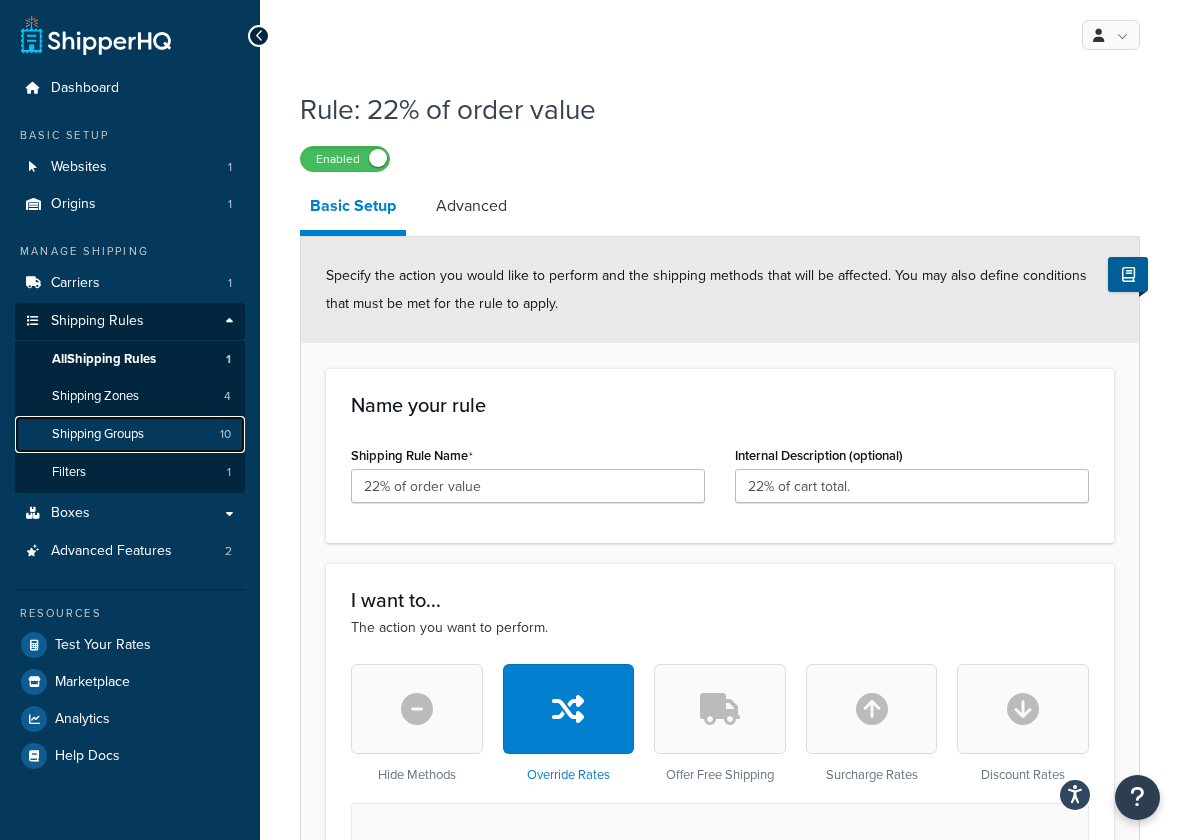 click on "Shipping Groups" at bounding box center [98, 434] 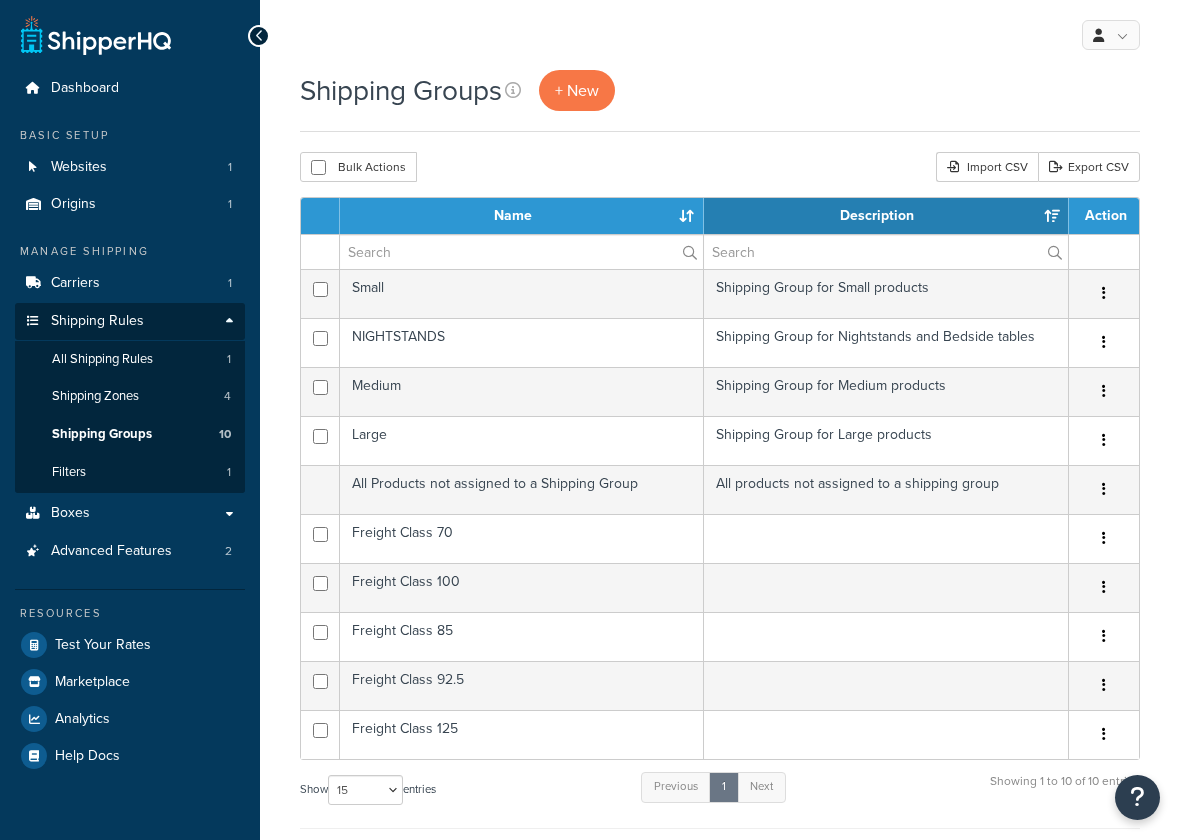 select on "15" 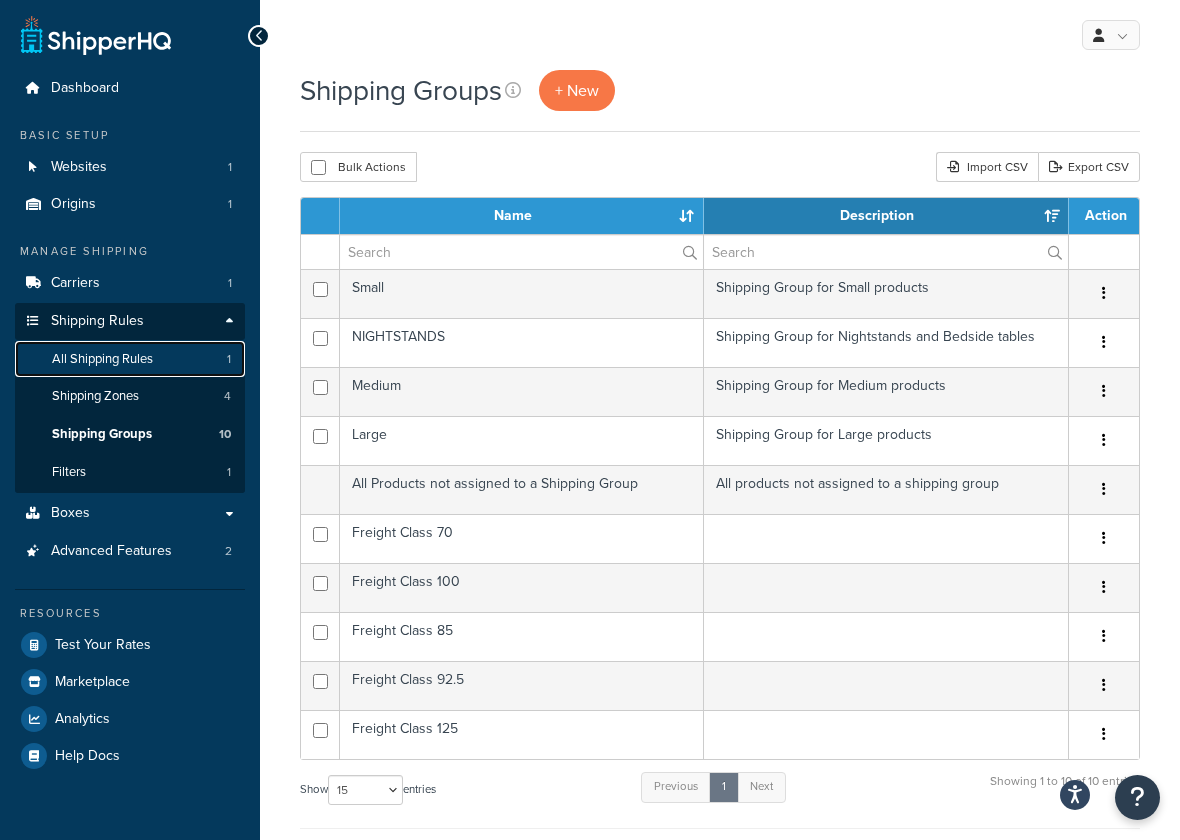 click on "All Shipping Rules
1" at bounding box center (130, 359) 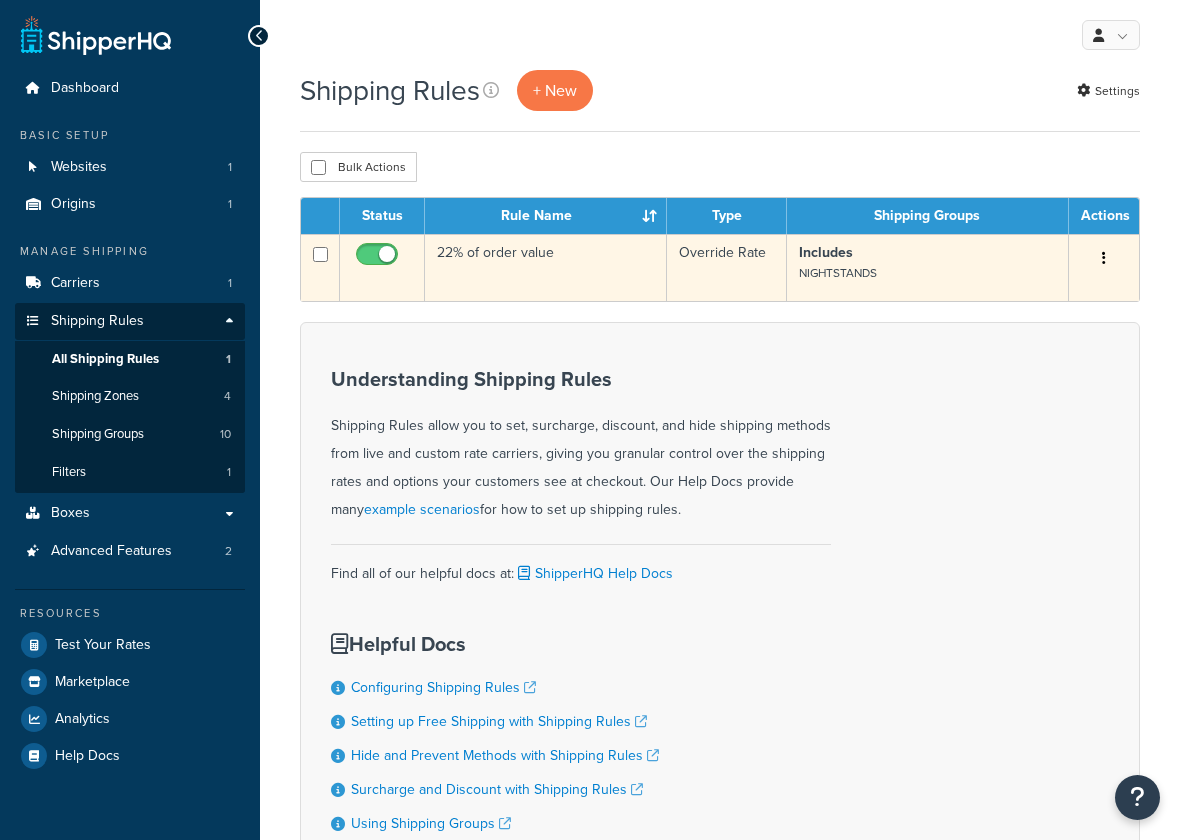 scroll, scrollTop: 0, scrollLeft: 0, axis: both 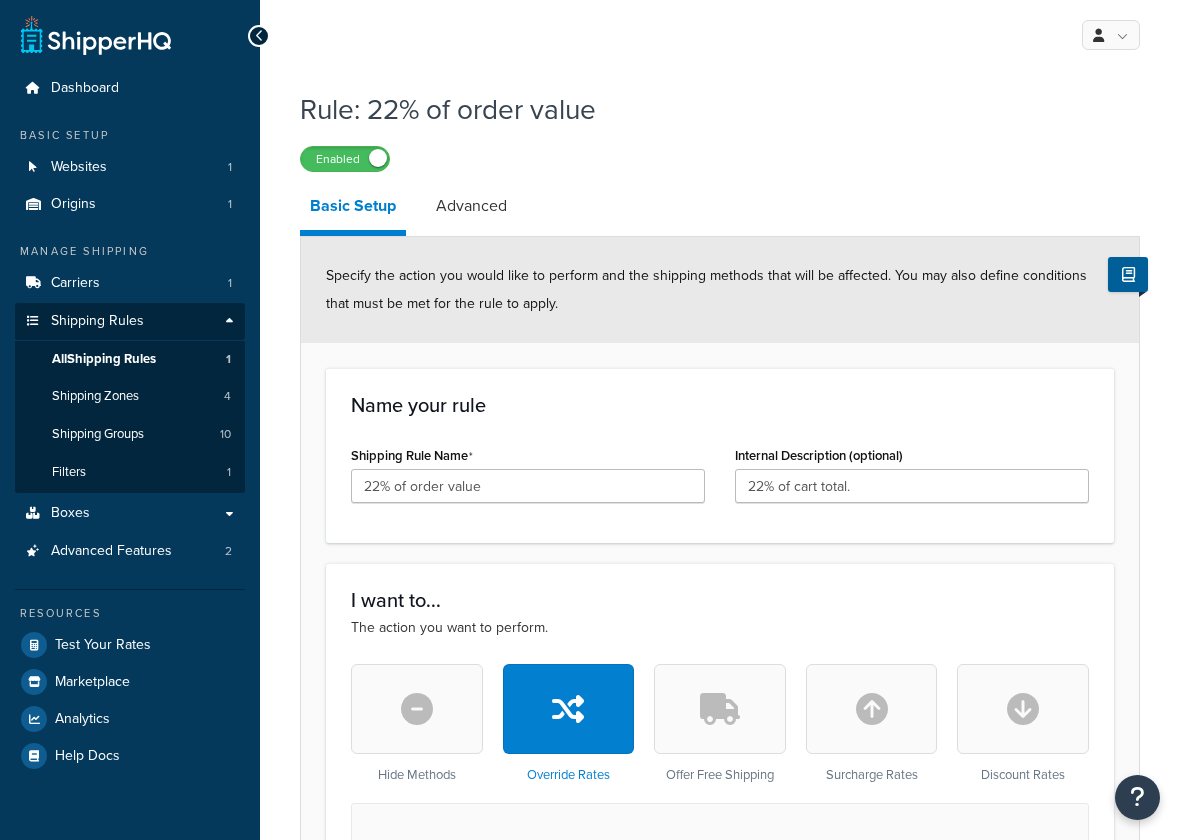 select on "PERCENTAGE" 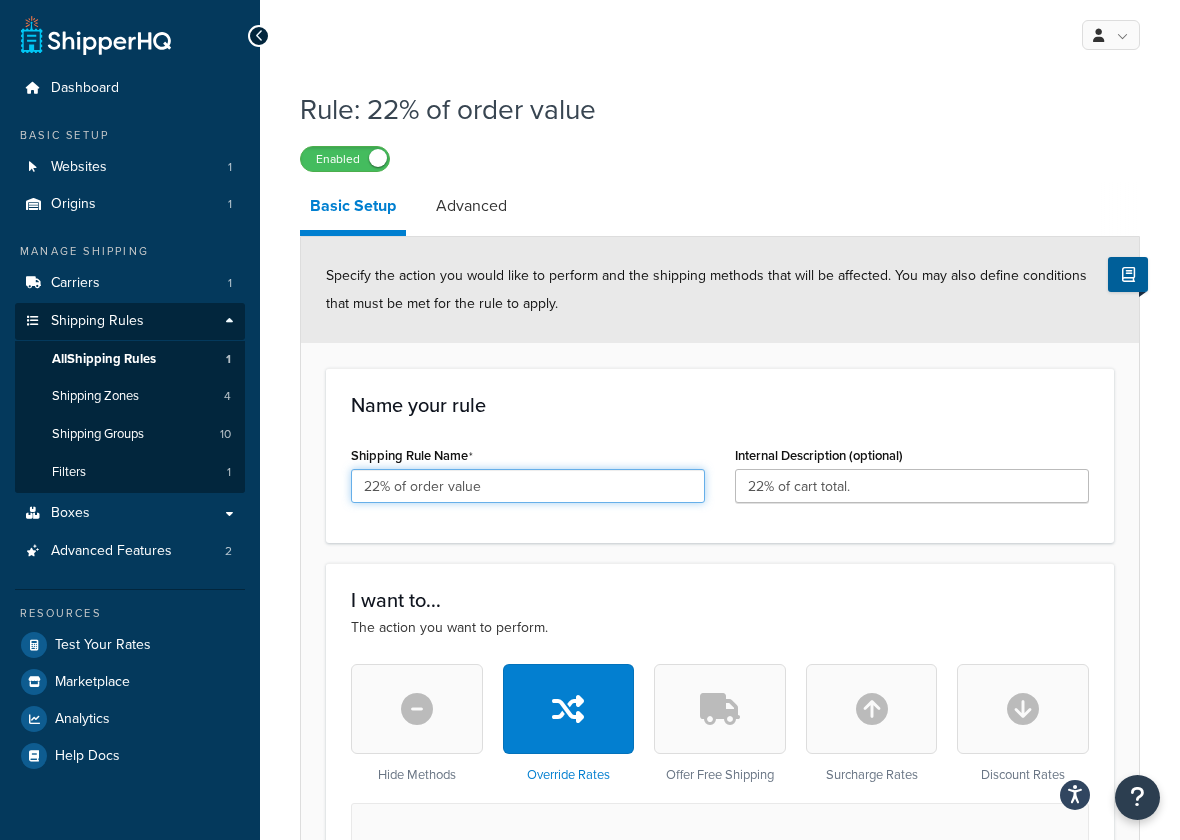 click on "22% of order value" at bounding box center [528, 486] 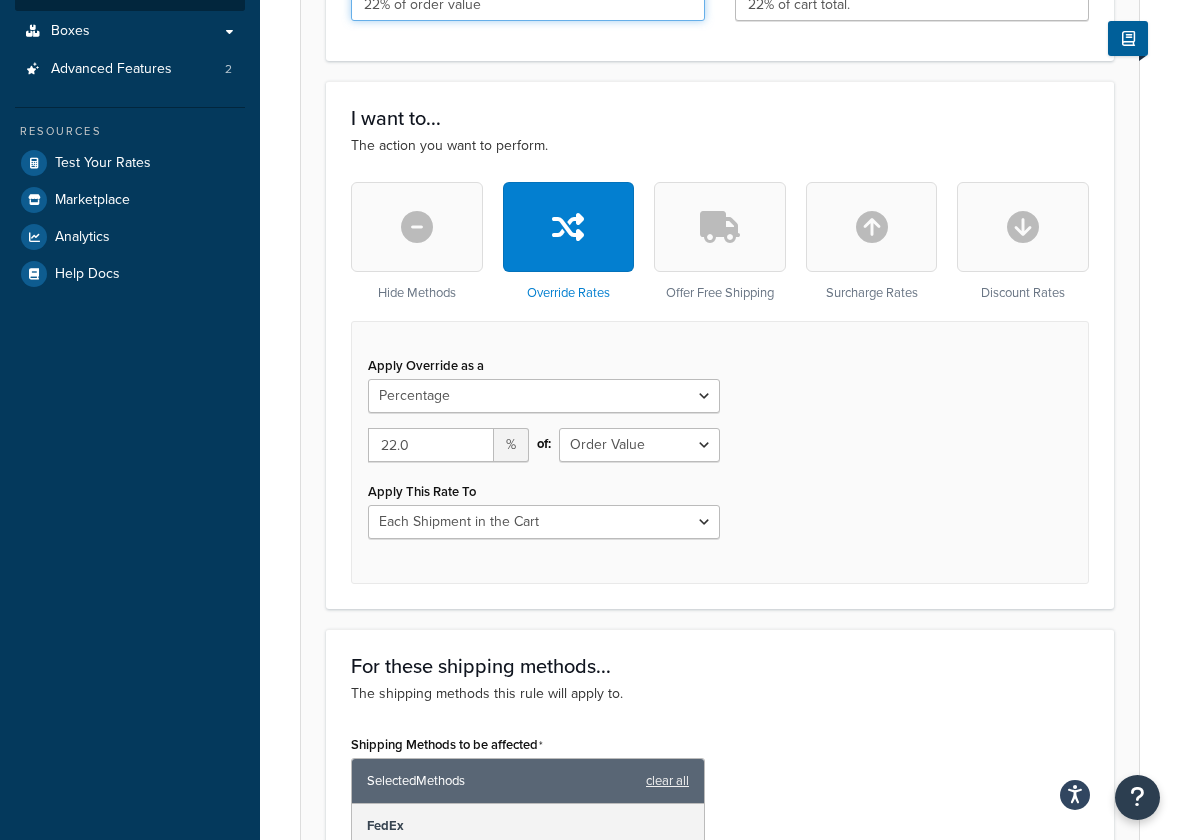 scroll, scrollTop: 0, scrollLeft: 0, axis: both 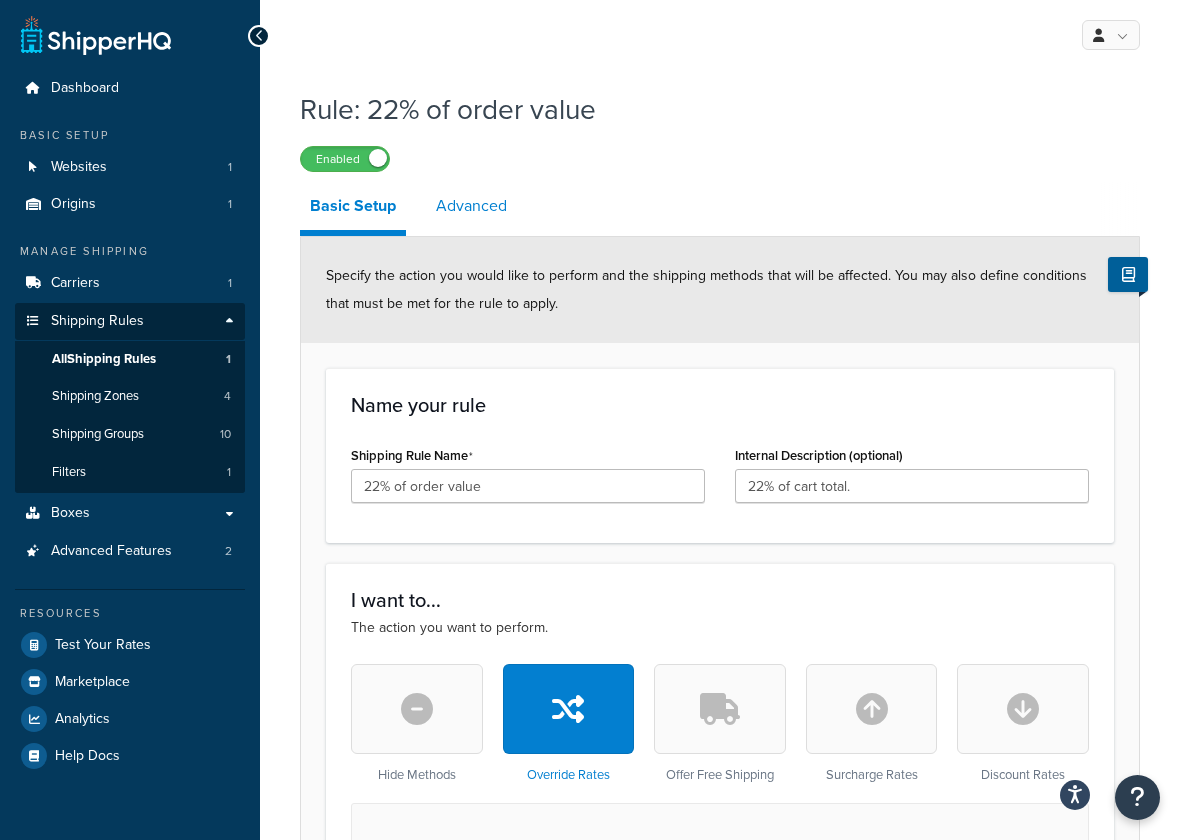 click on "Advanced" at bounding box center (471, 206) 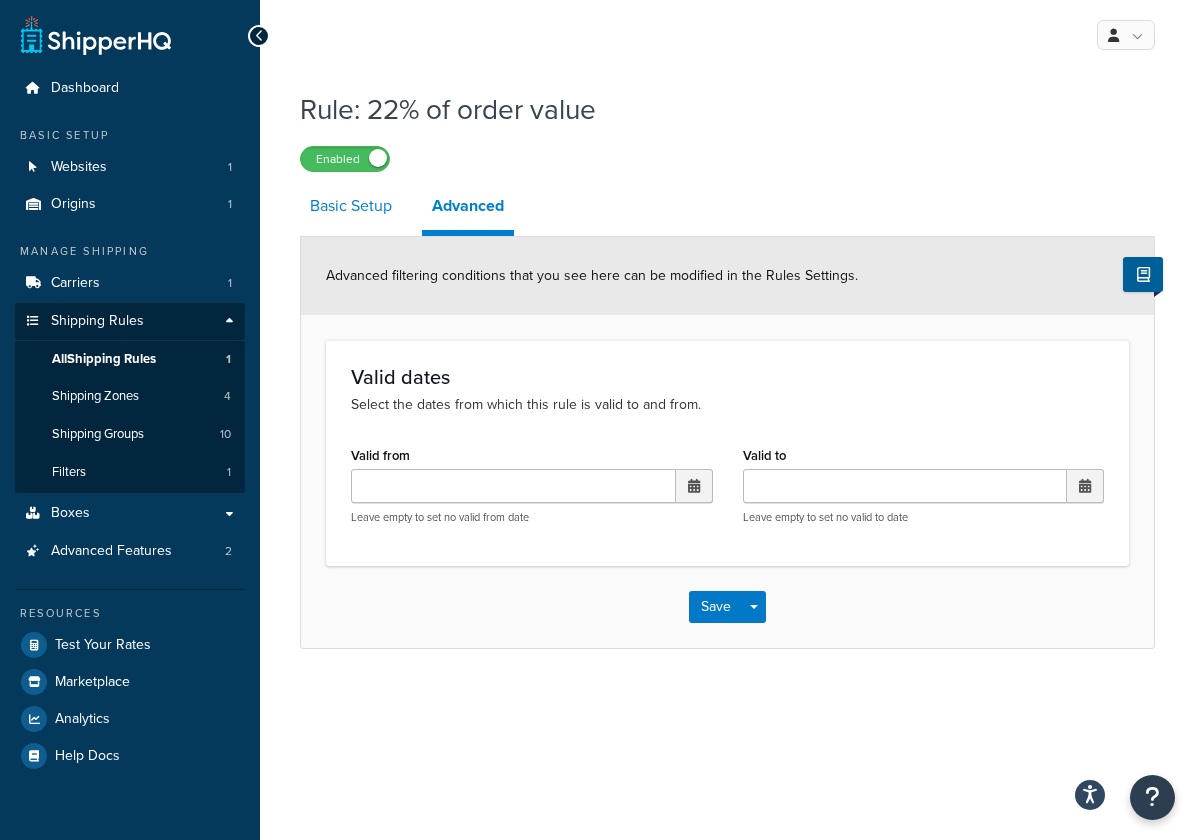 click on "Basic Setup" at bounding box center [351, 206] 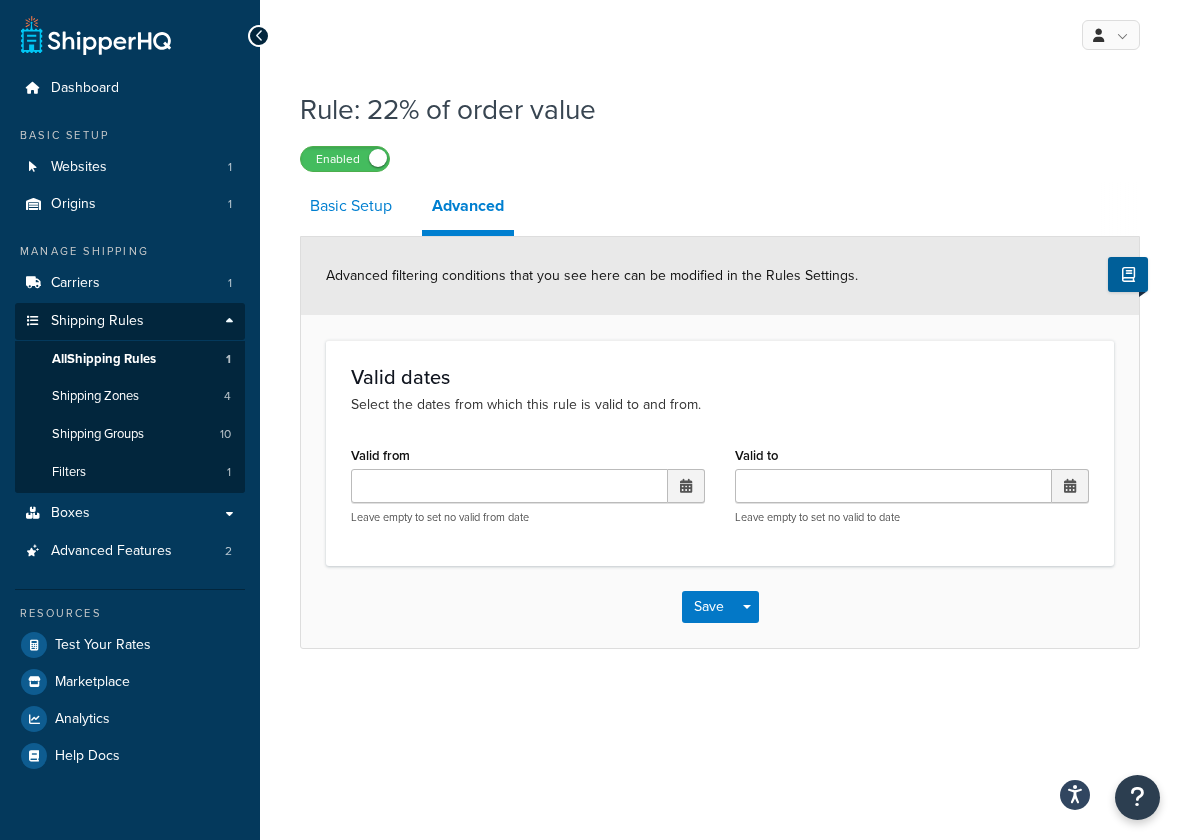 select on "PERCENTAGE" 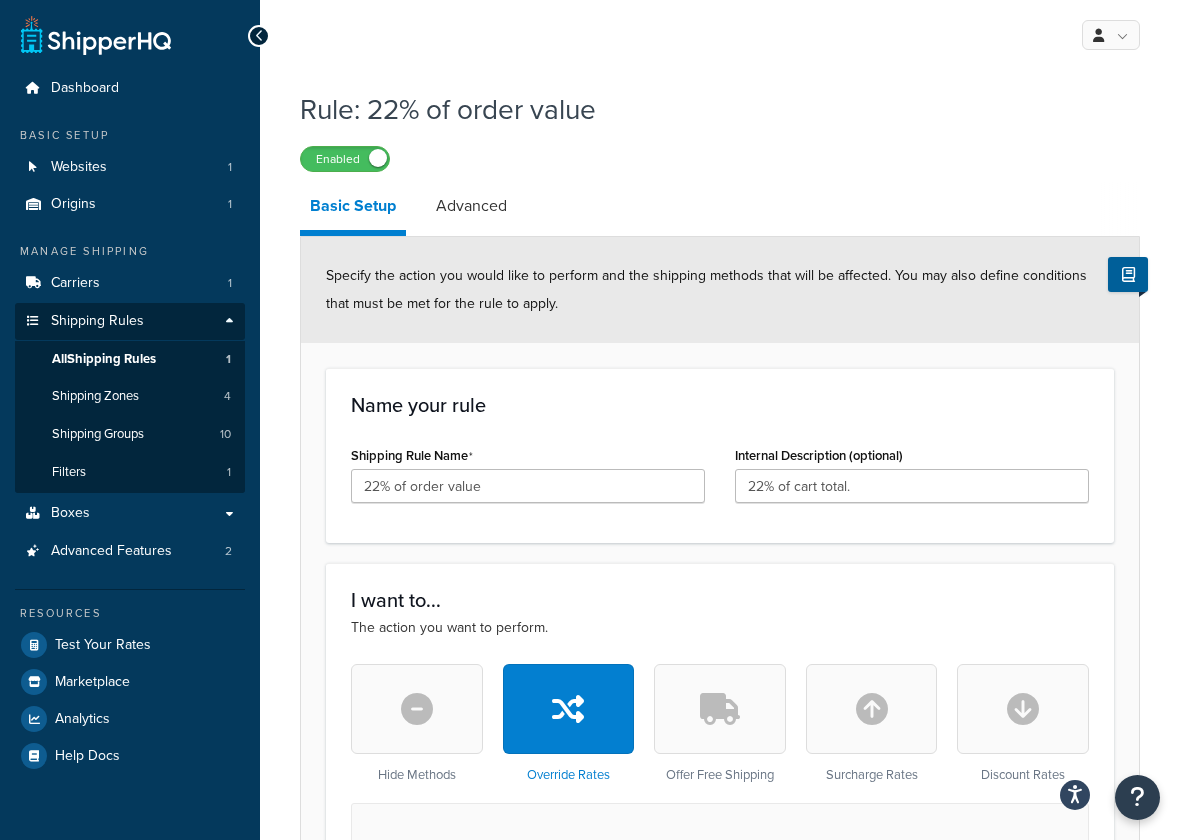 click on "Shipping Rule Name   22% of order value" at bounding box center [528, 472] 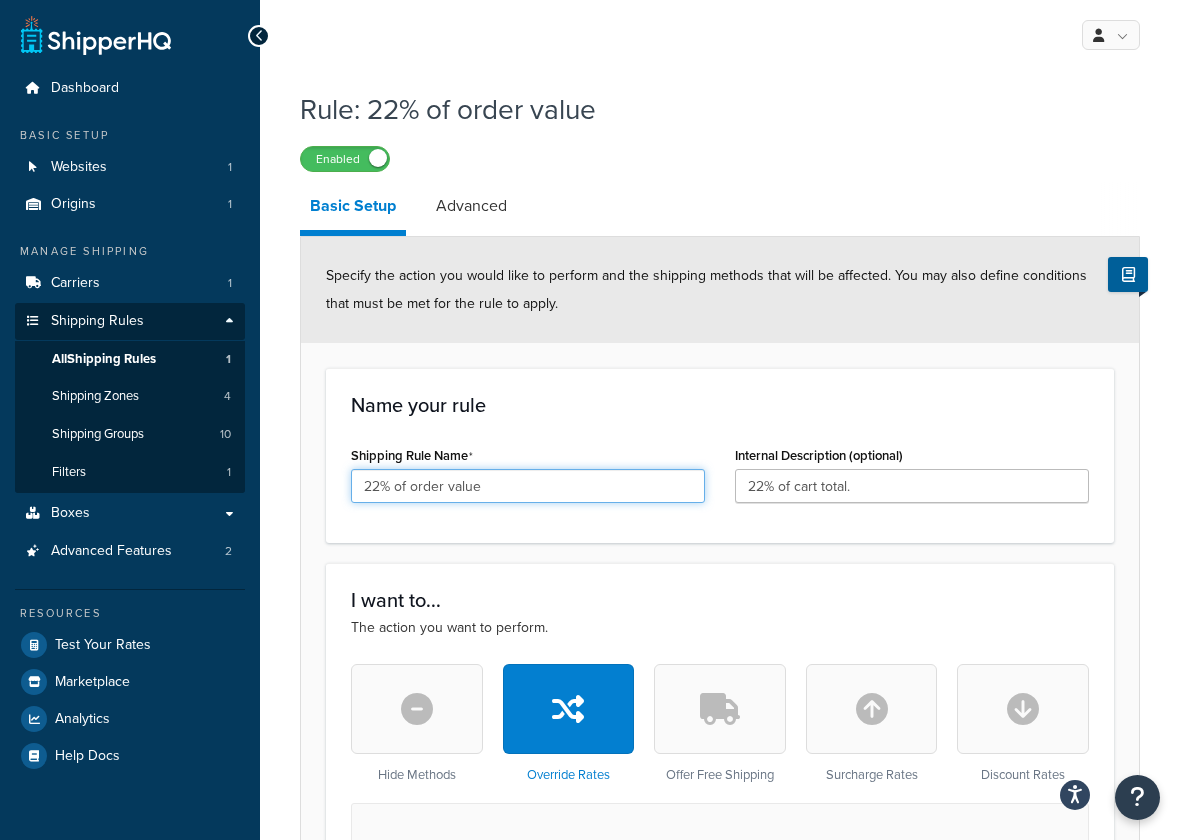 click on "22% of order value" at bounding box center (528, 486) 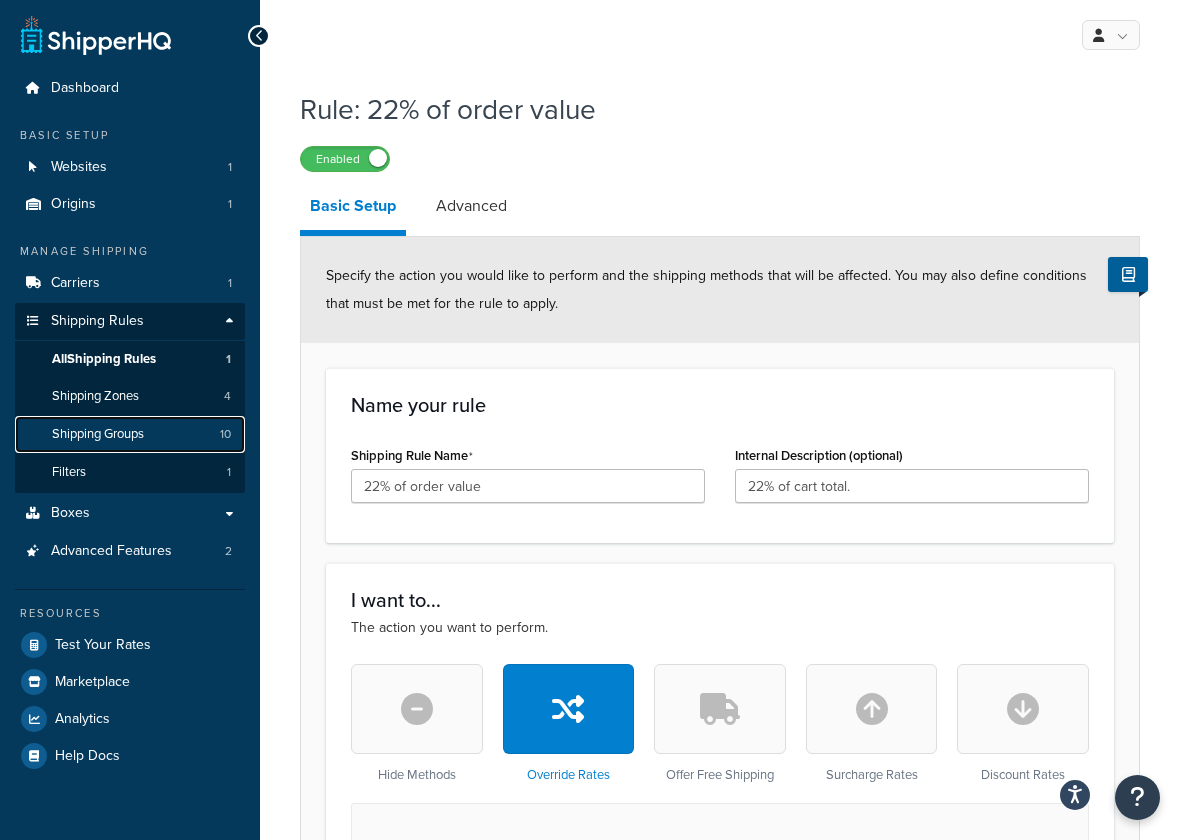 click on "Shipping Groups 10" at bounding box center [130, 434] 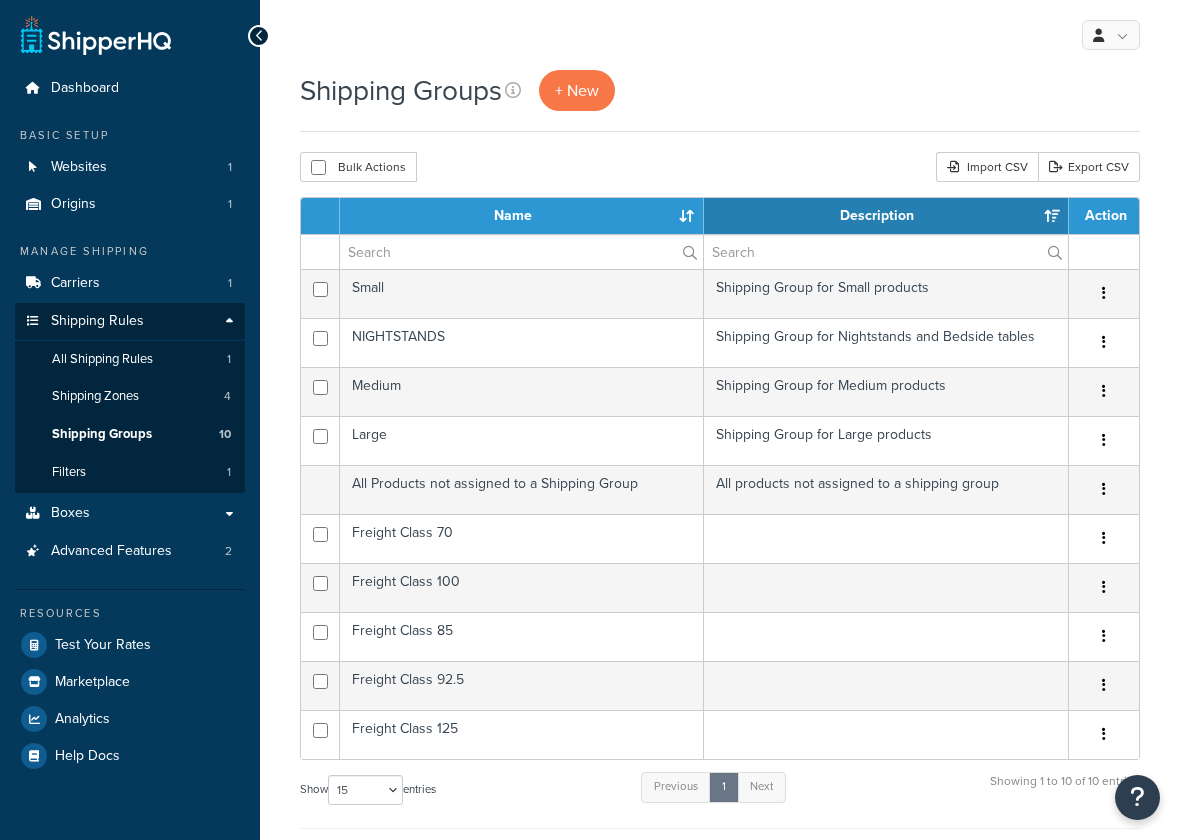 select on "15" 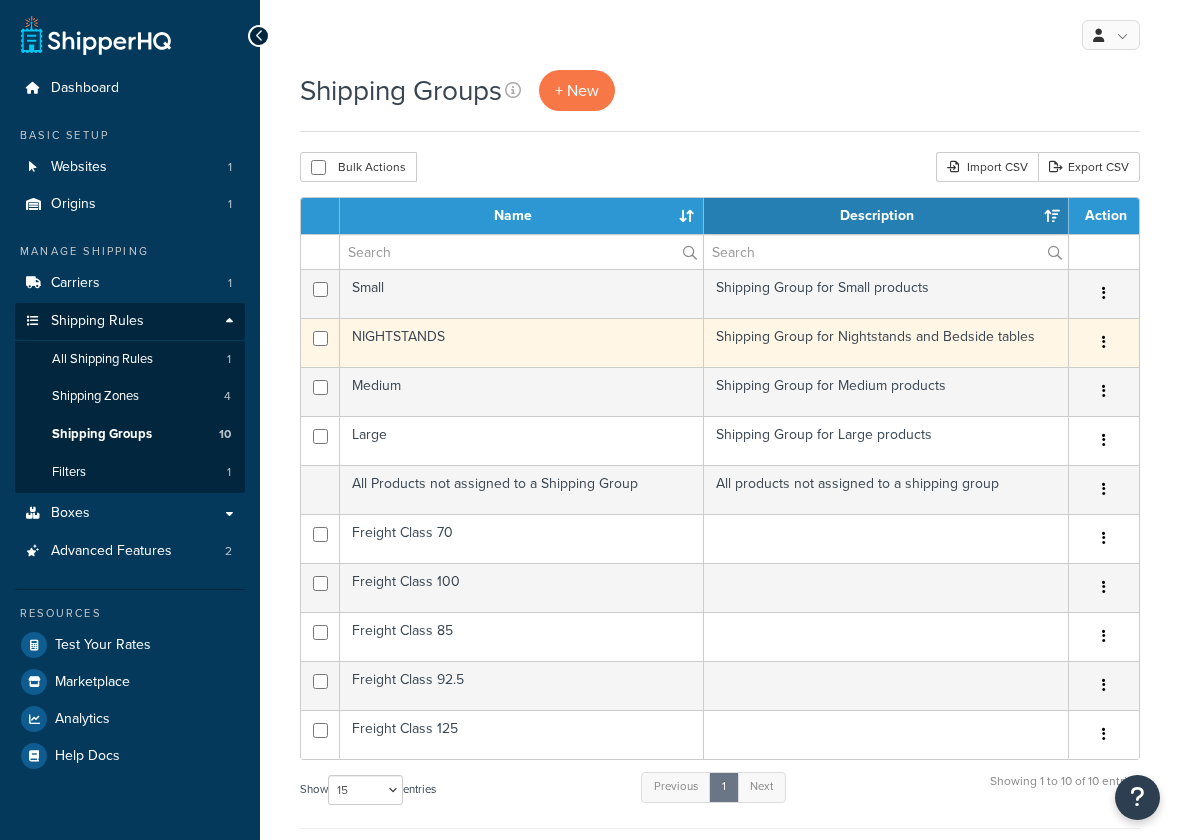 scroll, scrollTop: 0, scrollLeft: 0, axis: both 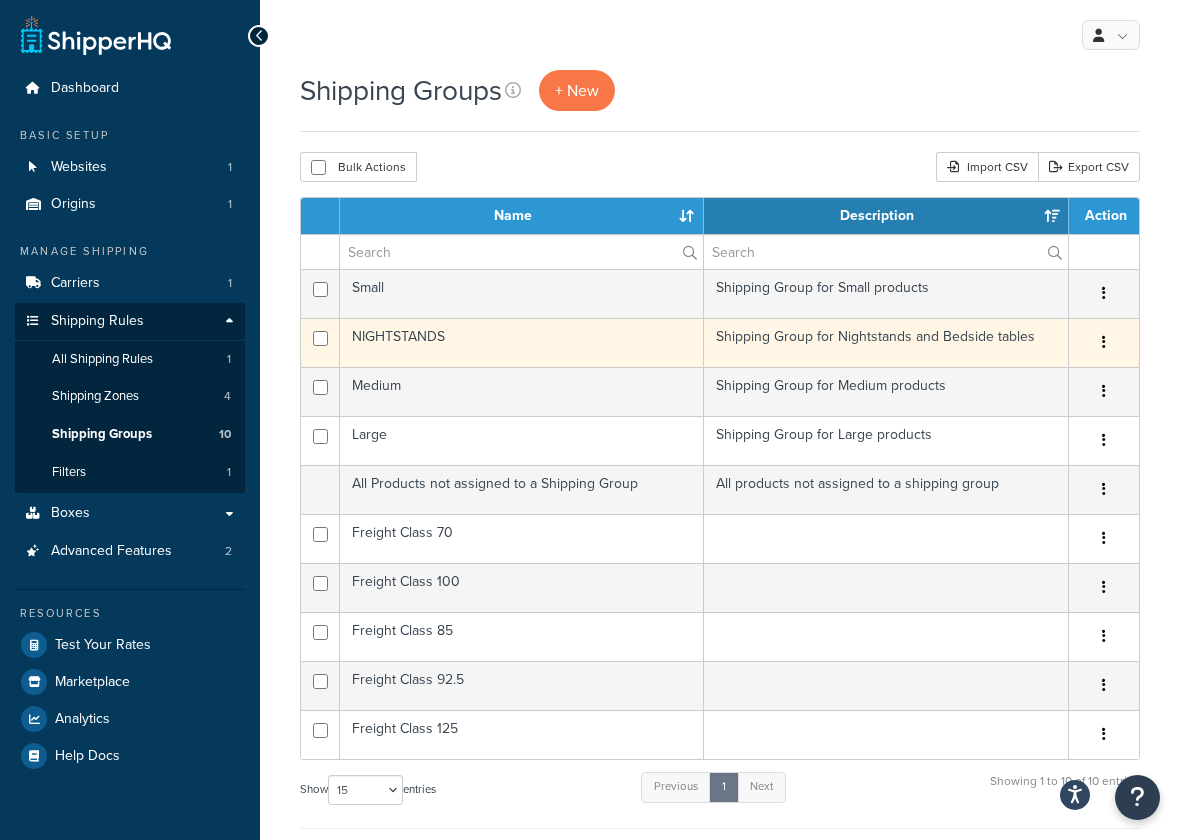 click on "NIGHTSTANDS" at bounding box center [522, 342] 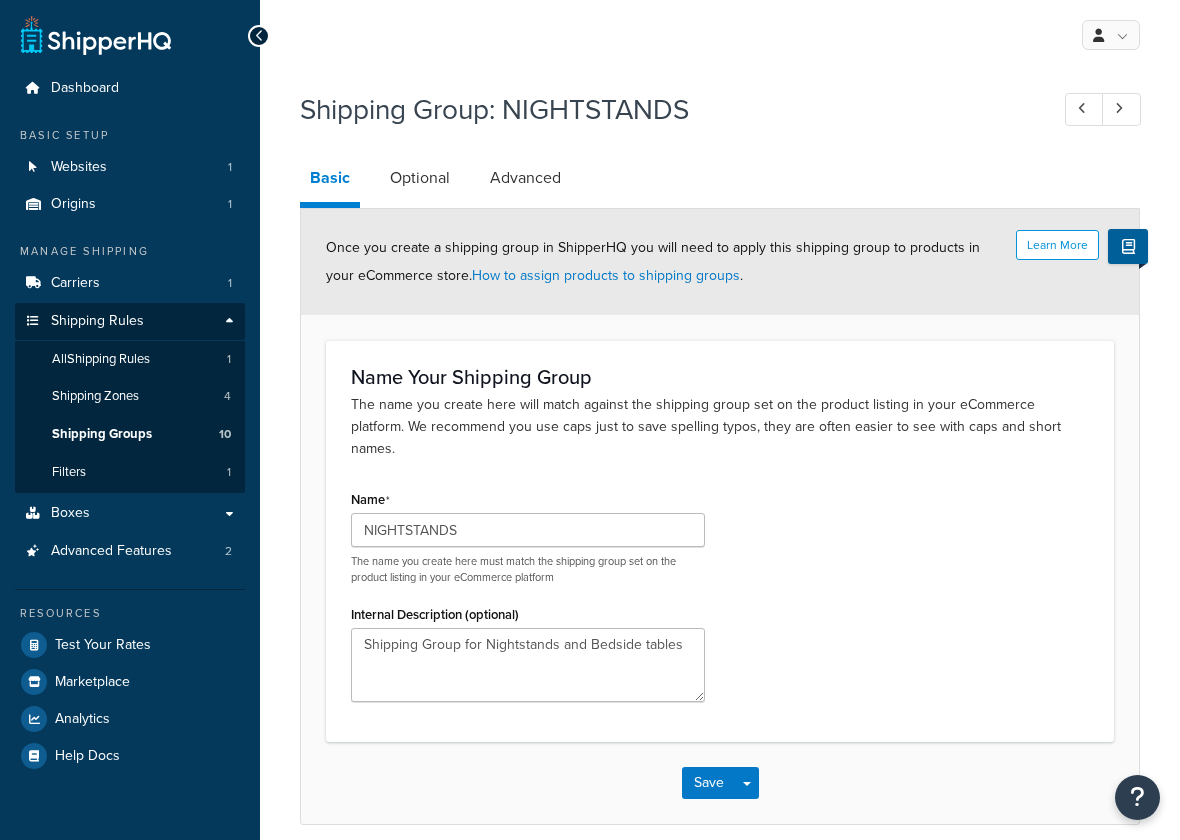 scroll, scrollTop: 0, scrollLeft: 0, axis: both 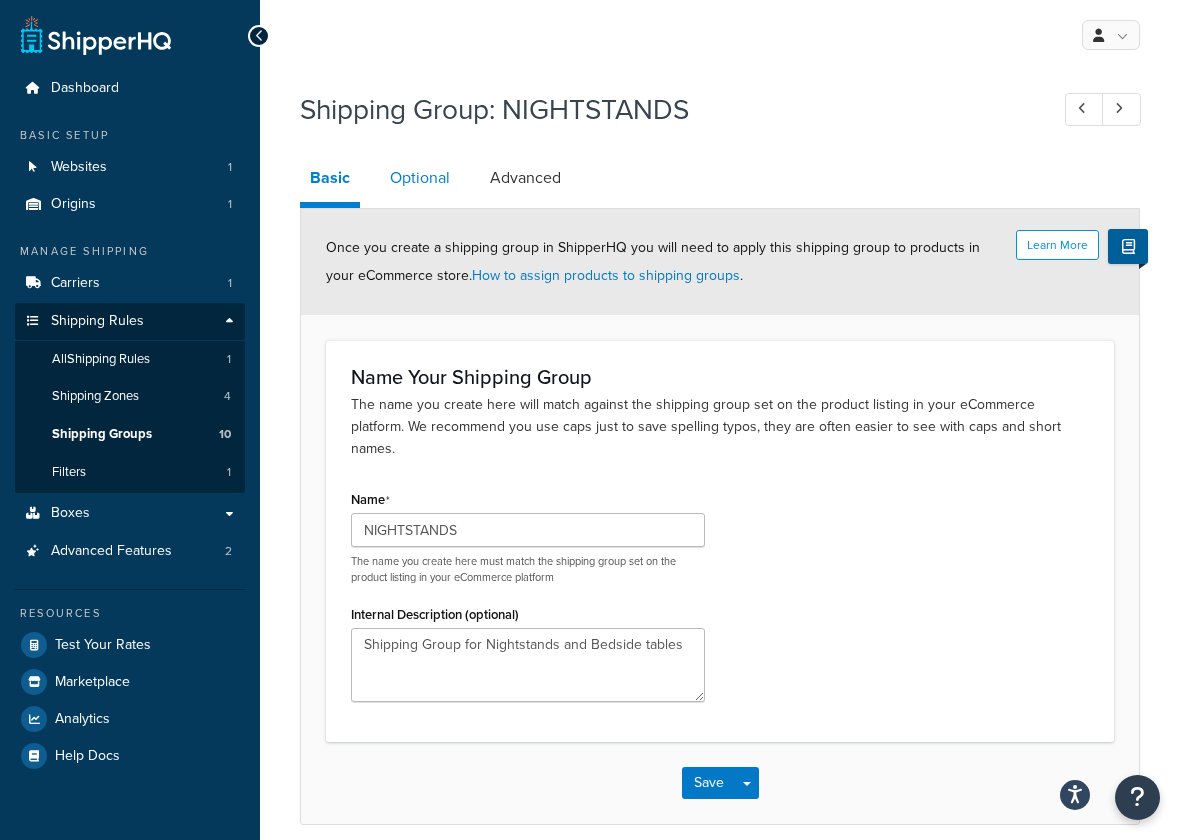 click on "Optional" at bounding box center [420, 178] 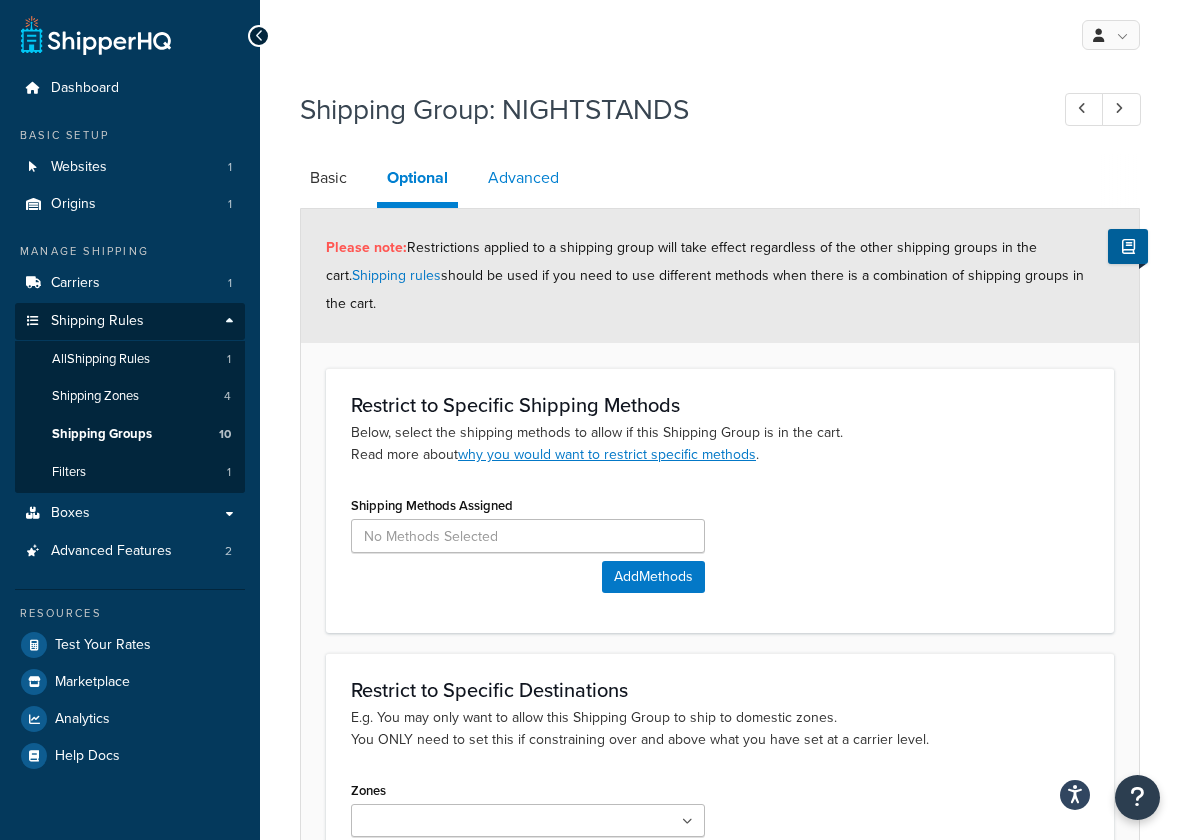 click on "Advanced" at bounding box center (523, 178) 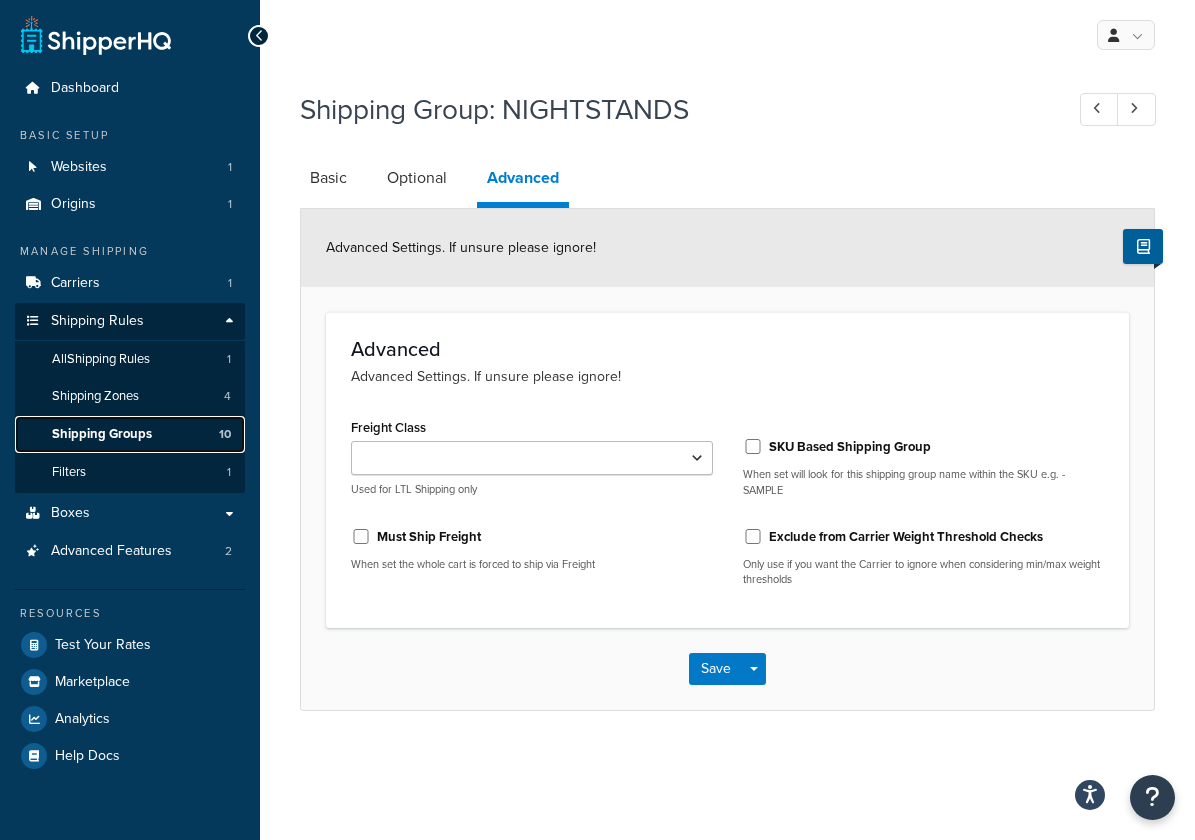 click on "Shipping Groups" at bounding box center [102, 434] 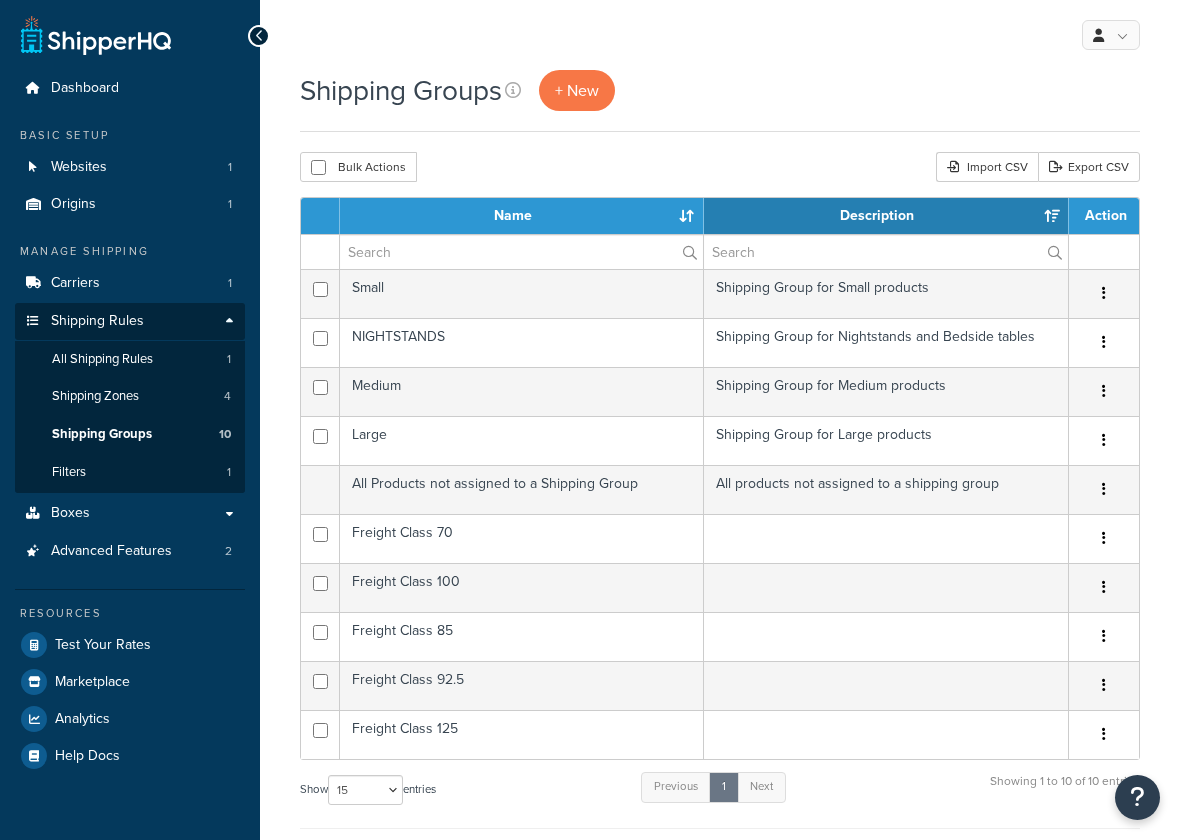 select on "15" 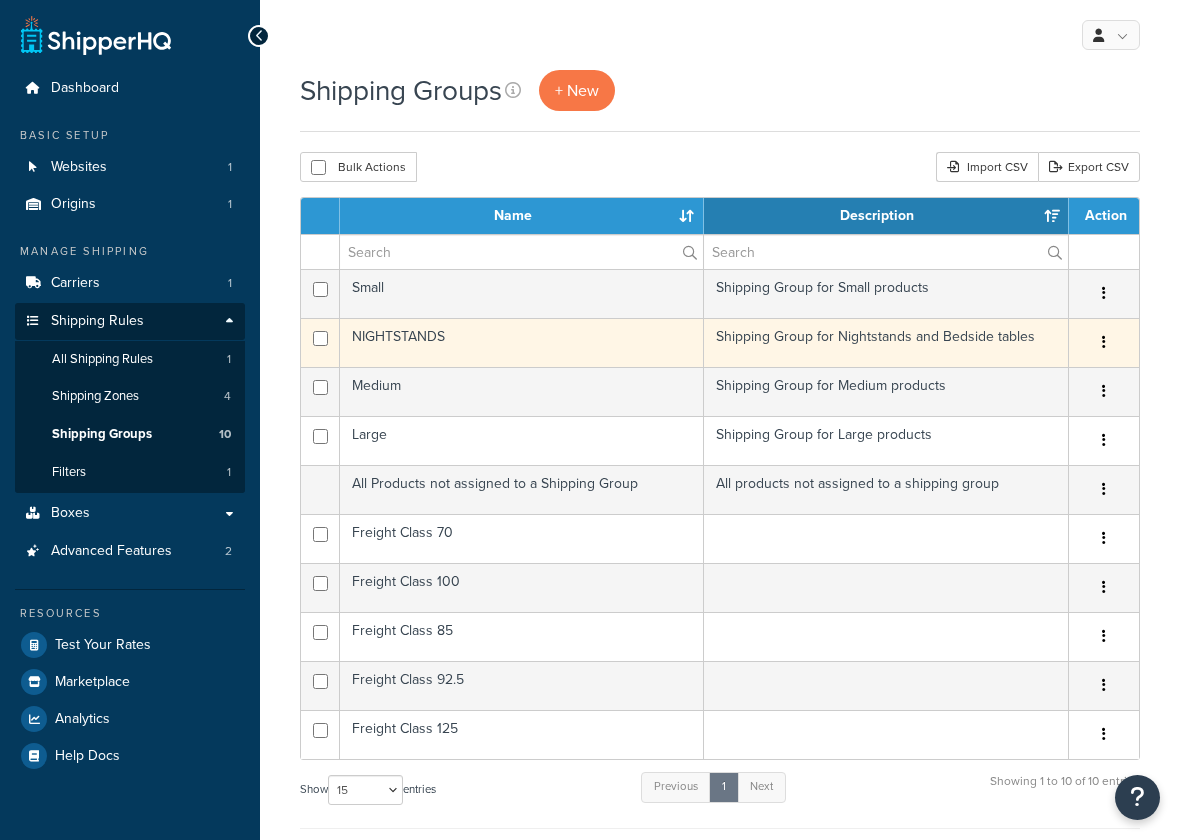 scroll, scrollTop: 0, scrollLeft: 0, axis: both 